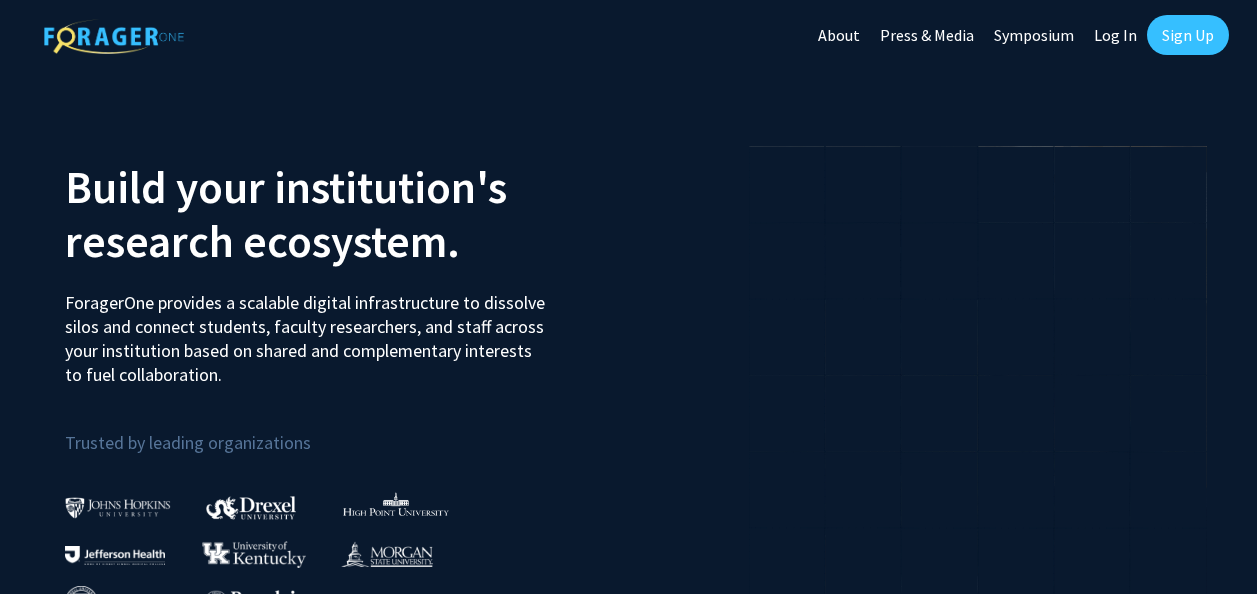 scroll, scrollTop: 0, scrollLeft: 0, axis: both 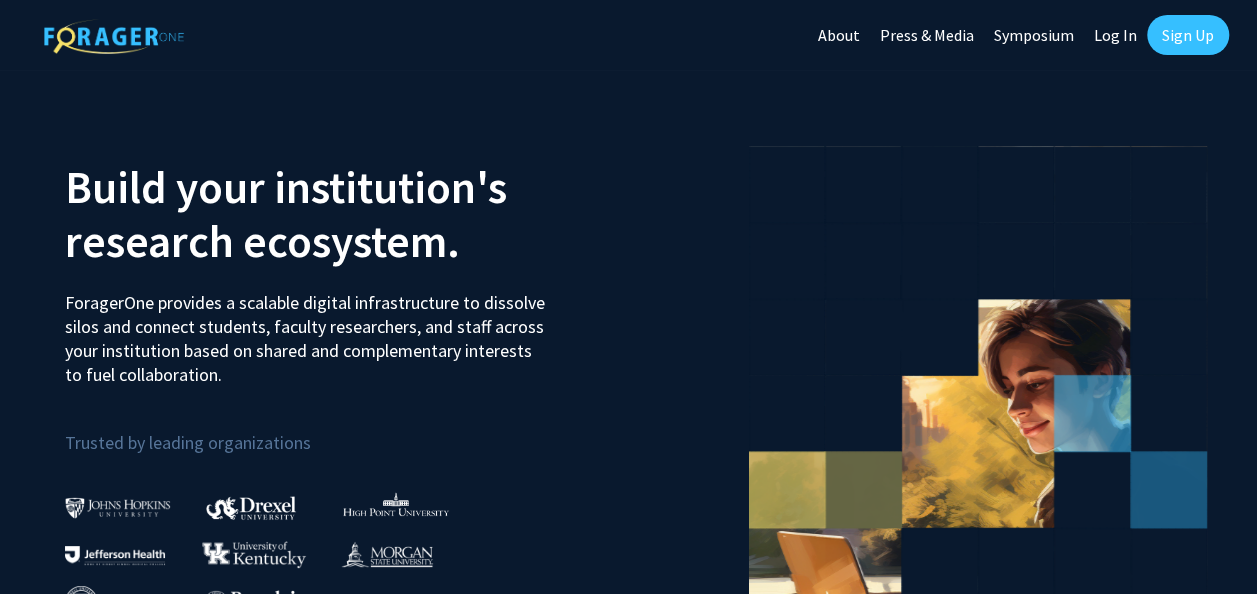 click on "Log In" 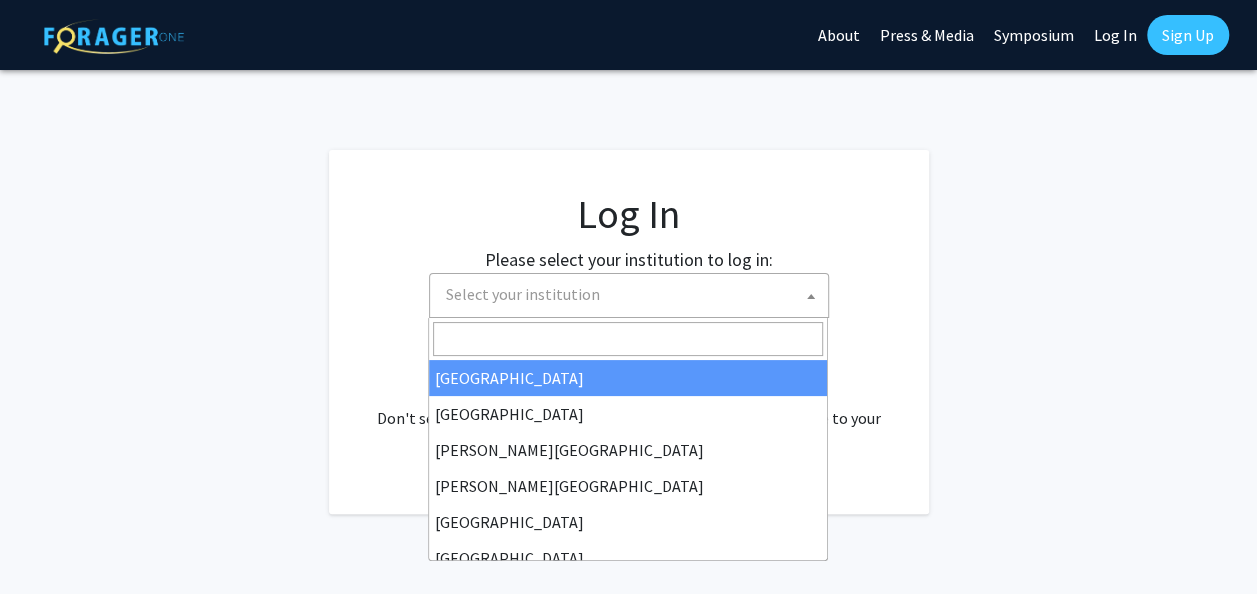 click on "Select your institution" at bounding box center [633, 294] 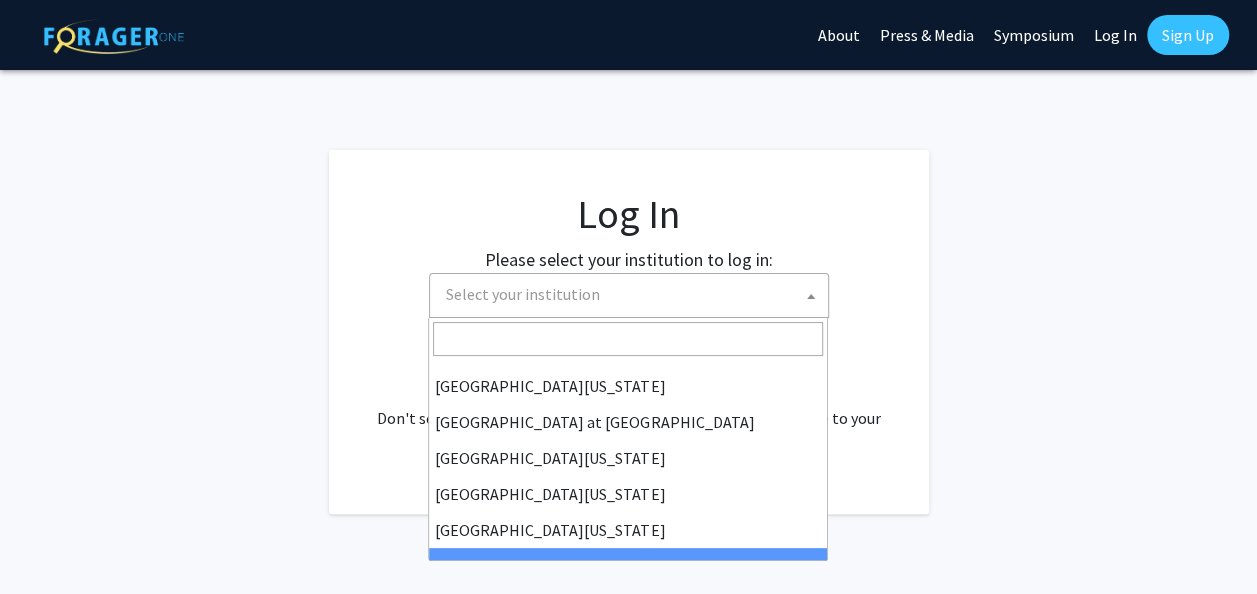 scroll, scrollTop: 698, scrollLeft: 0, axis: vertical 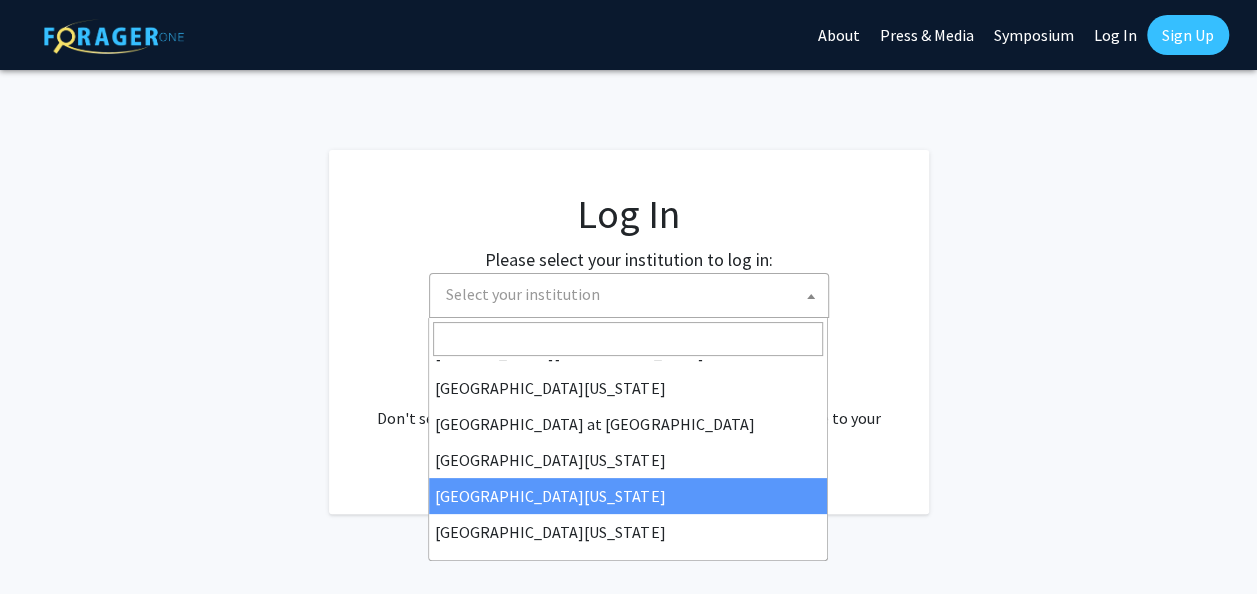select on "31" 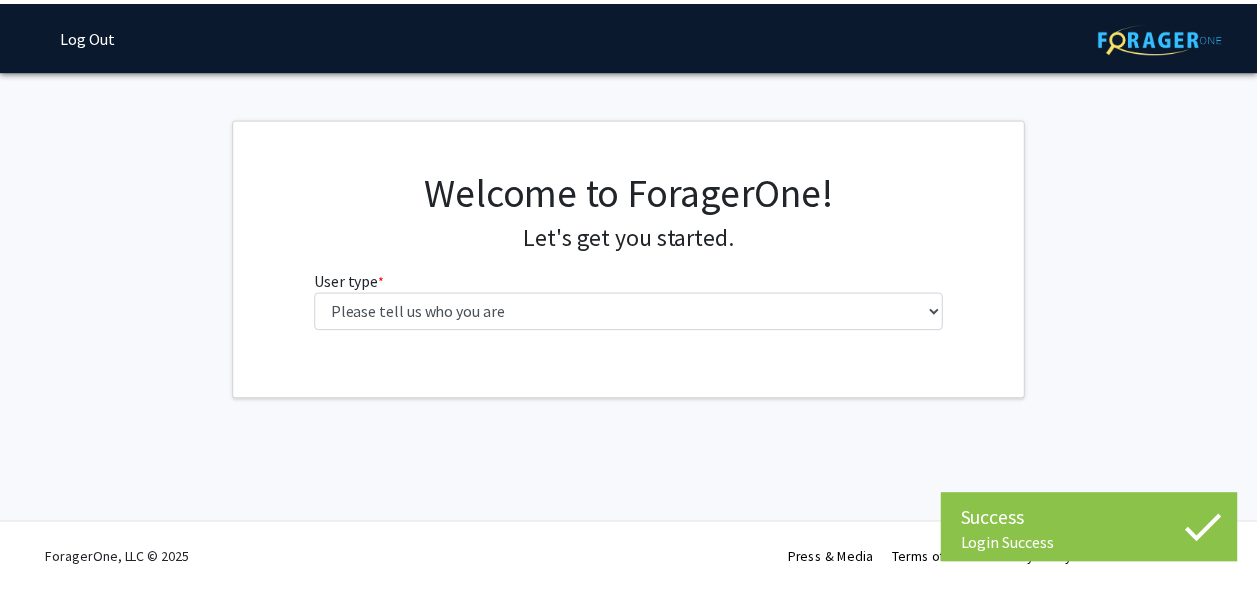 scroll, scrollTop: 0, scrollLeft: 0, axis: both 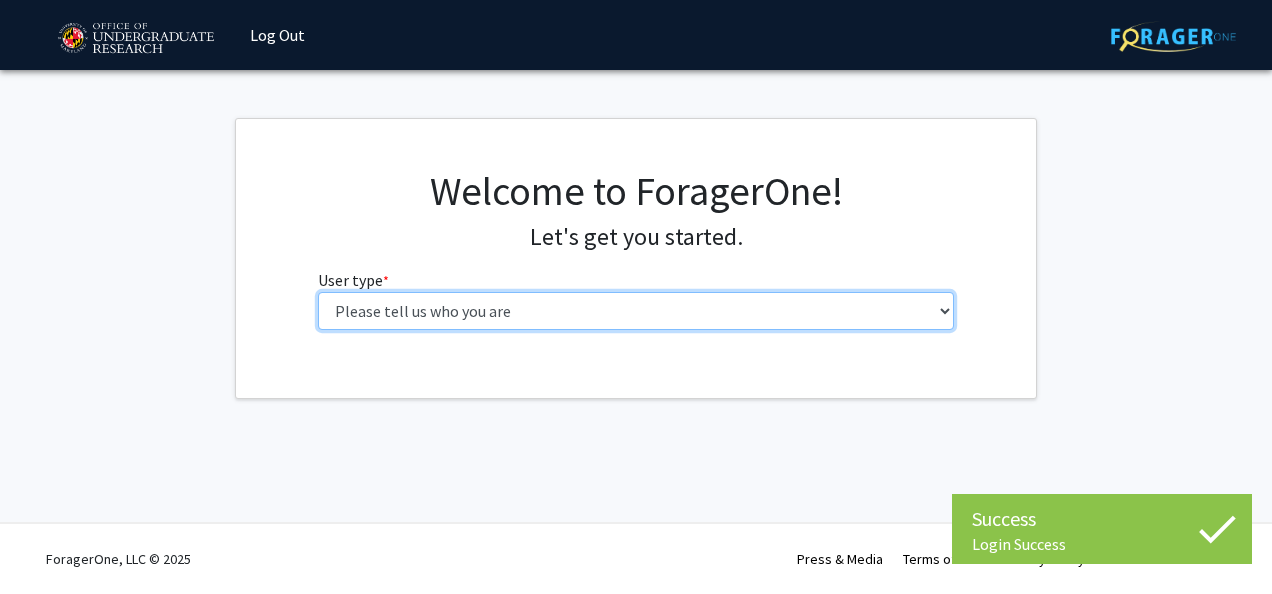 click on "Please tell us who you are  Undergraduate Student   Master's Student   Doctoral Candidate (PhD, MD, DMD, PharmD, etc.)   Postdoctoral Researcher / Research Staff / Medical Resident / Medical Fellow   Faculty   Administrative Staff" at bounding box center (636, 311) 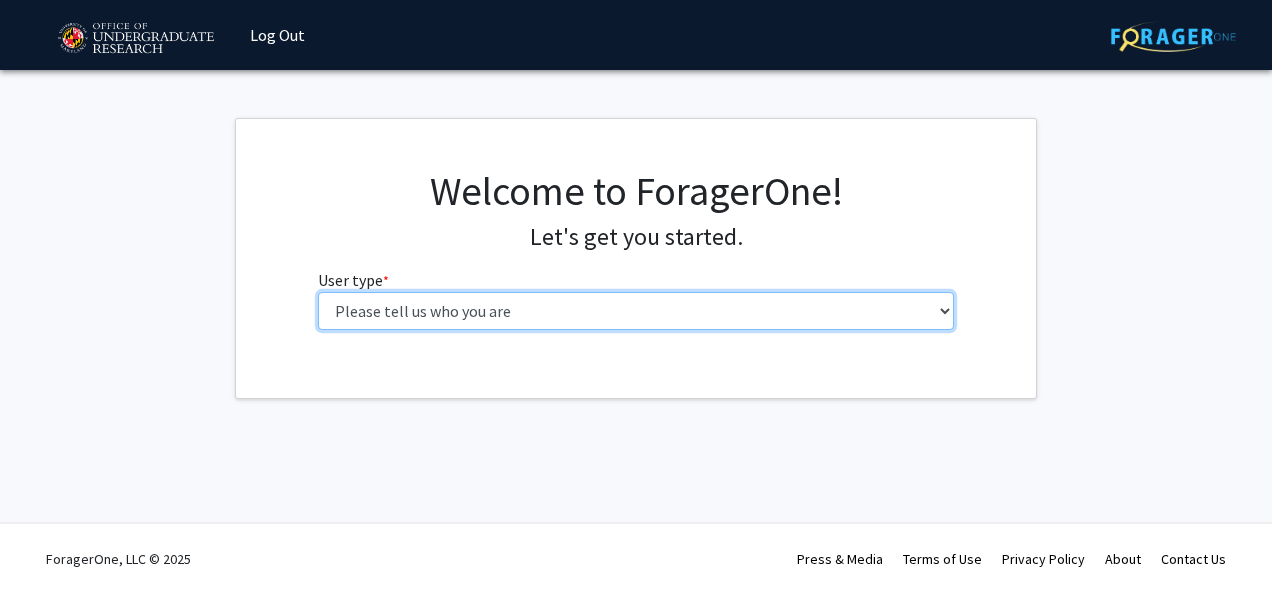 select on "1: undergrad" 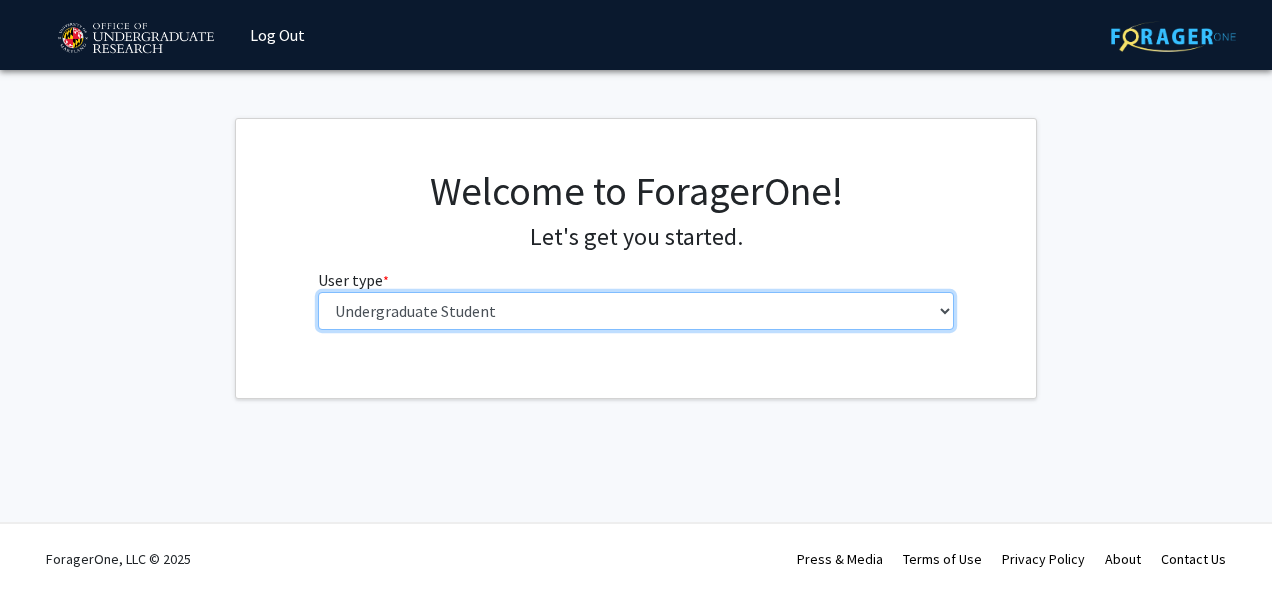click on "Please tell us who you are  Undergraduate Student   Master's Student   Doctoral Candidate (PhD, MD, DMD, PharmD, etc.)   Postdoctoral Researcher / Research Staff / Medical Resident / Medical Fellow   Faculty   Administrative Staff" at bounding box center (636, 311) 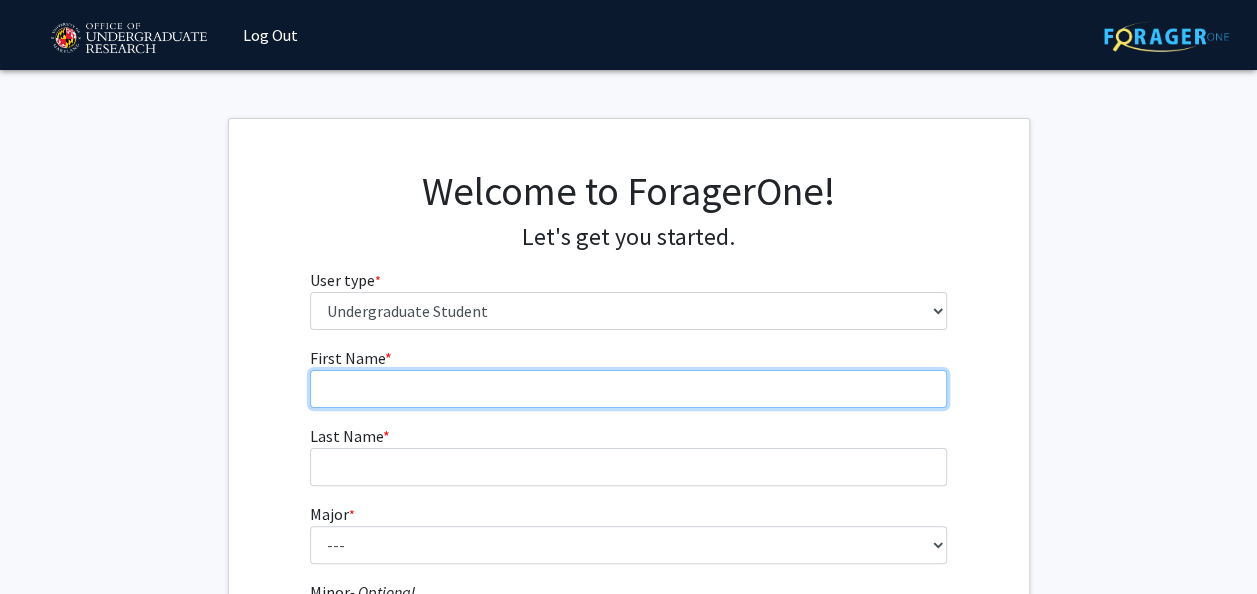 click on "First Name * required" at bounding box center (628, 389) 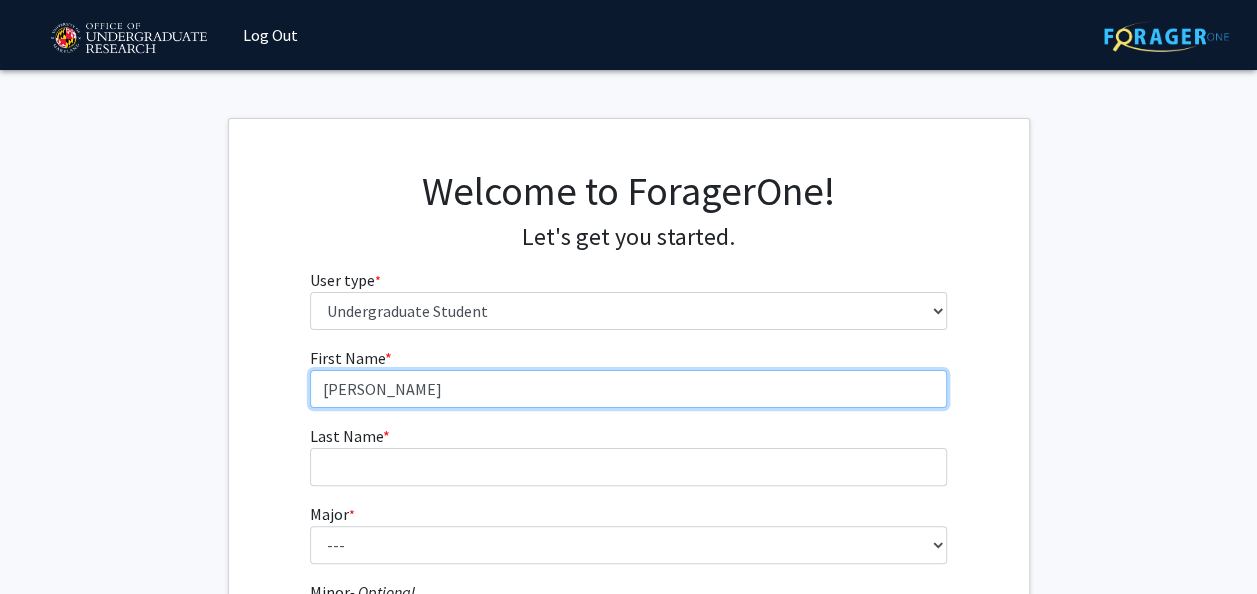 type on "[PERSON_NAME]" 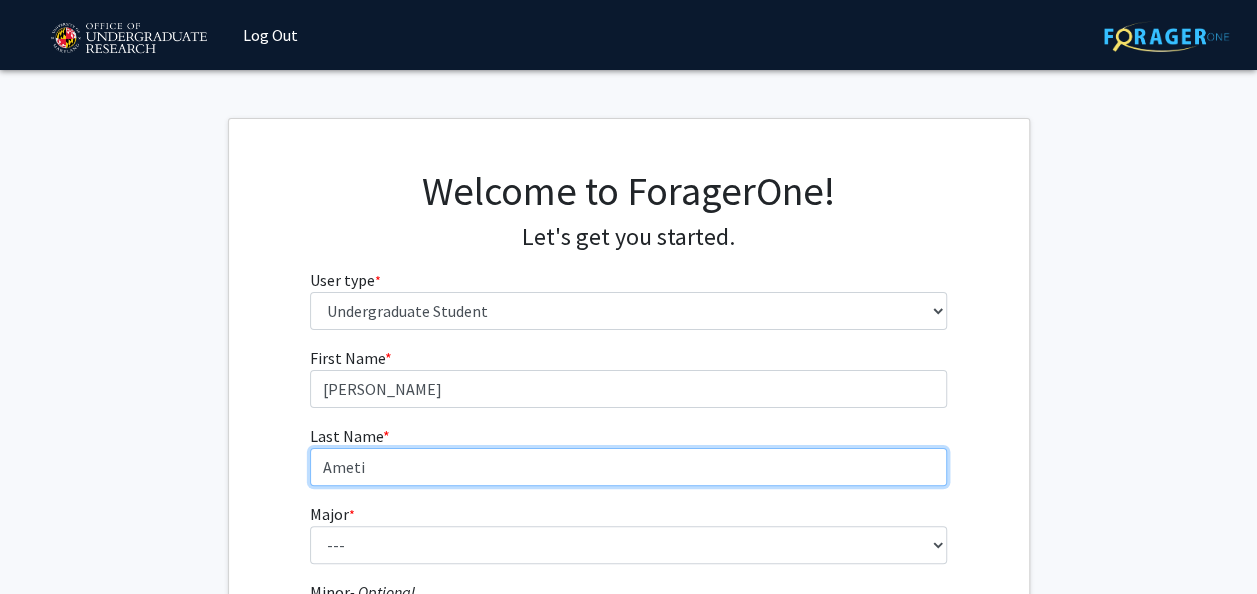 type on "Ameti" 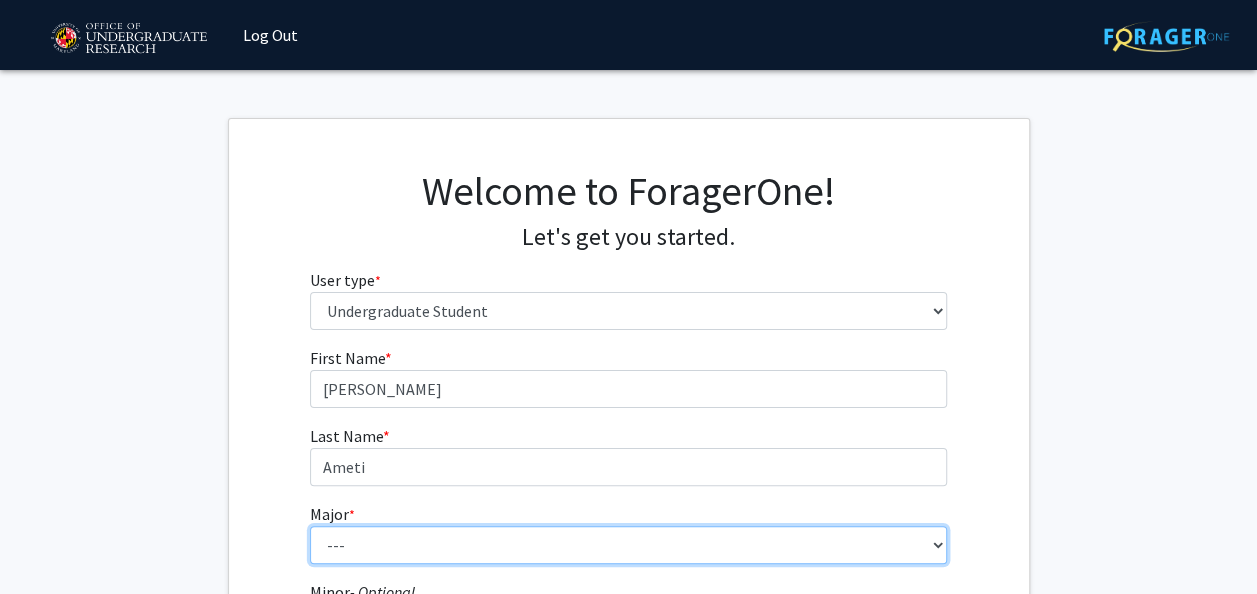 click on "---  Accounting   Aerospace Engineering   African American and Africana Studies   Agricultural and Resource Economics   Agricultural Science and Technology   American Studies   Animal Sciences   Anthropology   Arabic Studies   Architecture   Art History   Astronomy   Atmospheric and Oceanic Science   Biochemistry   Biocomputational Engineering   Bioengineering   Biological Sciences   Central European, Russian and Eurasian Studies   Chemical Engineering   Chemistry   Chinese   Cinema and Media Studies   Cinema and Media Studies   Civil Engineering   Classical Languages and Literatures   Communication   Computer Engineering   Computer Science   Criminology and Criminal Justice   Cyber-Physical Systems Engineering   Dance   Early Childhood/Early Childhood Special Education   Economics   Electrical Engineering   Elementary Education   Elementary/Middle Special Education   English Language and Literature   Environmental Science and Policy   Environmental Science and Technology   Family Science   Finance   Geology" at bounding box center (628, 545) 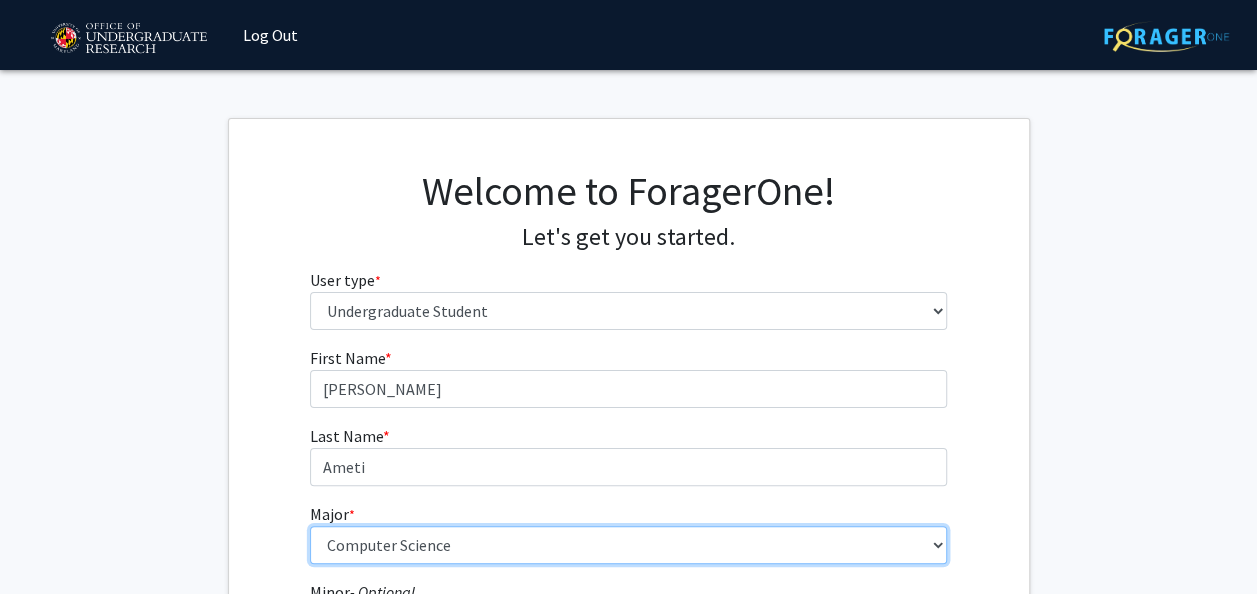 click on "---  Accounting   Aerospace Engineering   African American and Africana Studies   Agricultural and Resource Economics   Agricultural Science and Technology   American Studies   Animal Sciences   Anthropology   Arabic Studies   Architecture   Art History   Astronomy   Atmospheric and Oceanic Science   Biochemistry   Biocomputational Engineering   Bioengineering   Biological Sciences   Central European, Russian and Eurasian Studies   Chemical Engineering   Chemistry   Chinese   Cinema and Media Studies   Cinema and Media Studies   Civil Engineering   Classical Languages and Literatures   Communication   Computer Engineering   Computer Science   Criminology and Criminal Justice   Cyber-Physical Systems Engineering   Dance   Early Childhood/Early Childhood Special Education   Economics   Electrical Engineering   Elementary Education   Elementary/Middle Special Education   English Language and Literature   Environmental Science and Policy   Environmental Science and Technology   Family Science   Finance   Geology" at bounding box center (628, 545) 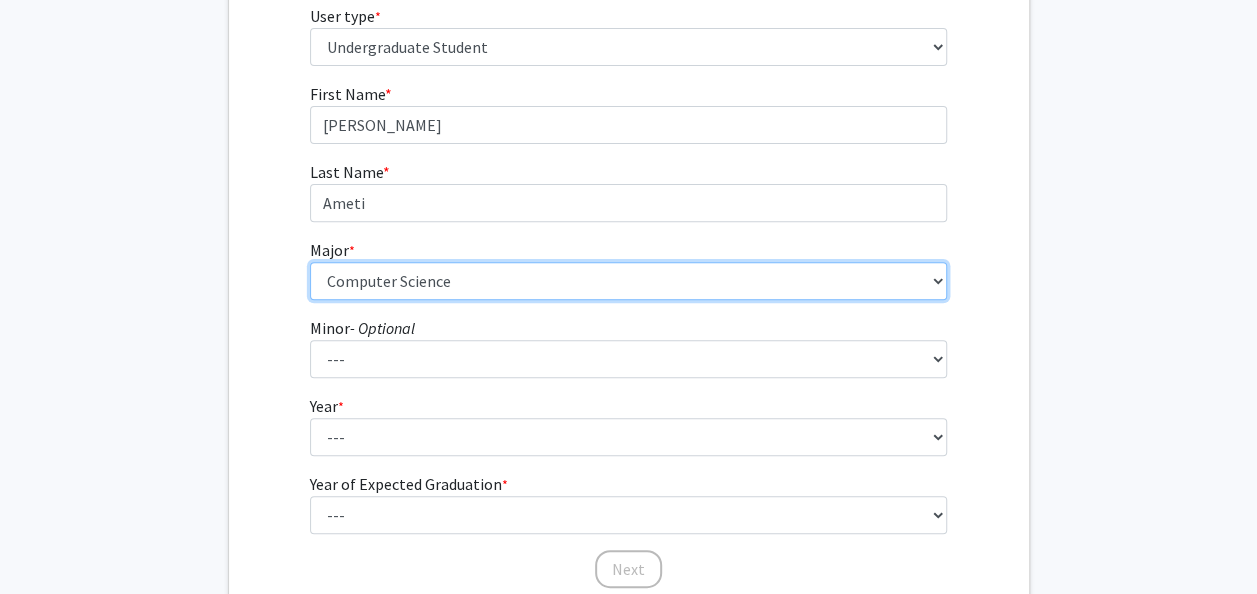 scroll, scrollTop: 281, scrollLeft: 0, axis: vertical 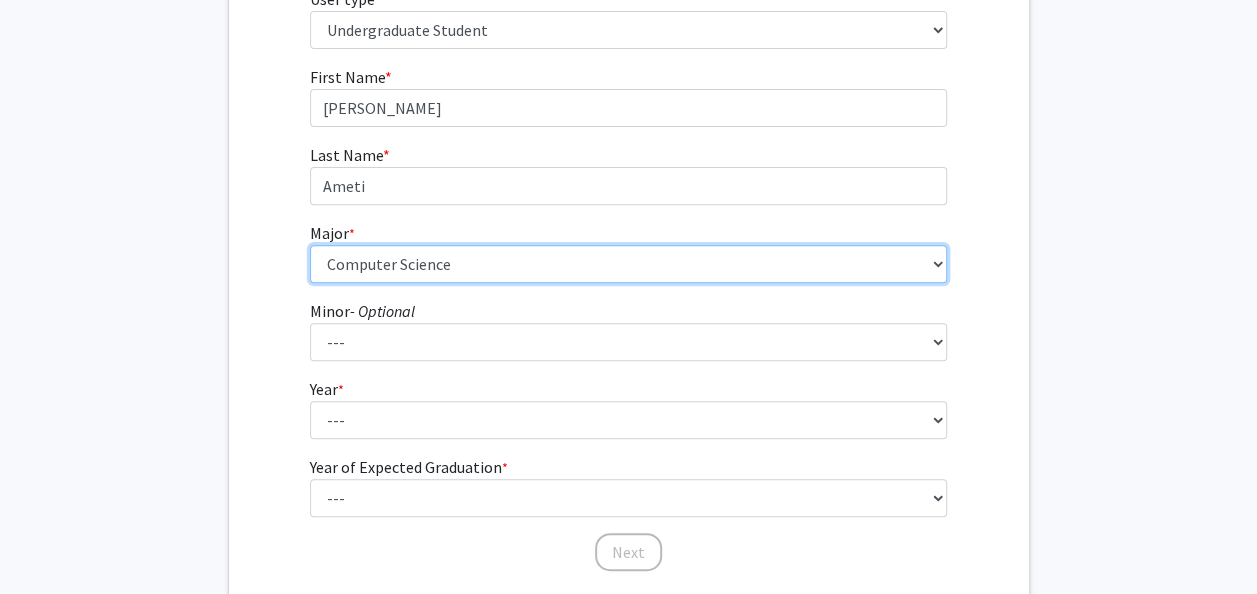 click on "---  Accounting   Aerospace Engineering   African American and Africana Studies   Agricultural and Resource Economics   Agricultural Science and Technology   American Studies   Animal Sciences   Anthropology   Arabic Studies   Architecture   Art History   Astronomy   Atmospheric and Oceanic Science   Biochemistry   Biocomputational Engineering   Bioengineering   Biological Sciences   Central European, Russian and Eurasian Studies   Chemical Engineering   Chemistry   Chinese   Cinema and Media Studies   Cinema and Media Studies   Civil Engineering   Classical Languages and Literatures   Communication   Computer Engineering   Computer Science   Criminology and Criminal Justice   Cyber-Physical Systems Engineering   Dance   Early Childhood/Early Childhood Special Education   Economics   Electrical Engineering   Elementary Education   Elementary/Middle Special Education   English Language and Literature   Environmental Science and Policy   Environmental Science and Technology   Family Science   Finance   Geology" at bounding box center (628, 264) 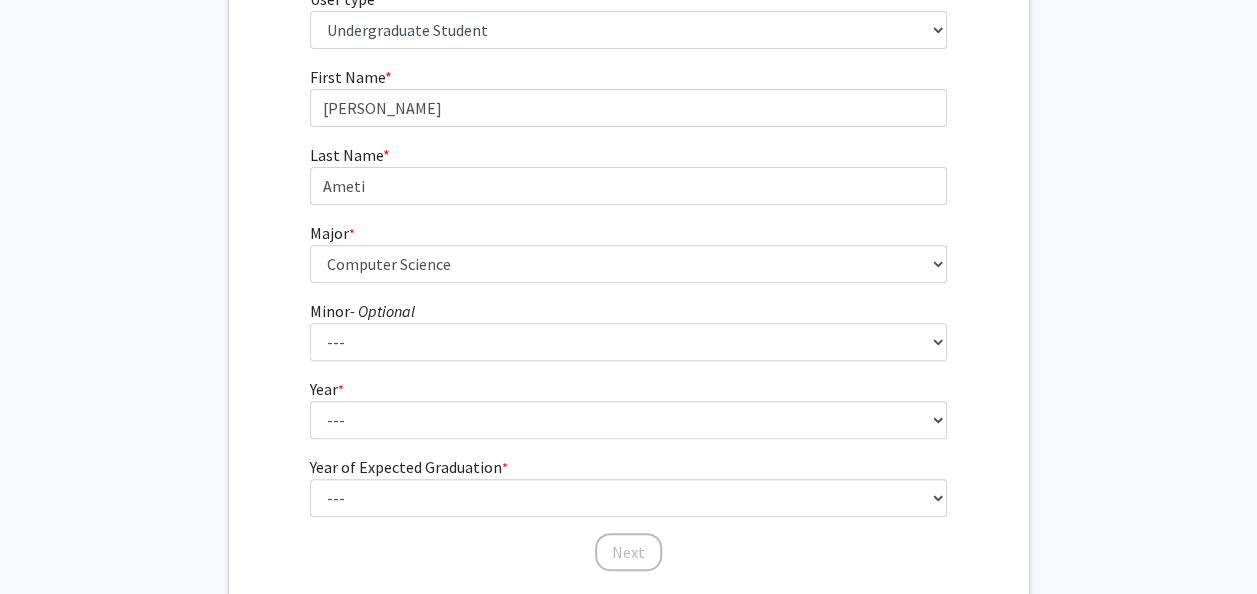 click on "First Name * required [PERSON_NAME] Last Name * required [PERSON_NAME]  * required ---  Accounting   Aerospace Engineering   African American and Africana Studies   Agricultural and Resource Economics   Agricultural Science and Technology   American Studies   Animal Sciences   Anthropology   Arabic Studies   Architecture   Art History   Astronomy   Atmospheric and Oceanic Science   Biochemistry   Biocomputational Engineering   Bioengineering   Biological Sciences   Central European, Russian and Eurasian Studies   Chemical Engineering   Chemistry   Chinese   Cinema and Media Studies   Cinema and Media Studies   Civil Engineering   Classical Languages and Literatures   Communication   Computer Engineering   Computer Science   Criminology and Criminal Justice   Cyber-Physical Systems Engineering   Dance   Early Childhood/Early Childhood Special Education   Economics   Electrical Engineering   Elementary Education   Elementary/Middle Special Education   English Language and Literature   Family Science   Finance  ---" 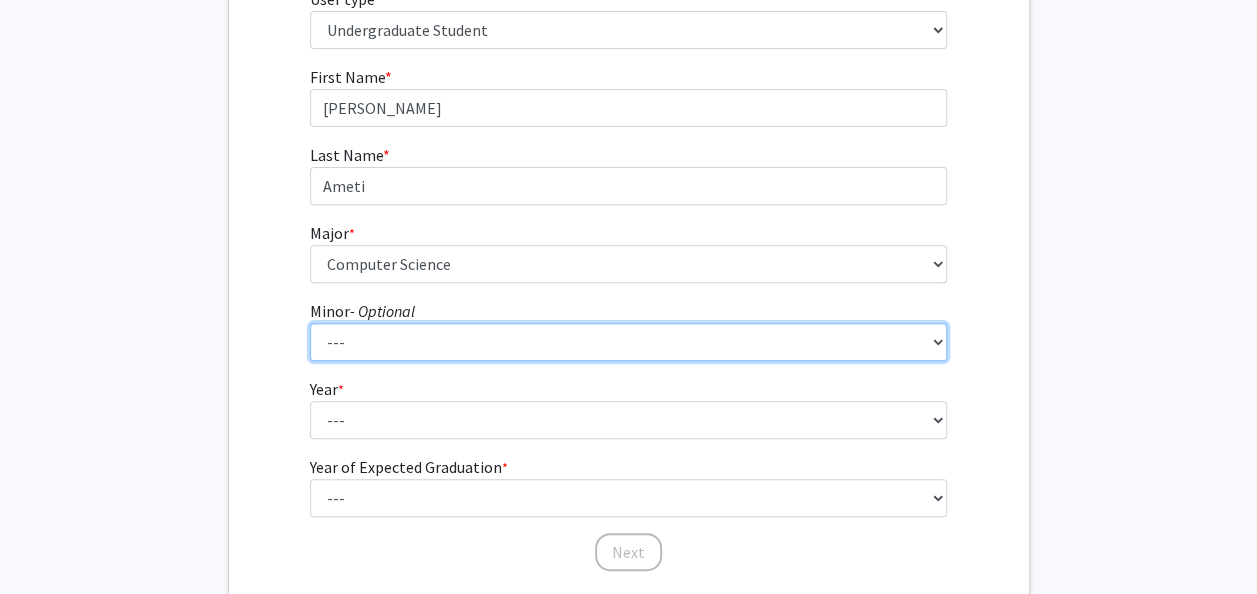 click on "---  Actuarial Mathematics   Advanced Cybersecurity Experience for Students   African Studies   Agricultural Science and Technology   Anti-Black Racism   Arabic   Archaeology   Army Leadership Studies   Art History   Arts Leadership   Asian American Studies   Astronomy   Atmospheric Chemistry   Atmospheric Sciences   Black Women's Studies   Business Analytics   Chinese Language   Classical Mythology   Computational Finance   Computer Engineering   Computer Science   Construction Project Management   Creative Placemaking   Creative Writing   Data Science   Demography   Digital Storytelling and Poetics   Disability Studies   Earth History   Earth Material Properties   Economics   Entomology   French Studies   General Business   Geochemistry   Geographic Information Science   Geophysics   German Studies   Global Engineering Leadership   Global Poverty   Global Studies   Global Terrorism Studies   Greek Language and Culture   Hearing and Speech Sciences   Hebrew Studies   History   Human Development   Hydrology" at bounding box center [628, 342] 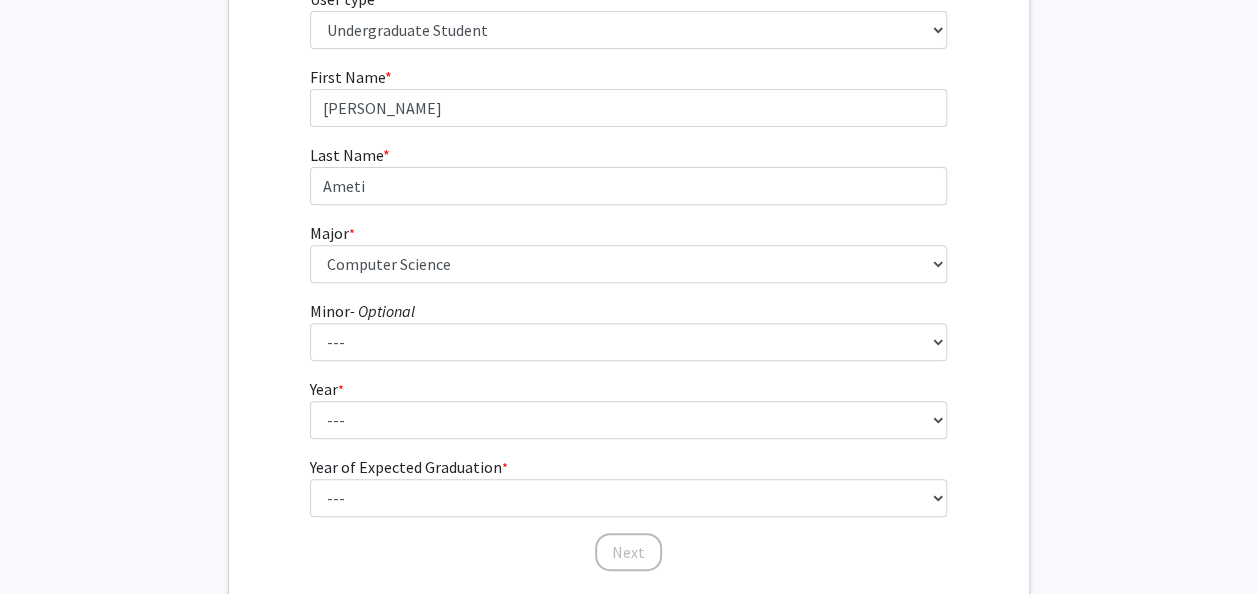 click on "Year of Expected Graduation  * required" 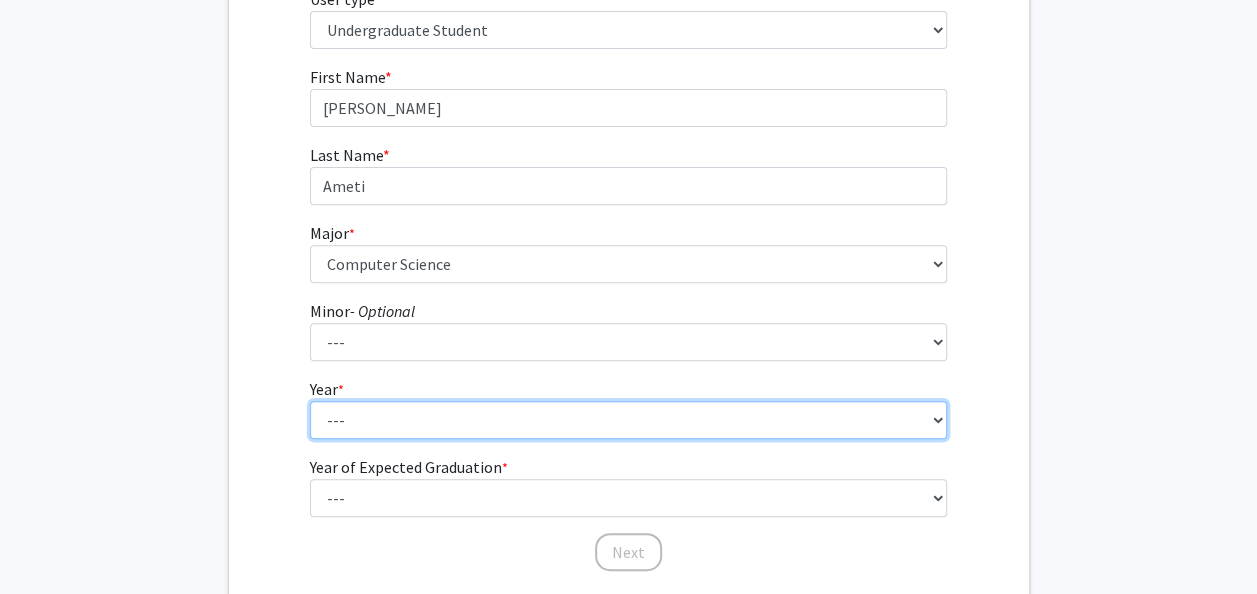 click on "---  First-year   Sophomore   Junior   Senior   Postbaccalaureate Certificate" at bounding box center (628, 420) 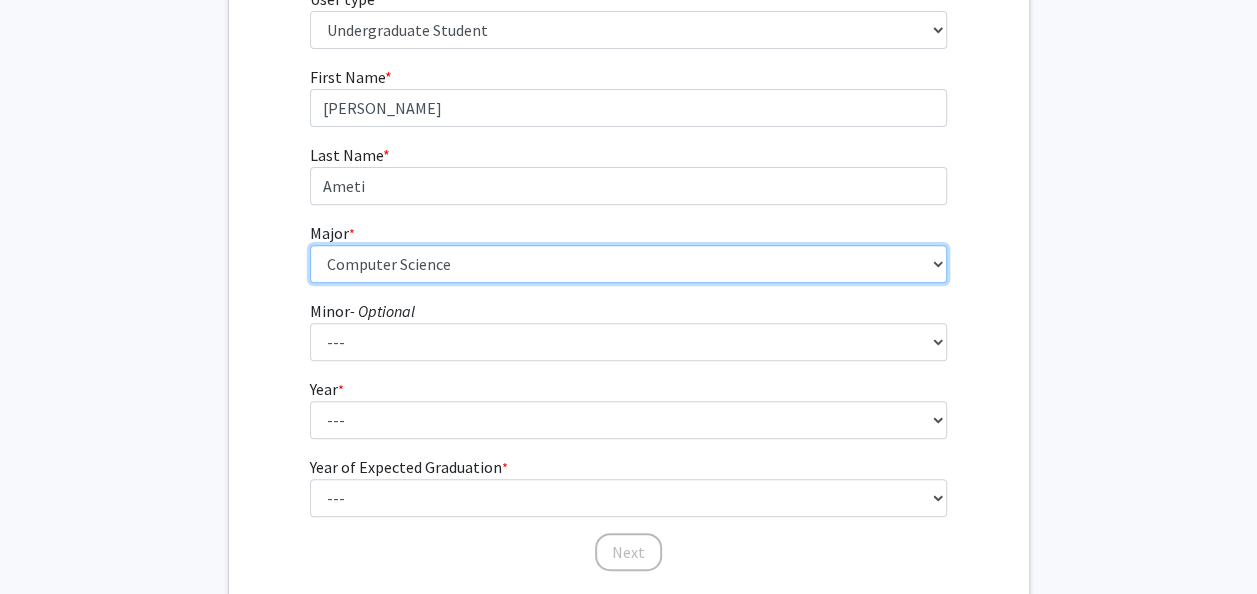 click on "---  Accounting   Aerospace Engineering   African American and Africana Studies   Agricultural and Resource Economics   Agricultural Science and Technology   American Studies   Animal Sciences   Anthropology   Arabic Studies   Architecture   Art History   Astronomy   Atmospheric and Oceanic Science   Biochemistry   Biocomputational Engineering   Bioengineering   Biological Sciences   Central European, Russian and Eurasian Studies   Chemical Engineering   Chemistry   Chinese   Cinema and Media Studies   Cinema and Media Studies   Civil Engineering   Classical Languages and Literatures   Communication   Computer Engineering   Computer Science   Criminology and Criminal Justice   Cyber-Physical Systems Engineering   Dance   Early Childhood/Early Childhood Special Education   Economics   Electrical Engineering   Elementary Education   Elementary/Middle Special Education   English Language and Literature   Environmental Science and Policy   Environmental Science and Technology   Family Science   Finance   Geology" at bounding box center (628, 264) 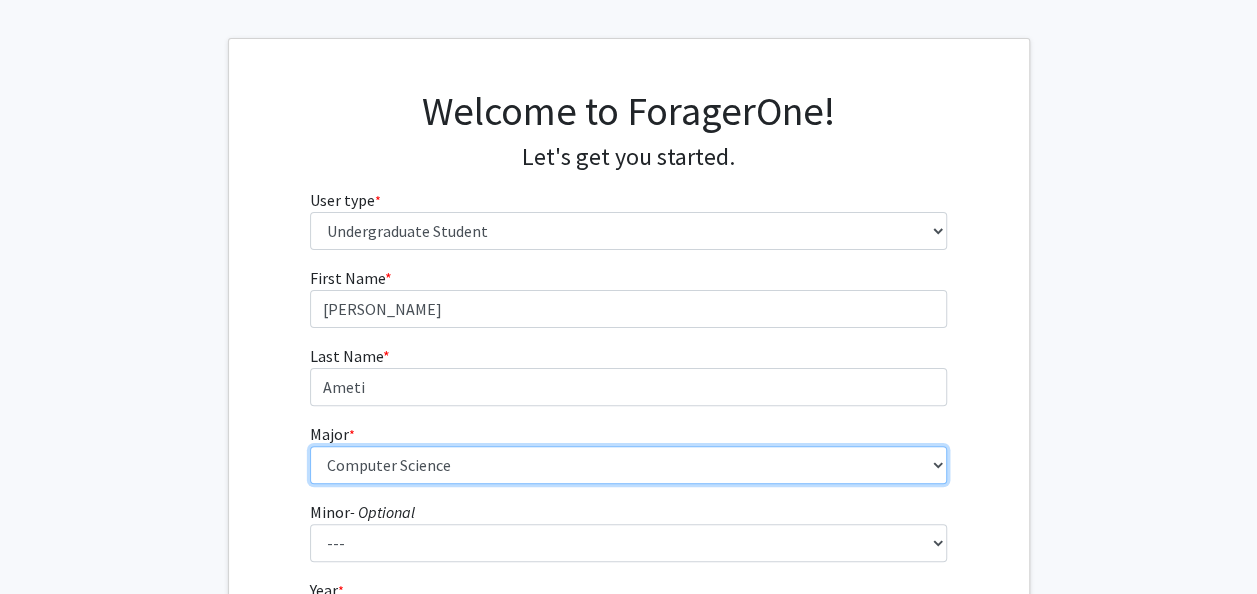 scroll, scrollTop: 79, scrollLeft: 0, axis: vertical 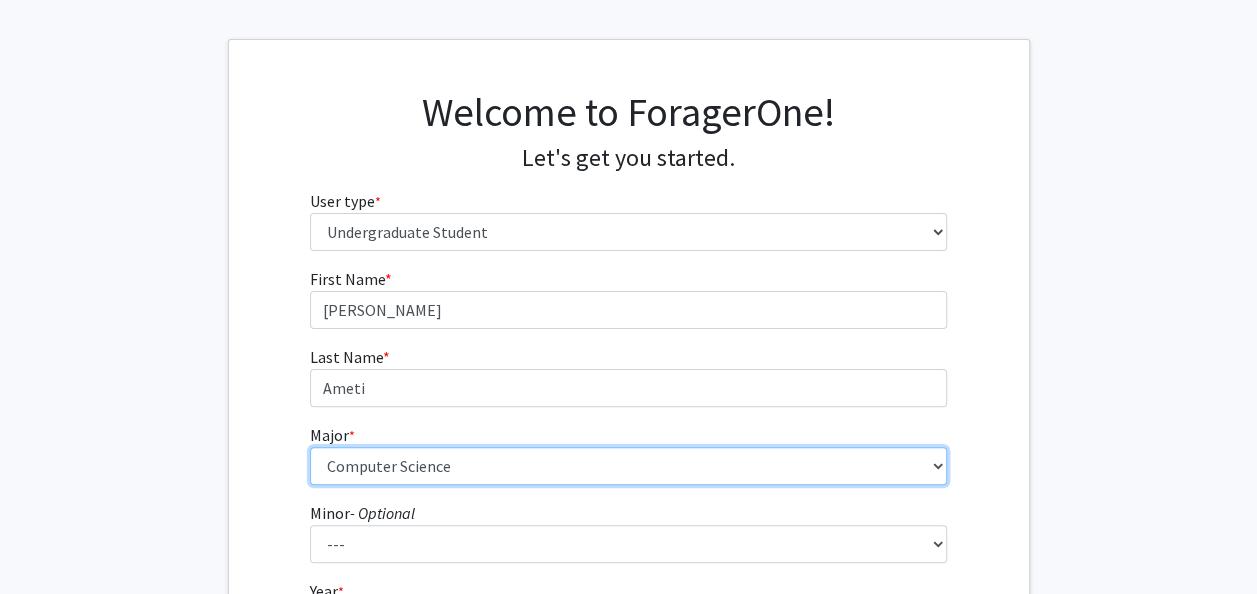 click on "---  Accounting   Aerospace Engineering   African American and Africana Studies   Agricultural and Resource Economics   Agricultural Science and Technology   American Studies   Animal Sciences   Anthropology   Arabic Studies   Architecture   Art History   Astronomy   Atmospheric and Oceanic Science   Biochemistry   Biocomputational Engineering   Bioengineering   Biological Sciences   Central European, Russian and Eurasian Studies   Chemical Engineering   Chemistry   Chinese   Cinema and Media Studies   Cinema and Media Studies   Civil Engineering   Classical Languages and Literatures   Communication   Computer Engineering   Computer Science   Criminology and Criminal Justice   Cyber-Physical Systems Engineering   Dance   Early Childhood/Early Childhood Special Education   Economics   Electrical Engineering   Elementary Education   Elementary/Middle Special Education   English Language and Literature   Environmental Science and Policy   Environmental Science and Technology   Family Science   Finance   Geology" at bounding box center (628, 466) 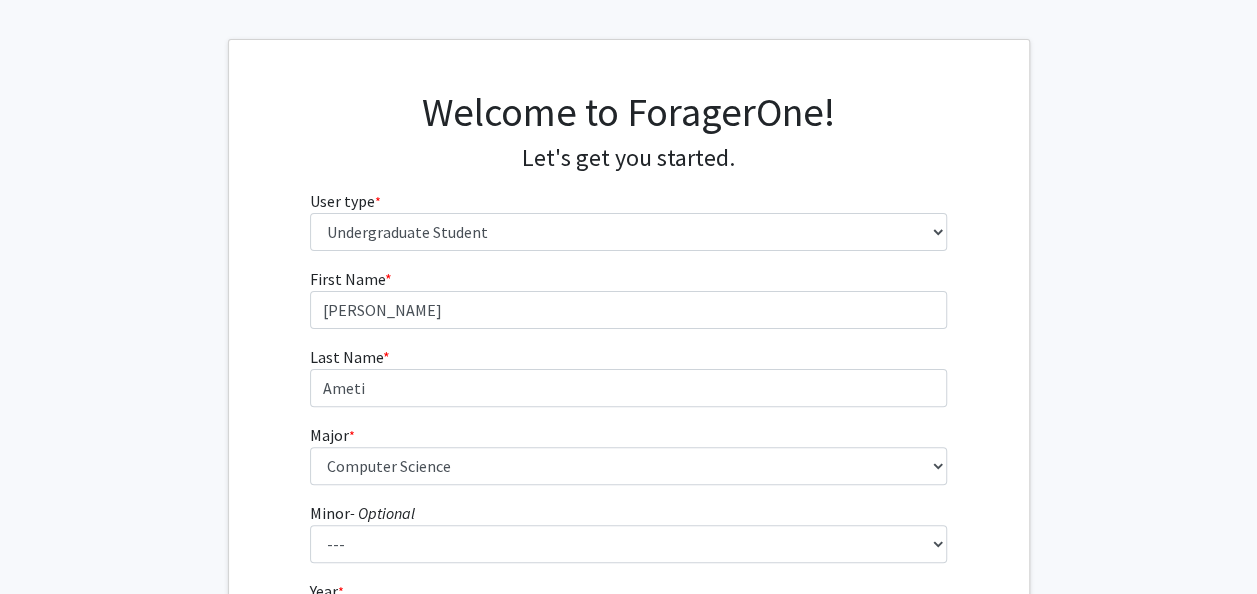 click on "First Name * required [PERSON_NAME] Last Name * required [PERSON_NAME]  * required ---  Accounting   Aerospace Engineering   African American and Africana Studies   Agricultural and Resource Economics   Agricultural Science and Technology   American Studies   Animal Sciences   Anthropology   Arabic Studies   Architecture   Art History   Astronomy   Atmospheric and Oceanic Science   Biochemistry   Biocomputational Engineering   Bioengineering   Biological Sciences   Central European, Russian and Eurasian Studies   Chemical Engineering   Chemistry   Chinese   Cinema and Media Studies   Cinema and Media Studies   Civil Engineering   Classical Languages and Literatures   Communication   Computer Engineering   Computer Science   Criminology and Criminal Justice   Cyber-Physical Systems Engineering   Dance   Early Childhood/Early Childhood Special Education   Economics   Electrical Engineering   Elementary Education   Elementary/Middle Special Education   English Language and Literature   Family Science   Finance  ---" 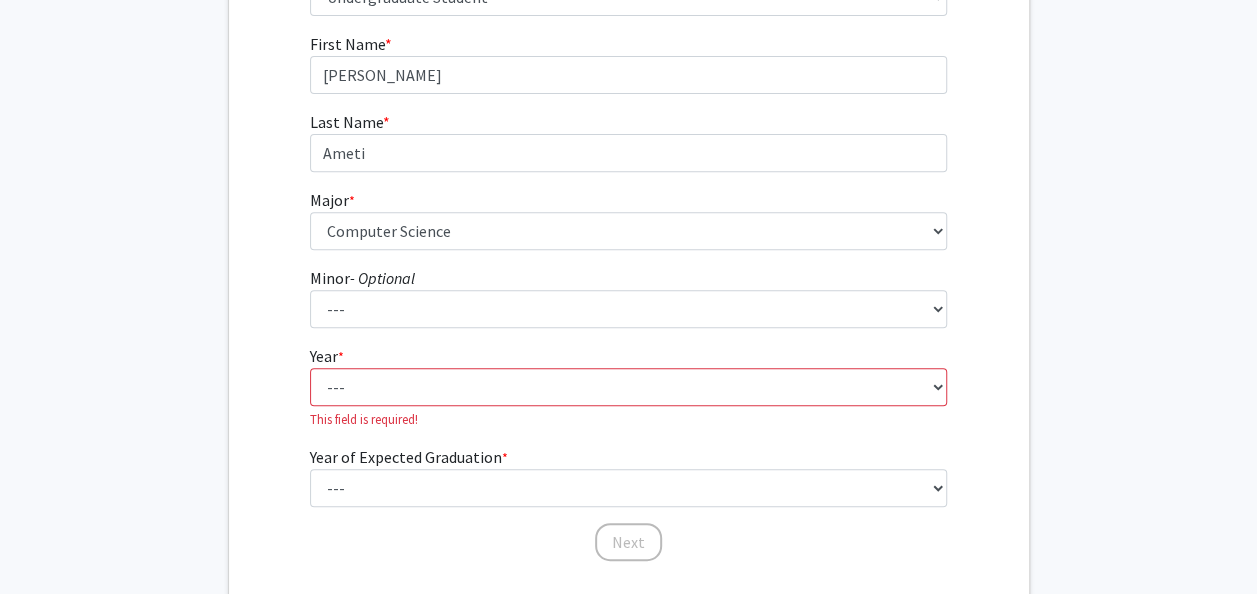 scroll, scrollTop: 316, scrollLeft: 0, axis: vertical 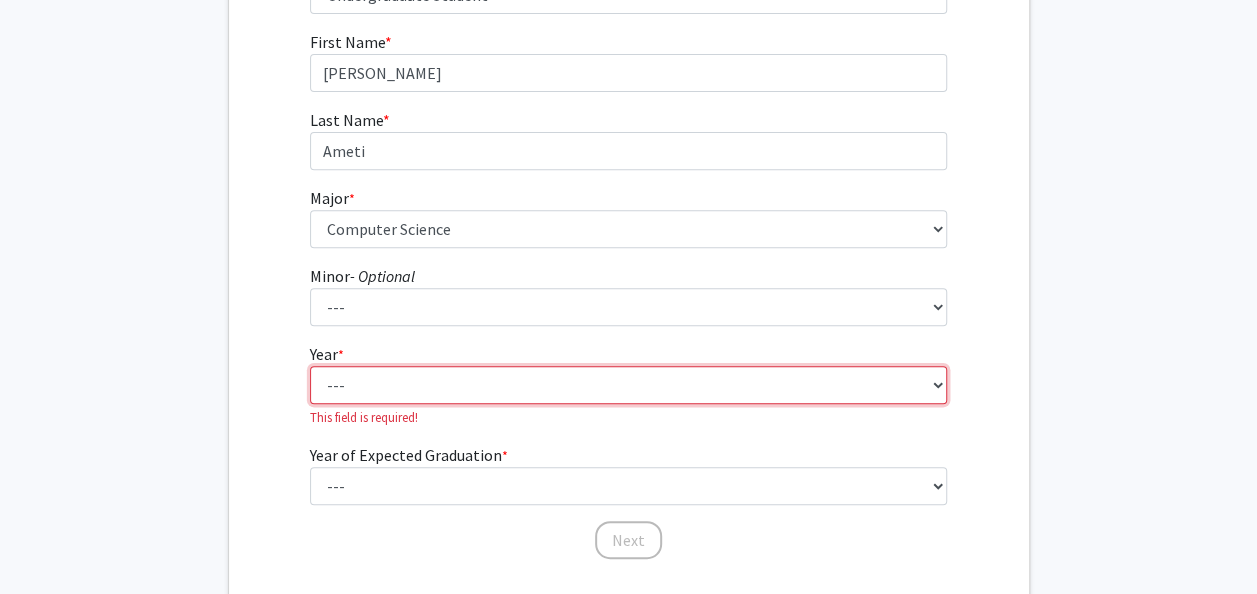click on "---  First-year   Sophomore   Junior   Senior   Postbaccalaureate Certificate" at bounding box center (628, 385) 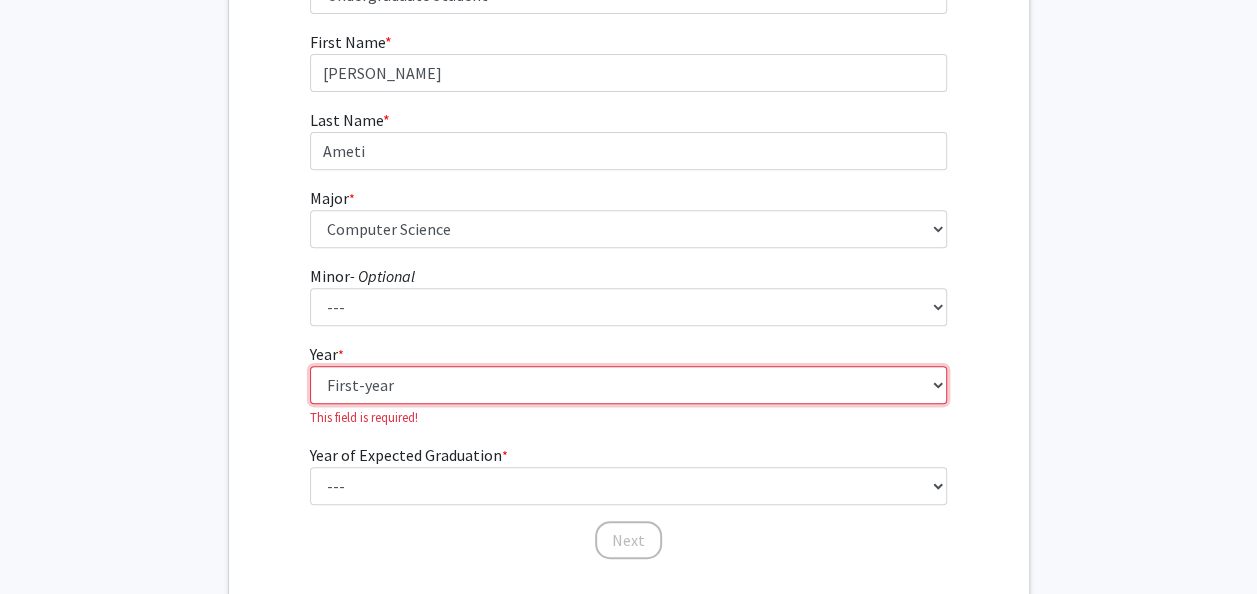 click on "---  First-year   Sophomore   Junior   Senior   Postbaccalaureate Certificate" at bounding box center (628, 385) 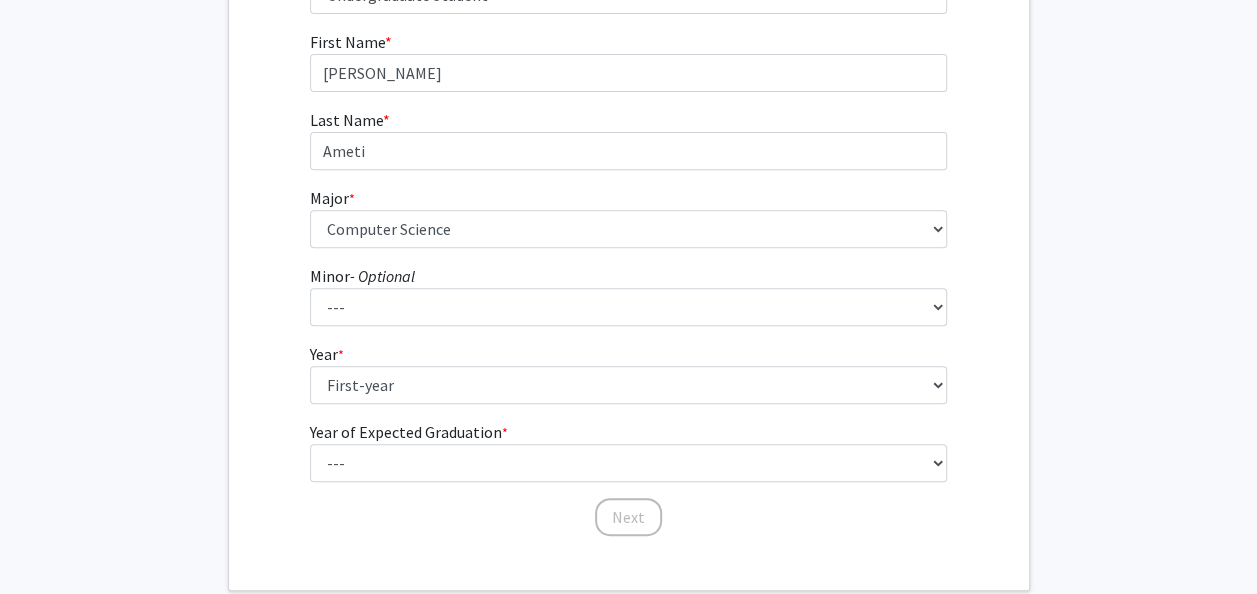 click on "Year of Expected Graduation  * required" 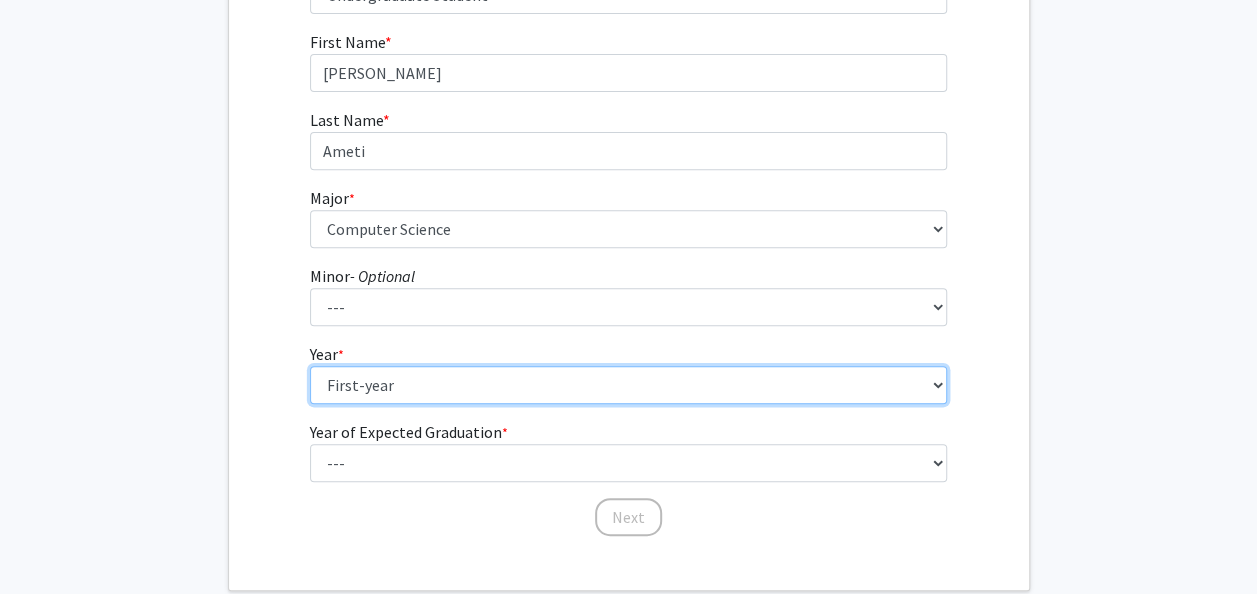 click on "---  First-year   Sophomore   Junior   Senior   Postbaccalaureate Certificate" at bounding box center [628, 385] 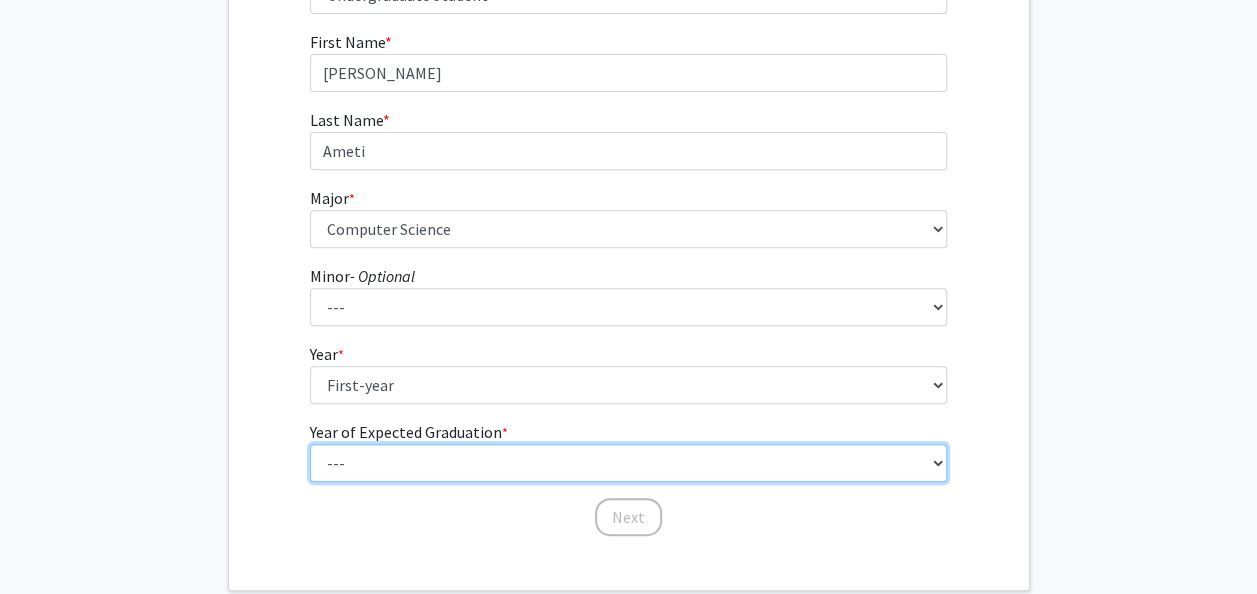 click on "---  2025   2026   2027   2028   2029   2030   2031   2032   2033   2034" at bounding box center (628, 463) 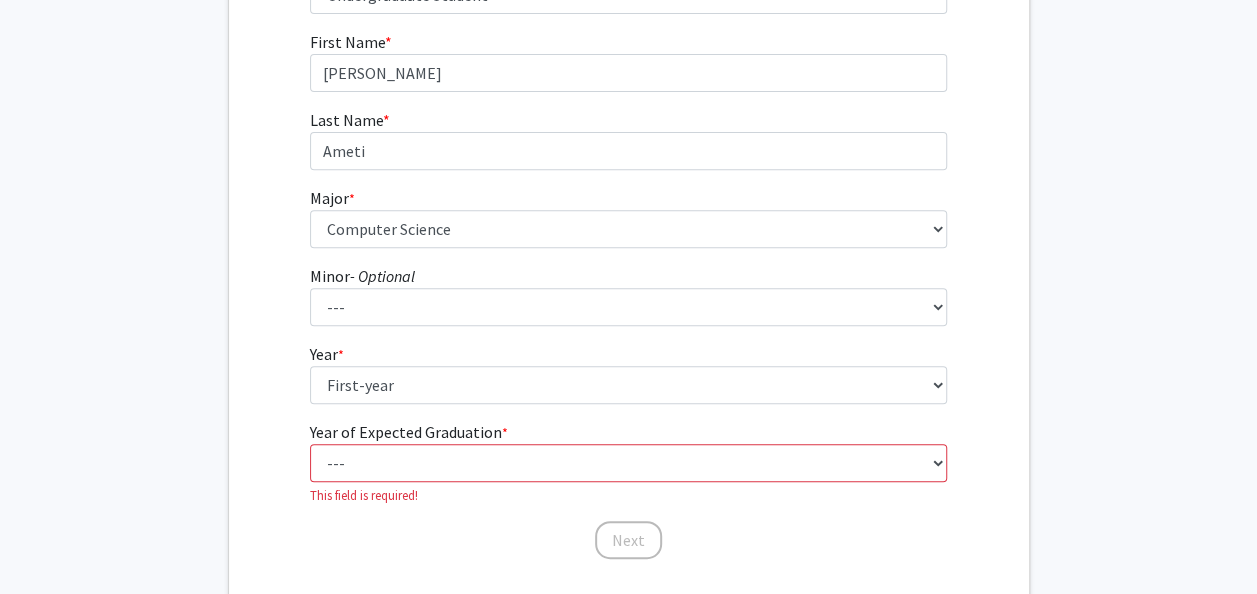 click on "Welcome to ForagerOne! Let's get you started.  User type  * required Please tell us who you are  Undergraduate Student   Master's Student   Doctoral Candidate (PhD, MD, DMD, PharmD, etc.)   Postdoctoral Researcher / Research Staff / Medical Resident / Medical Fellow   Faculty   Administrative Staff  First Name * required [PERSON_NAME] Last Name * required [PERSON_NAME]  * required ---  Accounting   Aerospace Engineering   [DEMOGRAPHIC_DATA] and Africana Studies   Agricultural and Resource Economics   Agricultural Science and Technology   American Studies   Animal Sciences   Anthropology   Arabic Studies   Architecture   Art History   Astronomy   Atmospheric and Oceanic Science   Biochemistry   Biocomputational Engineering   Bioengineering   Biological Sciences   Central European, Russian and Eurasian Studies   Chemical Engineering   Chemistry   Chinese   Cinema and Media Studies   Cinema and Media Studies   Civil Engineering   Classical Languages and Literatures   Communication   Computer Engineering   Dance  --- *" 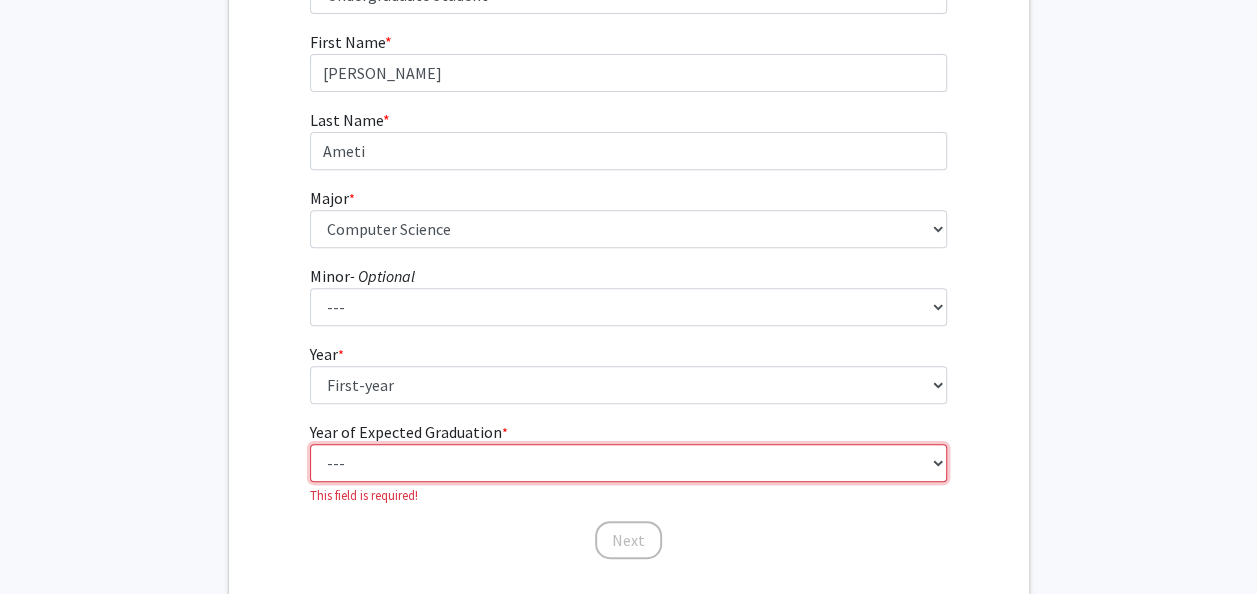 click on "---  2025   2026   2027   2028   2029   2030   2031   2032   2033   2034" at bounding box center [628, 463] 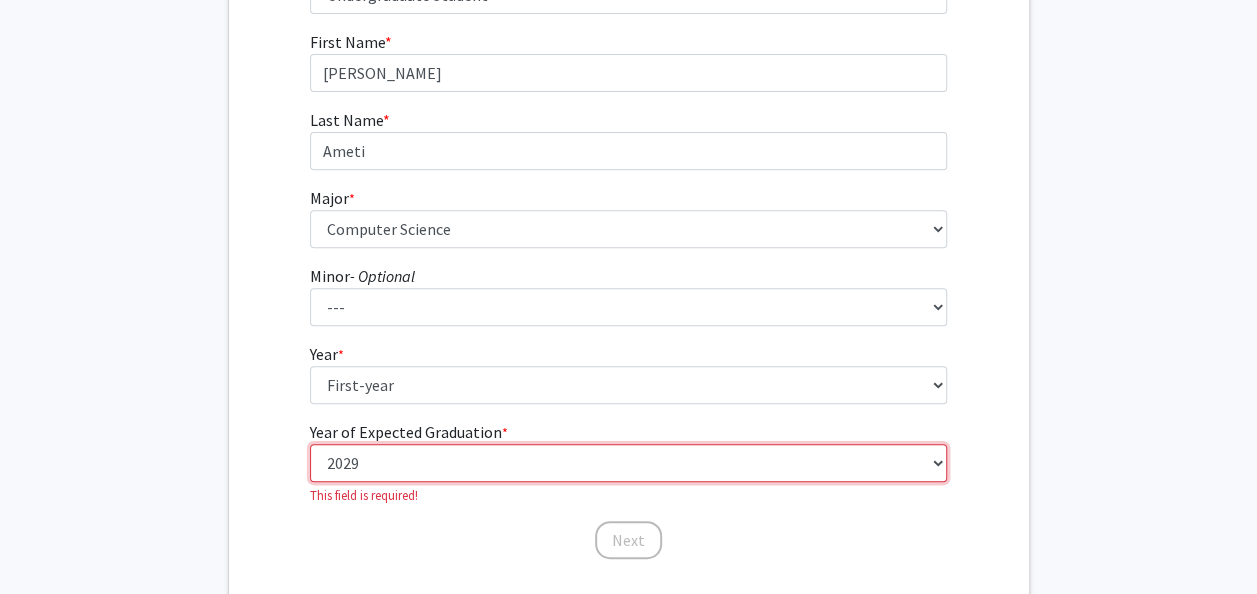 click on "---  2025   2026   2027   2028   2029   2030   2031   2032   2033   2034" at bounding box center (628, 463) 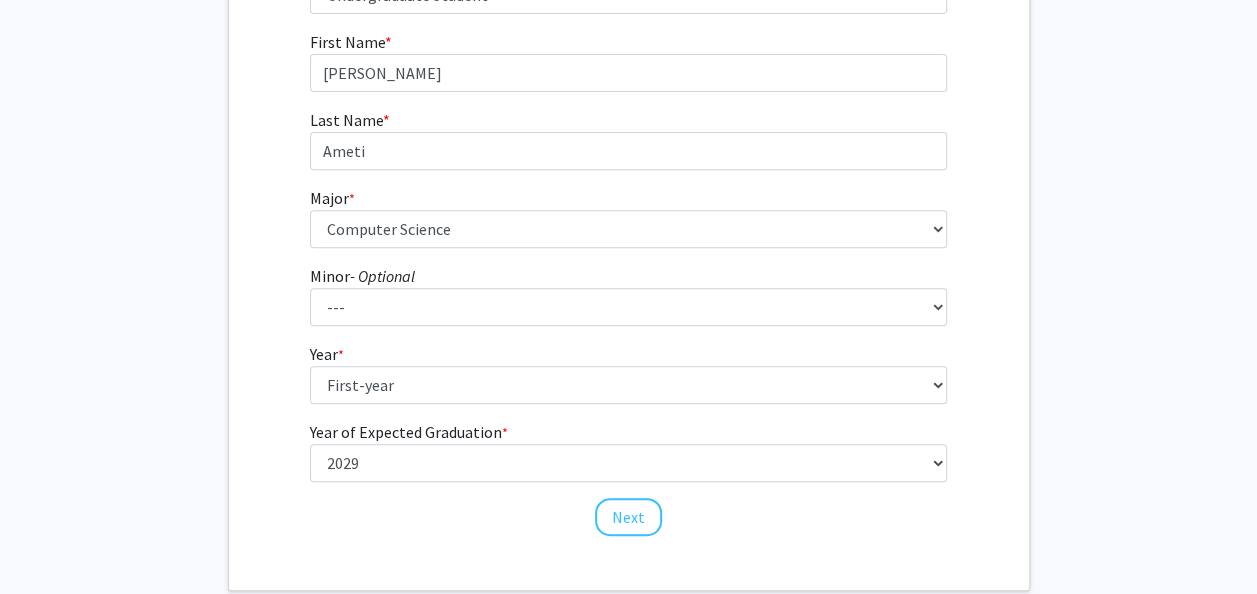 click on "First Name * required [PERSON_NAME] Last Name * required [PERSON_NAME]  * required ---  Accounting   Aerospace Engineering   African American and Africana Studies   Agricultural and Resource Economics   Agricultural Science and Technology   American Studies   Animal Sciences   Anthropology   Arabic Studies   Architecture   Art History   Astronomy   Atmospheric and Oceanic Science   Biochemistry   Biocomputational Engineering   Bioengineering   Biological Sciences   Central European, Russian and Eurasian Studies   Chemical Engineering   Chemistry   Chinese   Cinema and Media Studies   Cinema and Media Studies   Civil Engineering   Classical Languages and Literatures   Communication   Computer Engineering   Computer Science   Criminology and Criminal Justice   Cyber-Physical Systems Engineering   Dance   Early Childhood/Early Childhood Special Education   Economics   Electrical Engineering   Elementary Education   Elementary/Middle Special Education   English Language and Literature   Family Science   Finance  ---" 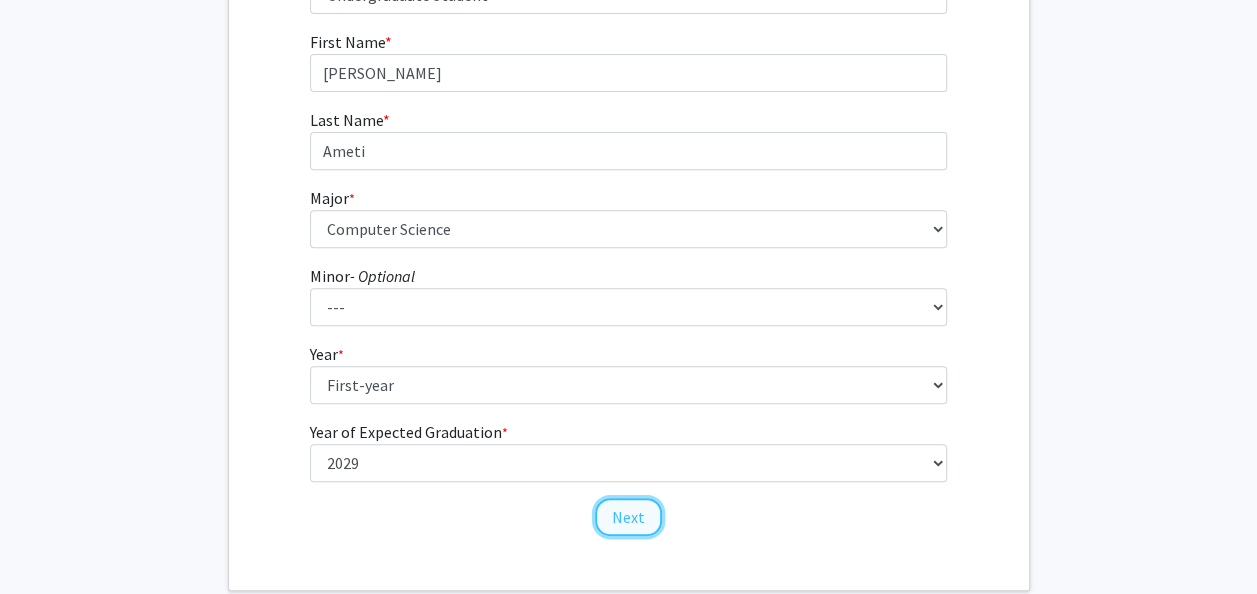 click on "Next" 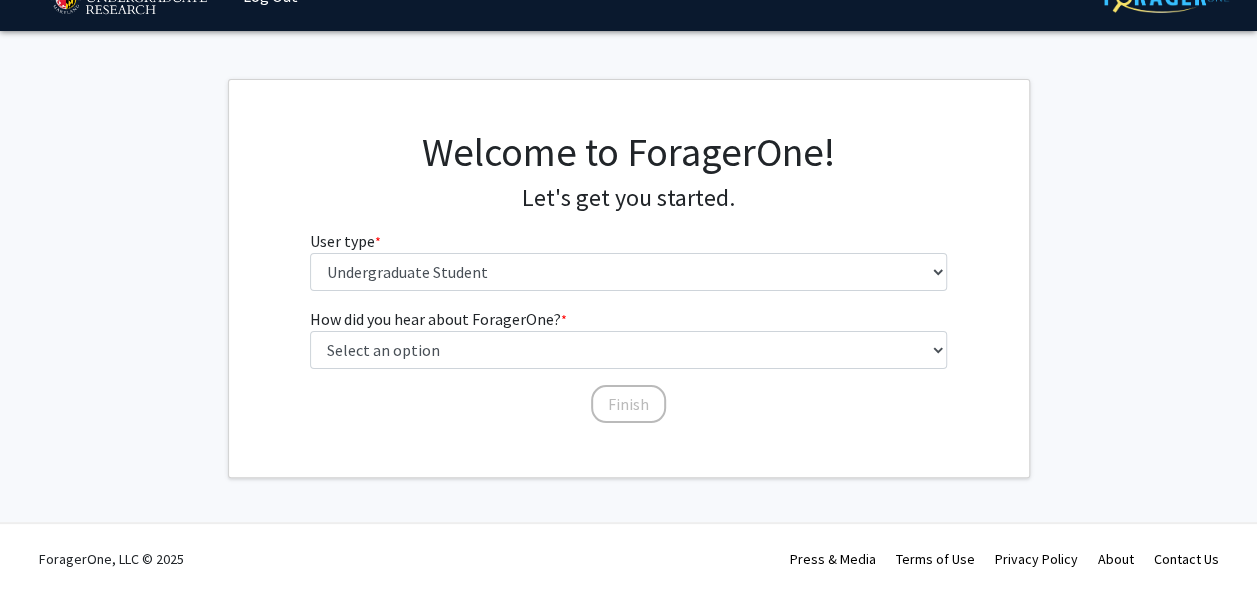 scroll, scrollTop: 38, scrollLeft: 0, axis: vertical 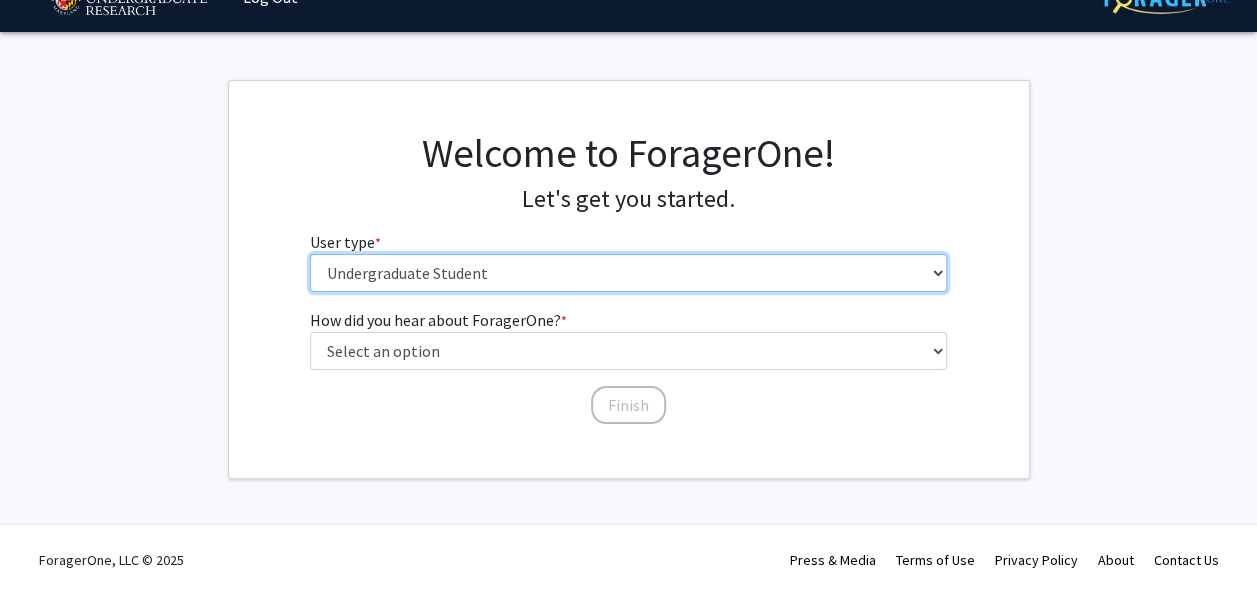 click on "Please tell us who you are  Undergraduate Student   Master's Student   Doctoral Candidate (PhD, MD, DMD, PharmD, etc.)   Postdoctoral Researcher / Research Staff / Medical Resident / Medical Fellow   Faculty   Administrative Staff" at bounding box center [628, 273] 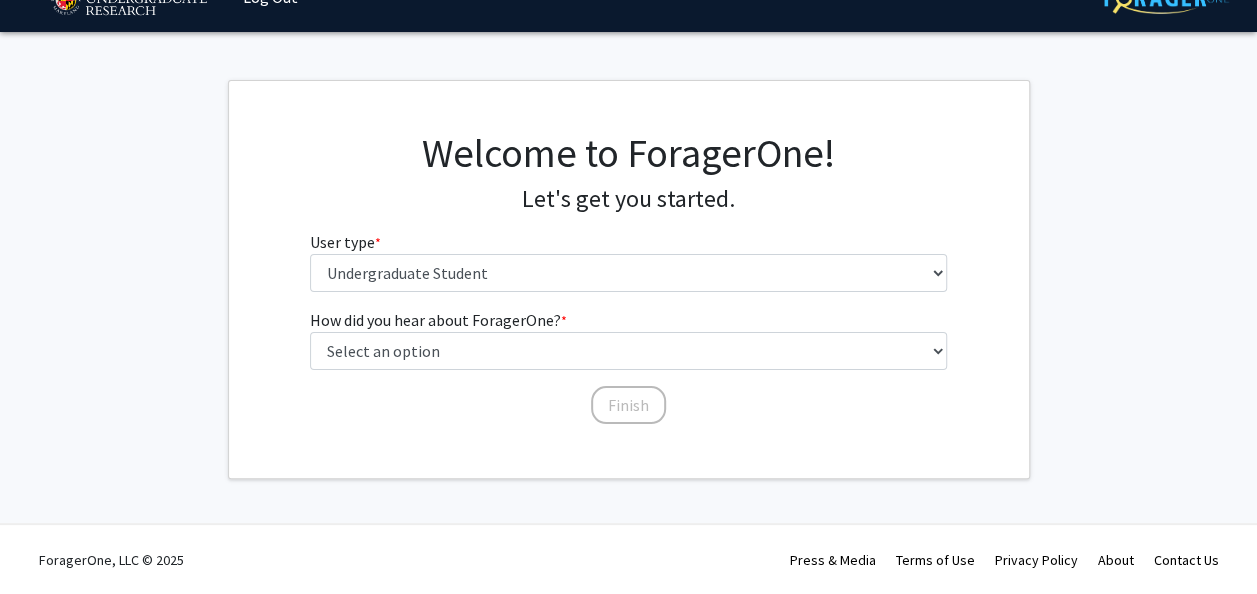 click on "Welcome to ForagerOne! Let's get you started.  User type  * required Please tell us who you are  Undergraduate Student   Master's Student   Doctoral Candidate (PhD, MD, DMD, PharmD, etc.)   Postdoctoral Researcher / Research Staff / Medical Resident / Medical Fellow   Faculty   Administrative Staff" 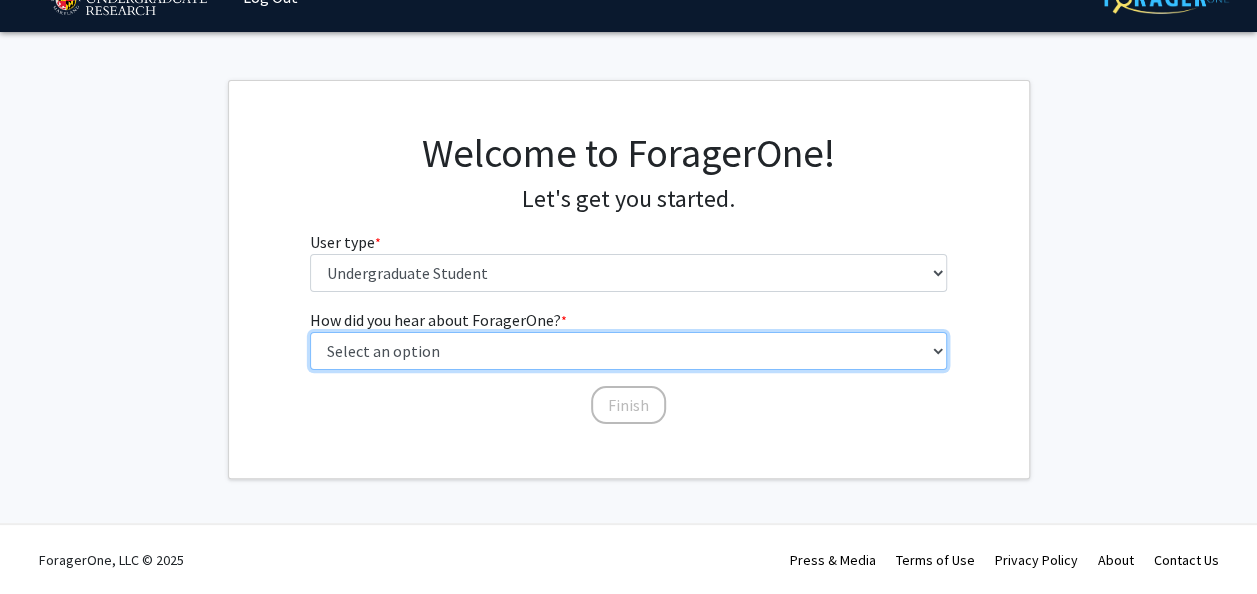click on "Select an option  Peer/student recommendation   Faculty/staff recommendation   University website   University email or newsletter   Other" at bounding box center (628, 351) 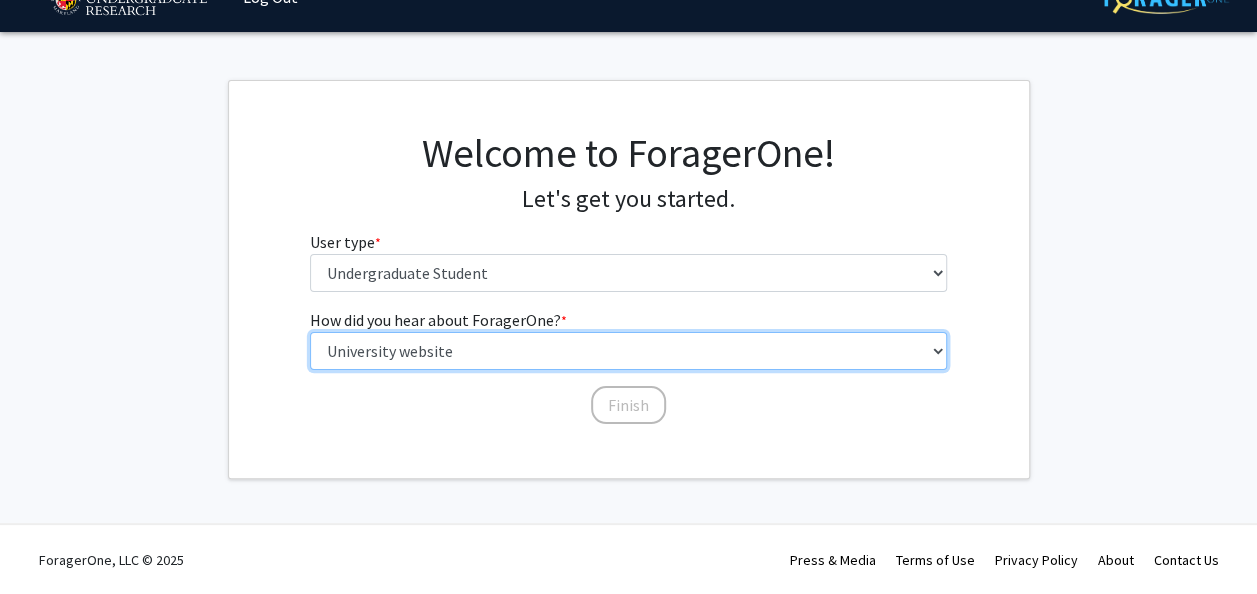 click on "Select an option  Peer/student recommendation   Faculty/staff recommendation   University website   University email or newsletter   Other" at bounding box center (628, 351) 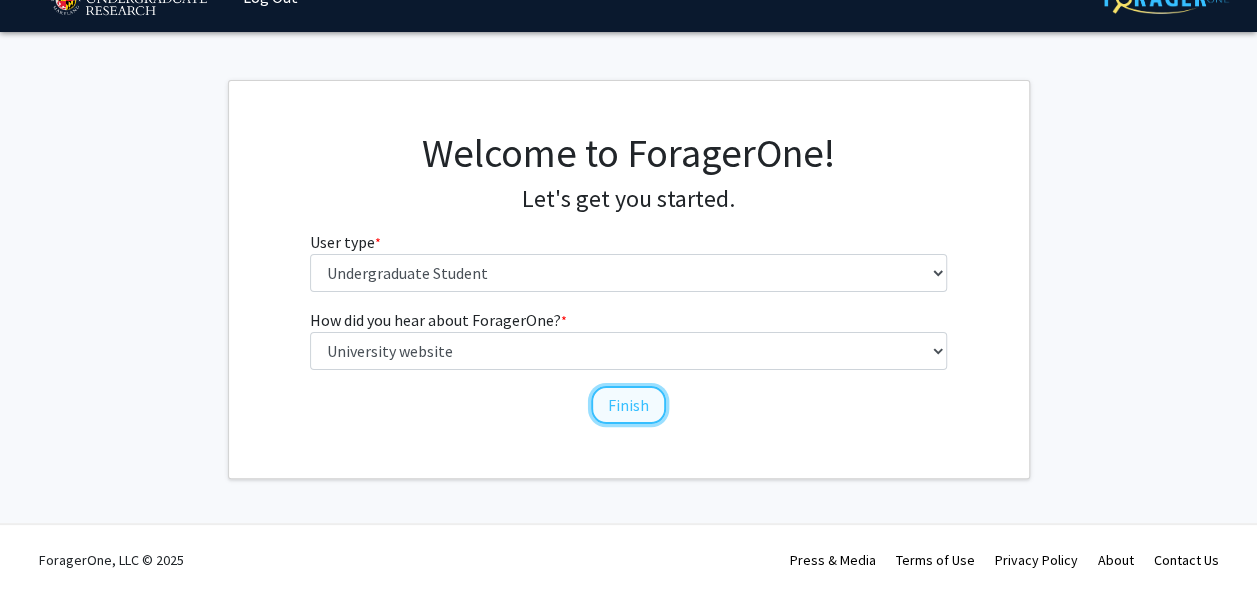click on "Finish" 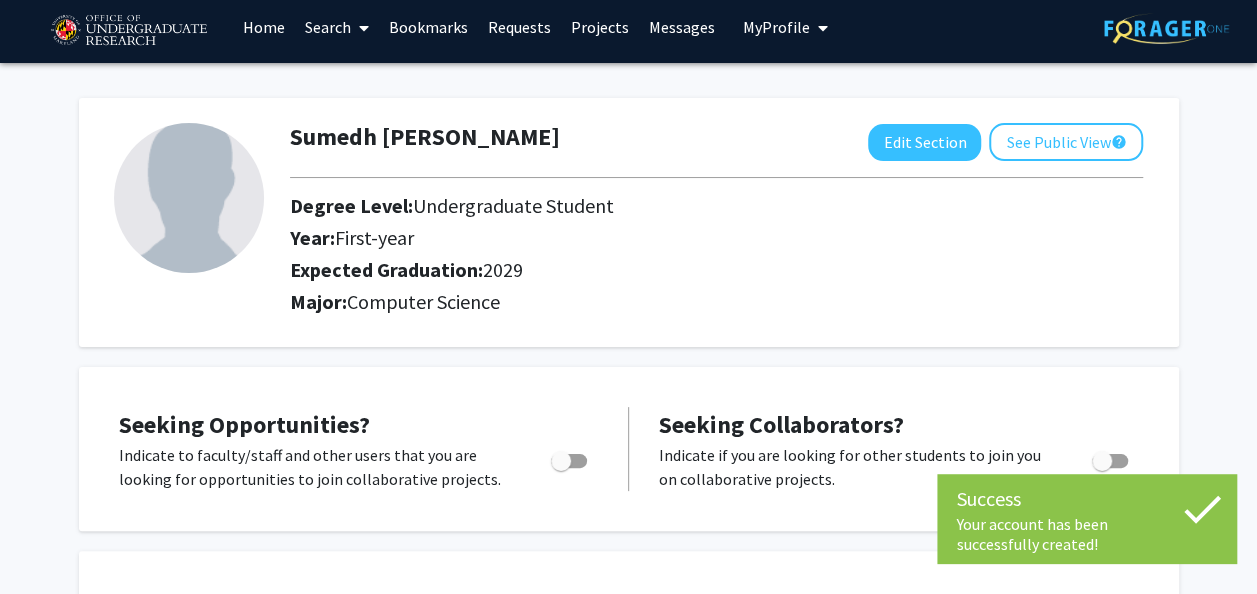 scroll, scrollTop: 8, scrollLeft: 0, axis: vertical 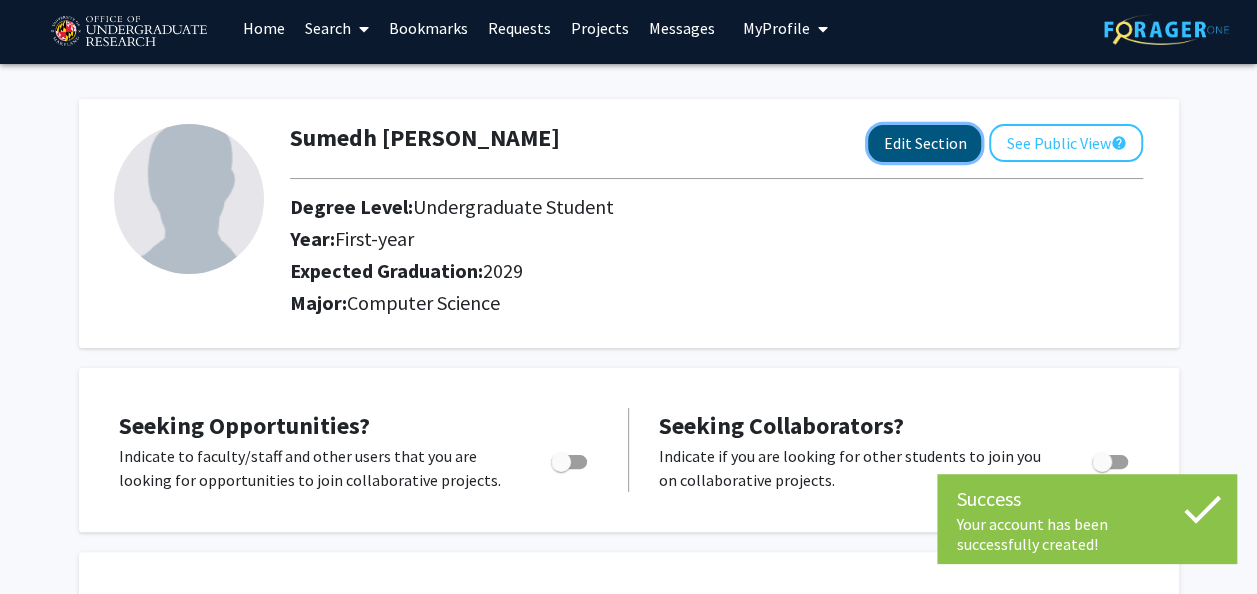 click on "Edit Section" 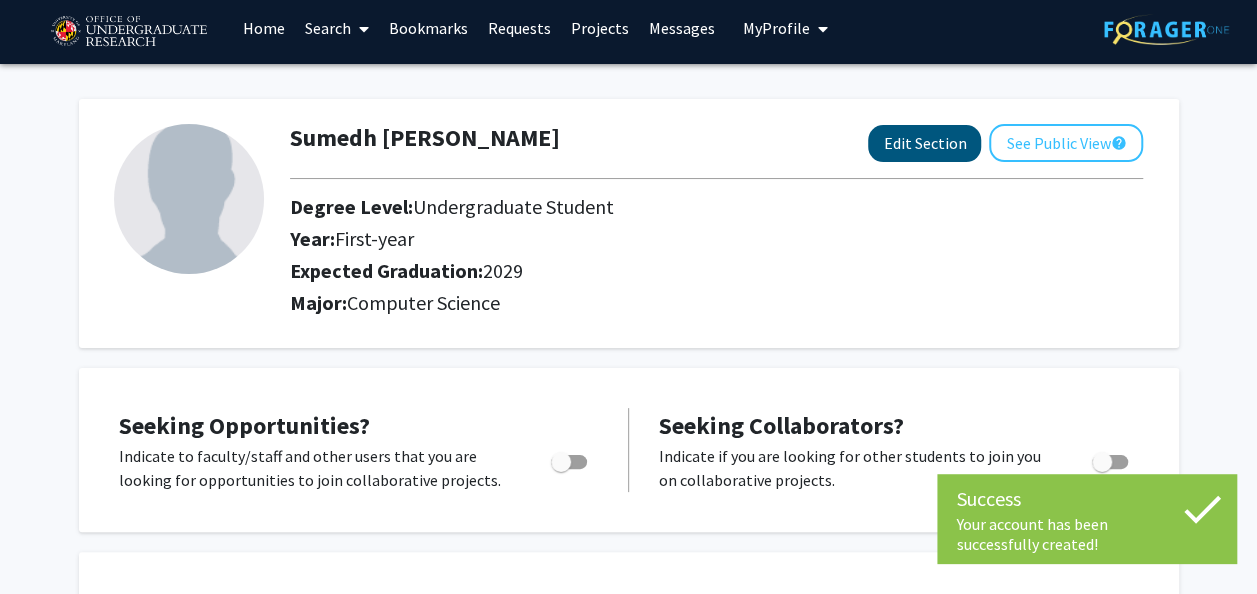 select on "first-year" 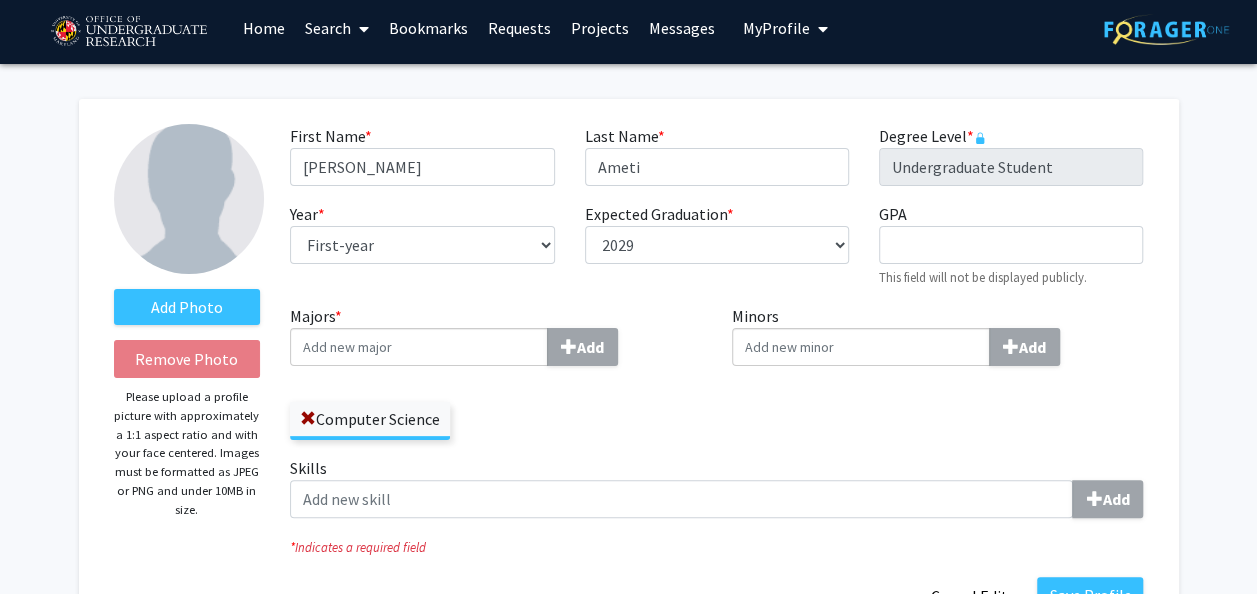 click on "Majors  * Add" at bounding box center (419, 347) 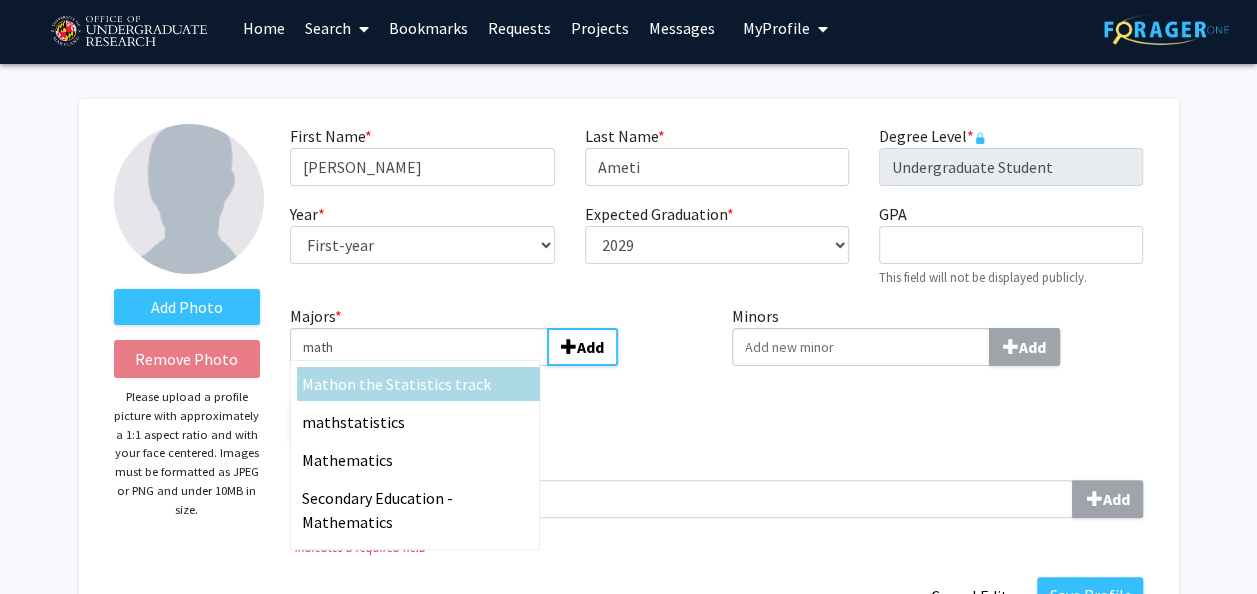 type on "math" 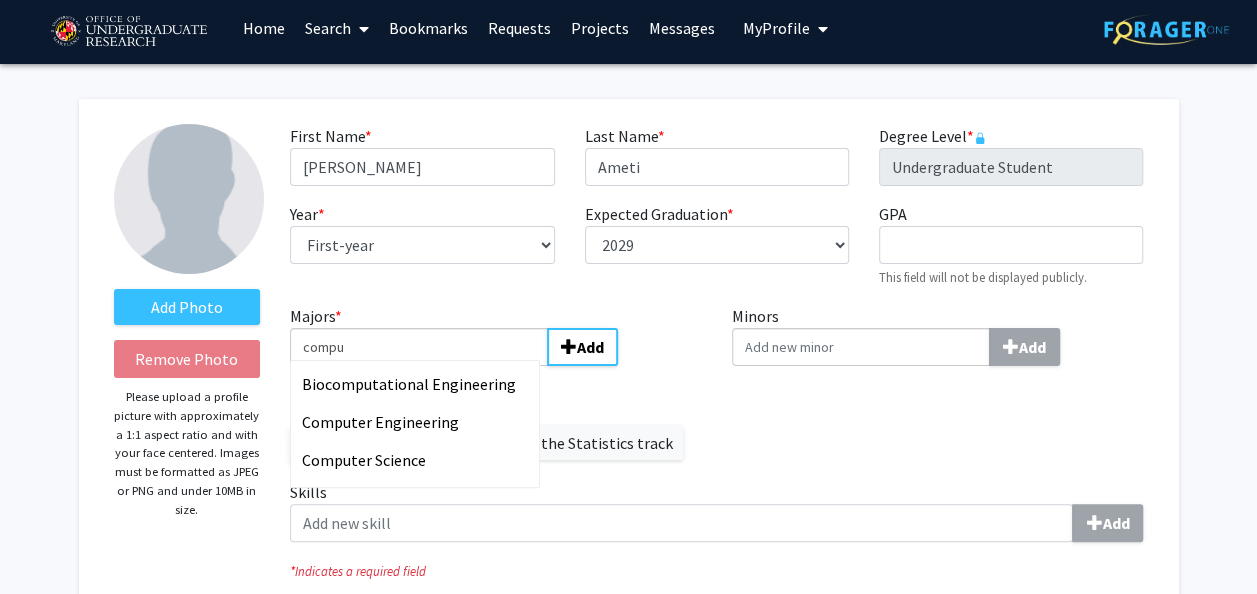 type on "comput" 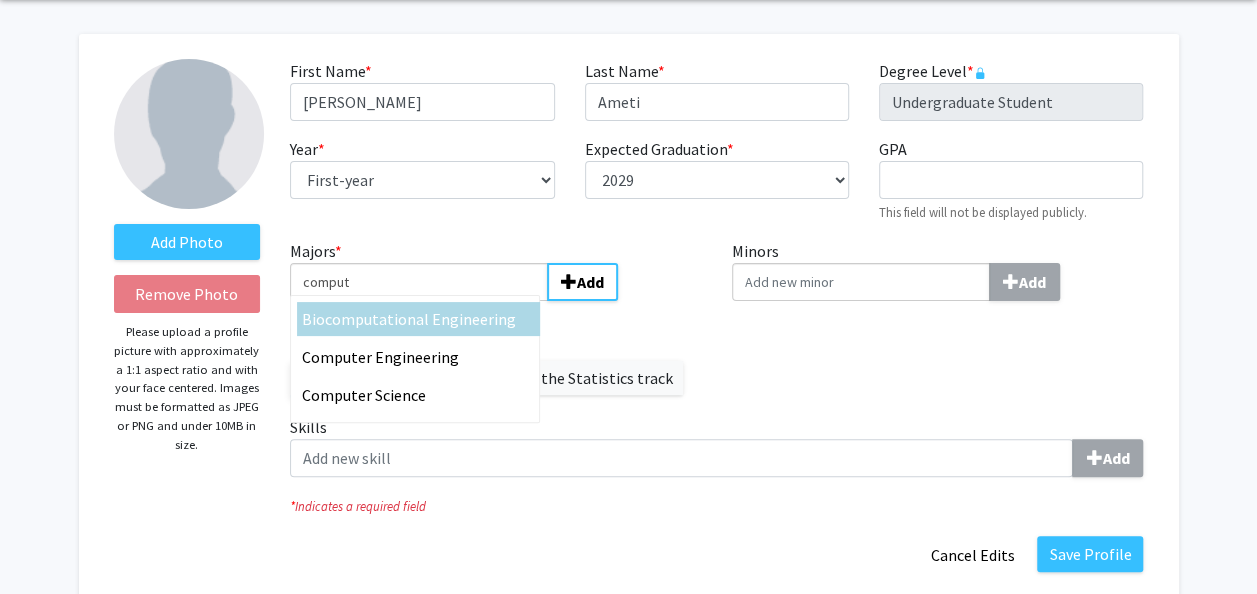 scroll, scrollTop: 82, scrollLeft: 0, axis: vertical 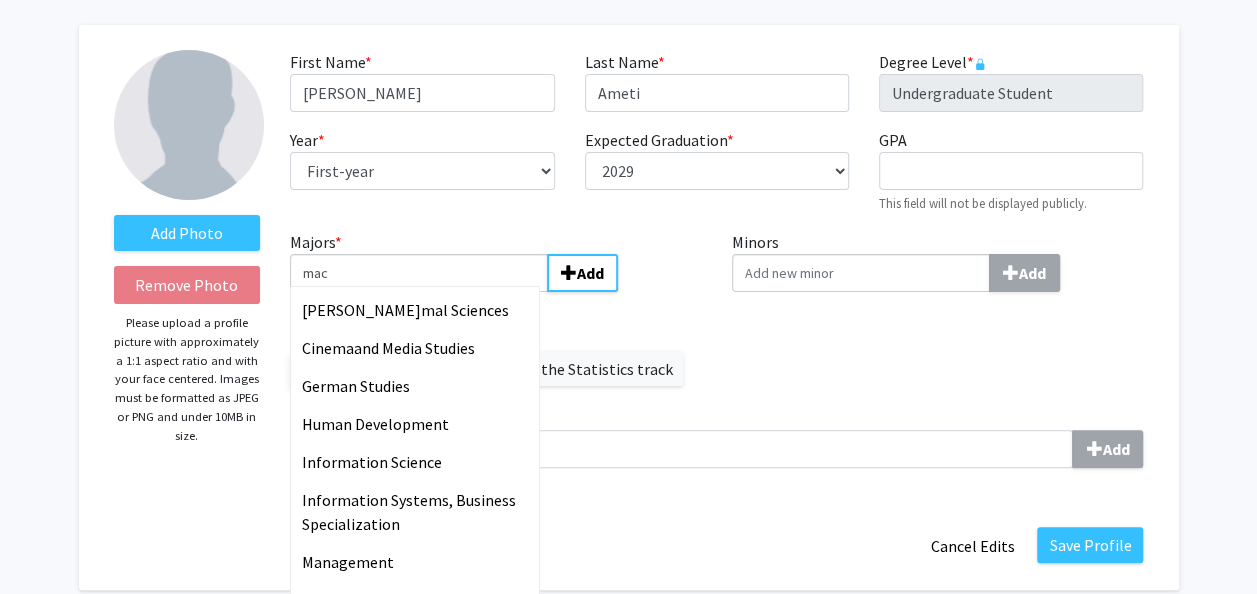 type on "mach" 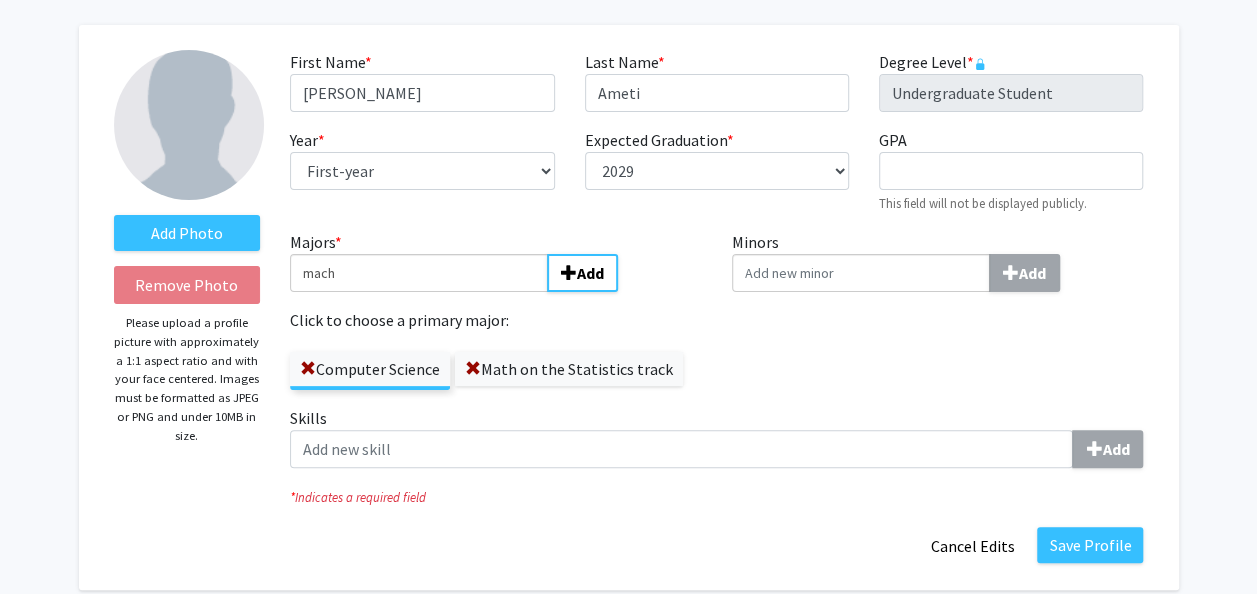 type 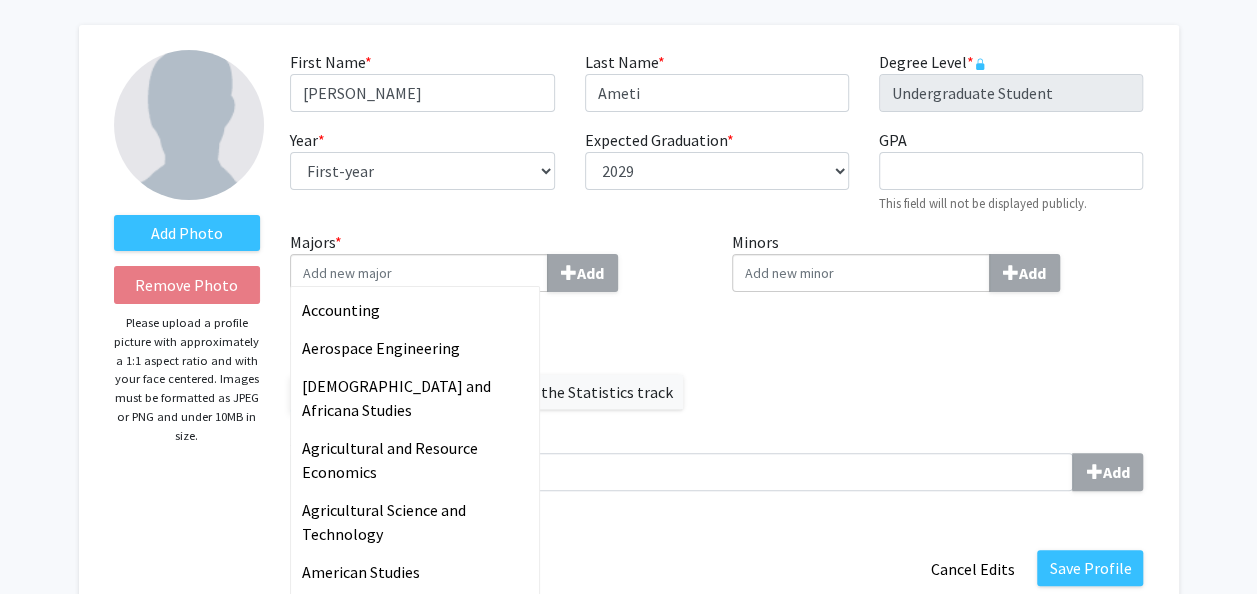click on "Minors  Add" 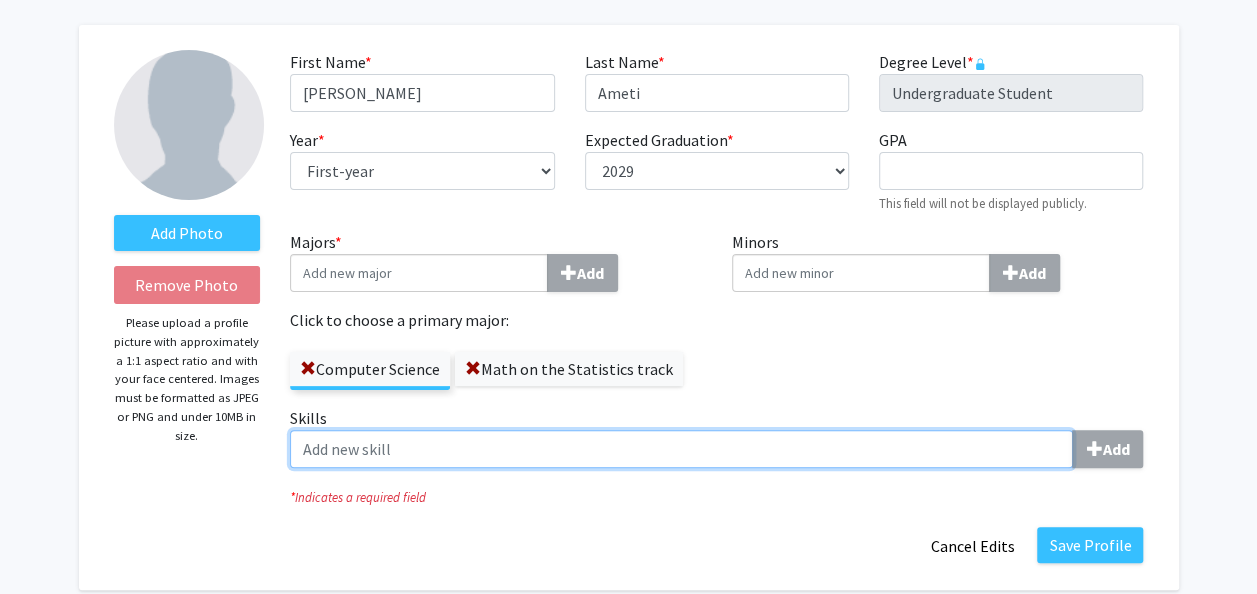click on "Skills  Add" 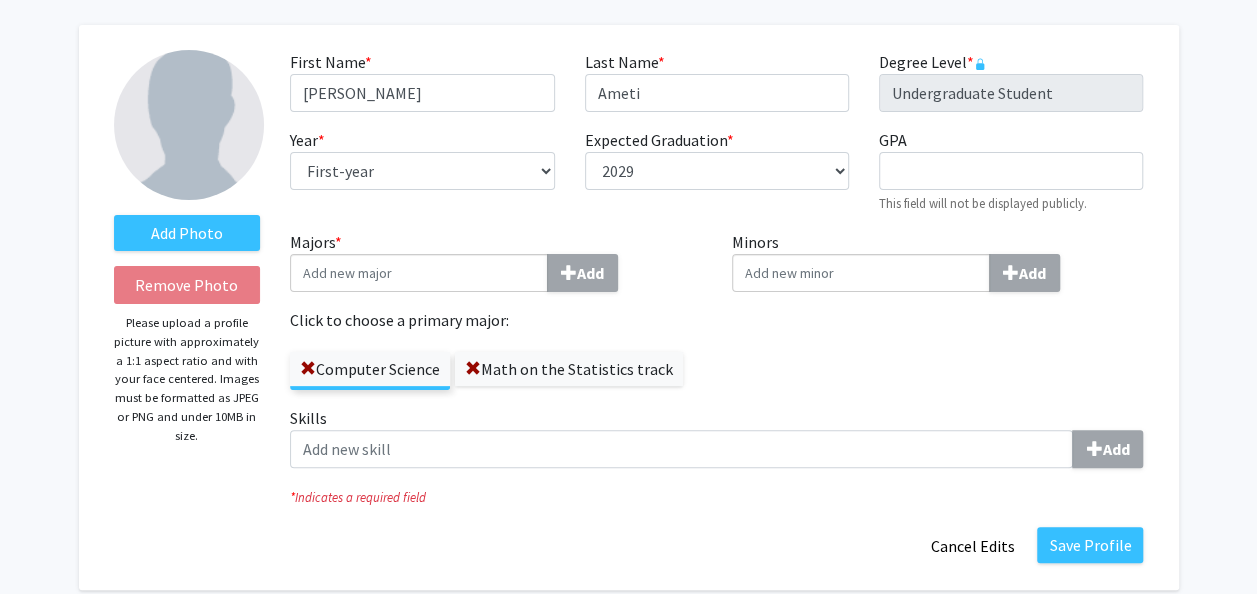 click on "*  Indicates a required field" 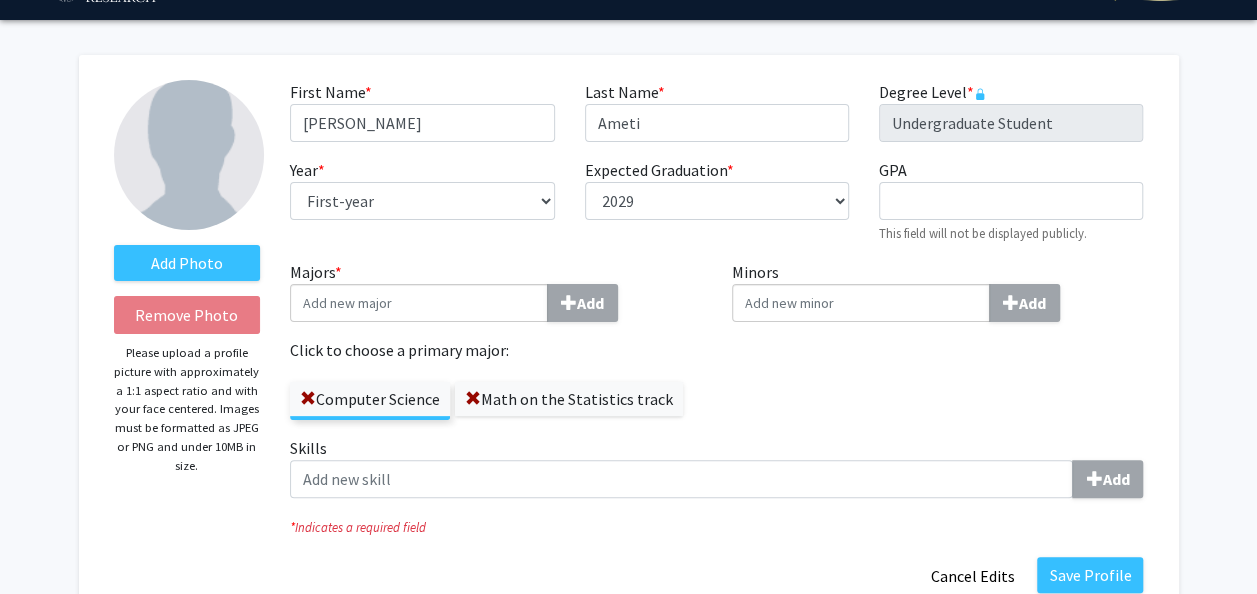 scroll, scrollTop: 30, scrollLeft: 0, axis: vertical 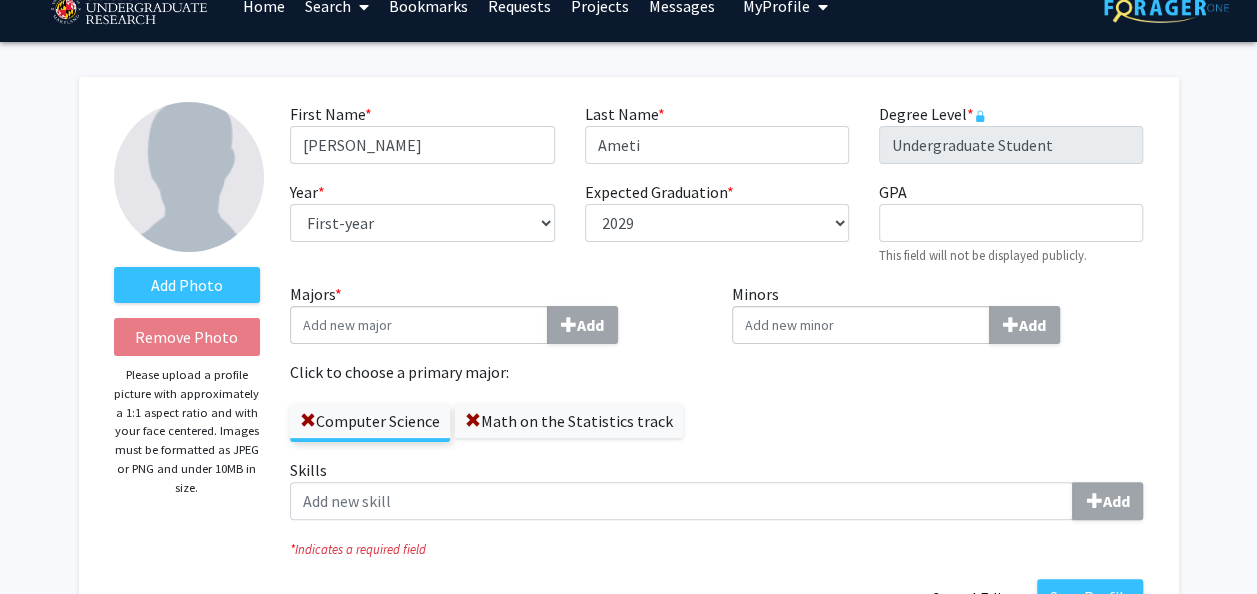 click on "Math on the Statistics track" 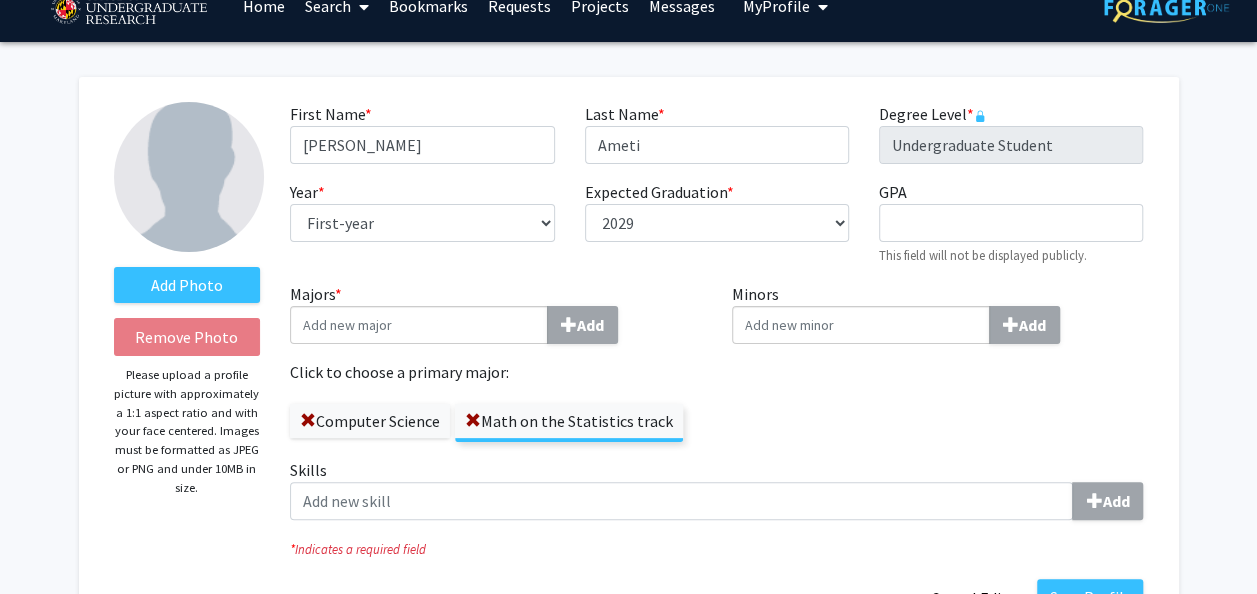 click on "Computer Science" 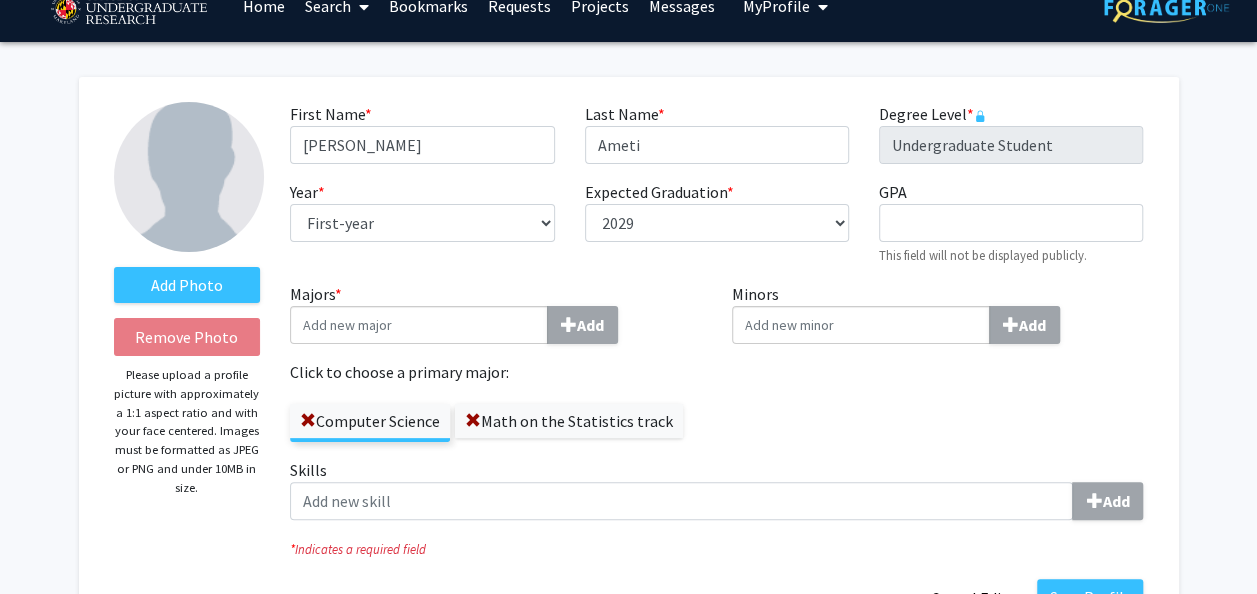 click on "Year  * required ---  First-year   Sophomore   Junior   Senior   Postbaccalaureate Certificate" 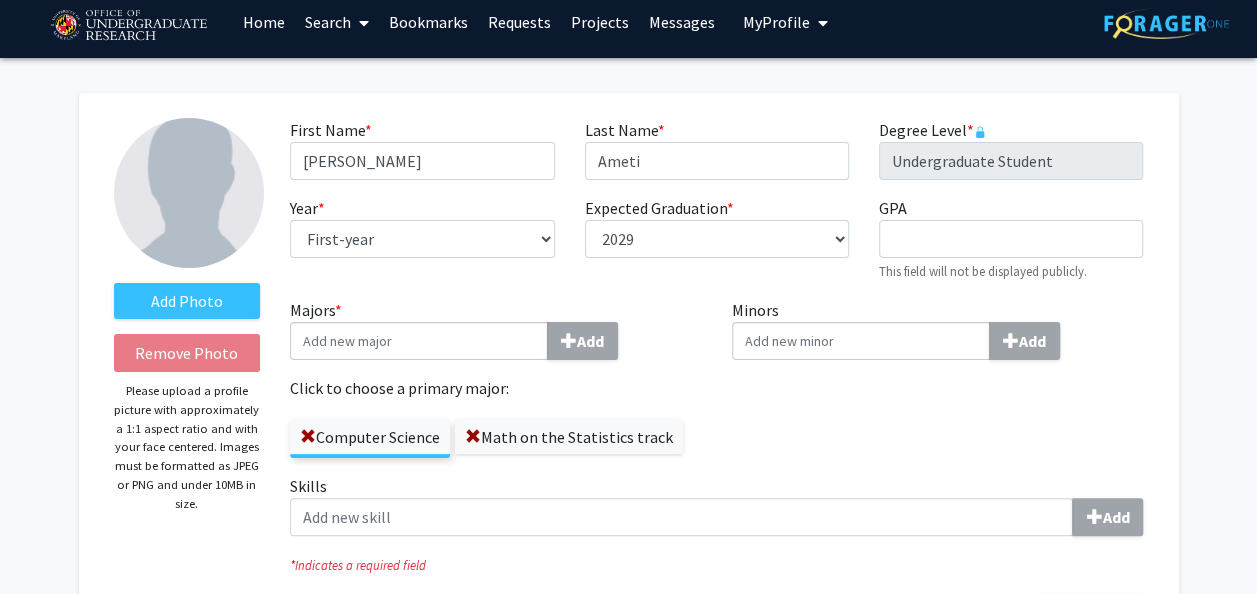 scroll, scrollTop: 12, scrollLeft: 0, axis: vertical 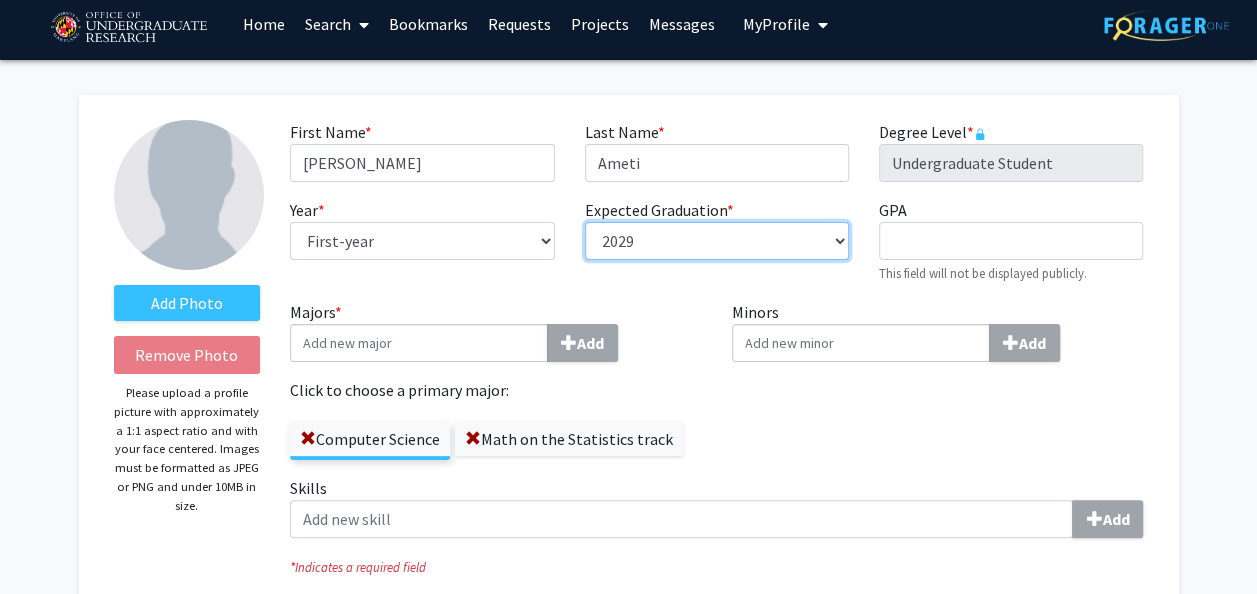 click on "---  2018   2019   2020   2021   2022   2023   2024   2025   2026   2027   2028   2029   2030   2031" at bounding box center [717, 241] 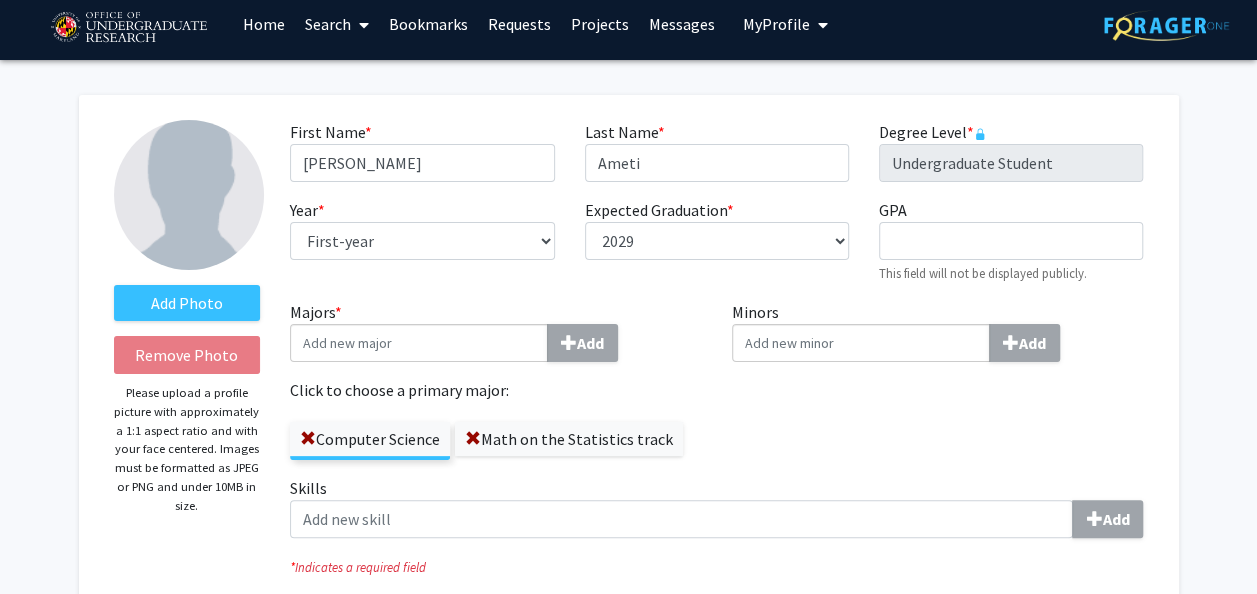 click on "Majors  * Add" 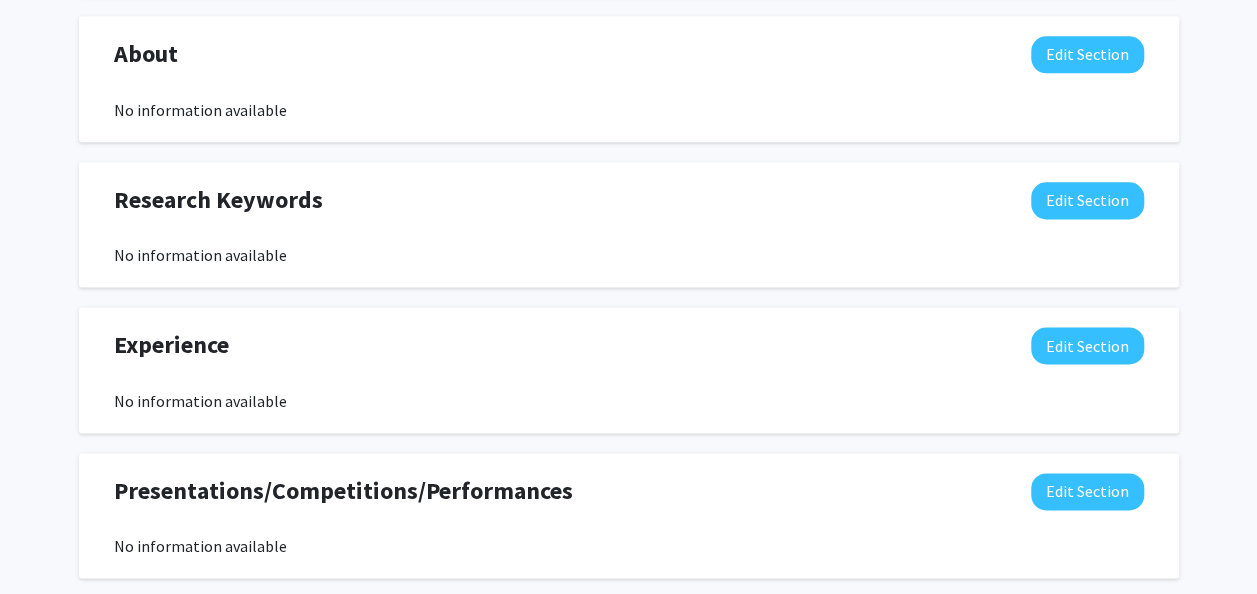scroll, scrollTop: 1199, scrollLeft: 0, axis: vertical 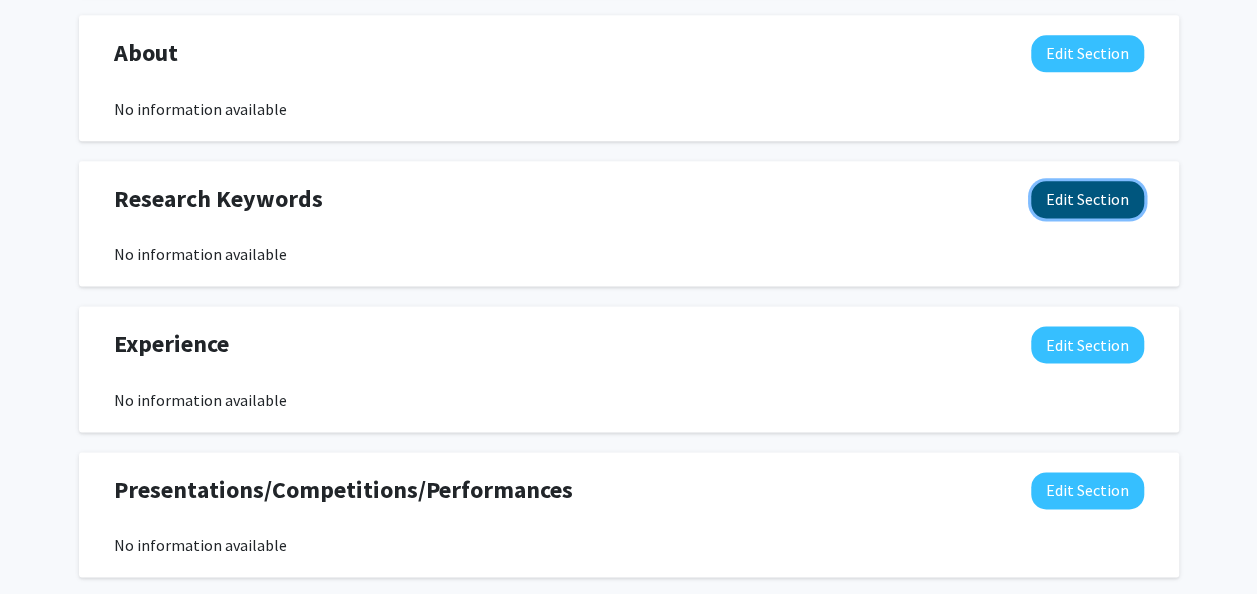 click on "Edit Section" 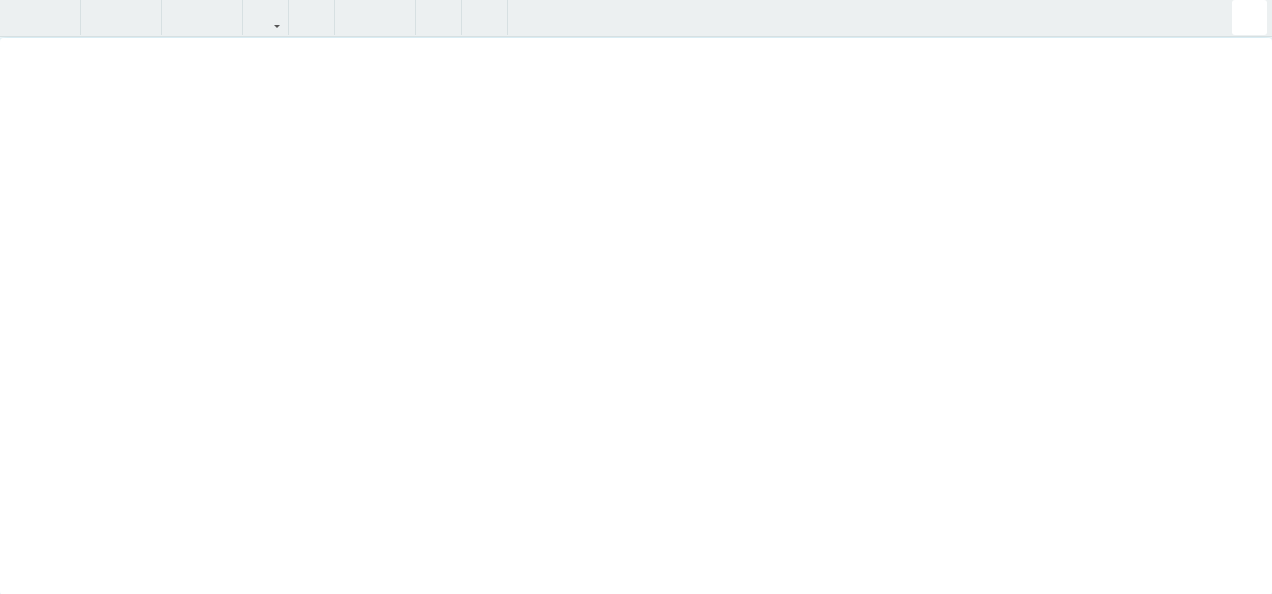 click on "Insert link Remove link" 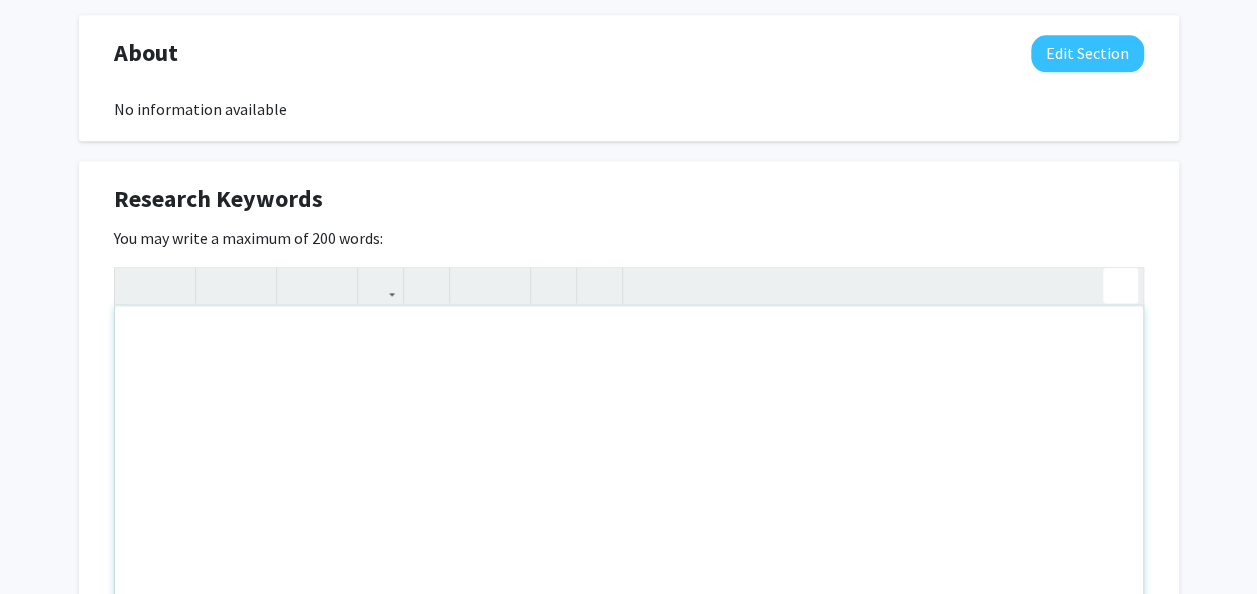 click on "Skip navigation  Home  Search  Bookmarks  Requests  Projects Messages  My   Profile  Sumedh [PERSON_NAME] View Profile Account Settings Log Out Complete your profile ×  To continue, you need to make sure you've filled out your name, major, and year on your profile so it can be shared with faculty members.  Trust us, we’re here to save you time!  Continue exploring the site   Go to profile  Add Photo   Remove Photo   Please upload a profile picture with approximately a 1:1 aspect ratio and with your face centered. Images must be formatted as JPEG or PNG and under 10MB in size.   First Name  * required [PERSON_NAME]  Last Name  * required [PERSON_NAME]  Degree Level  * required Undergraduate Student  Year  * required ---  First-year   Sophomore   Junior   Senior   Postbaccalaureate Certificate   Expected Graduation  * required ---  2018   2019   2020   2021   2022   2023   2024   2025   2026   2027   2028   2029   2030   2031   GPA  required  This field will not be displayed publicly.   Majors  * Add Add *" at bounding box center (628, -902) 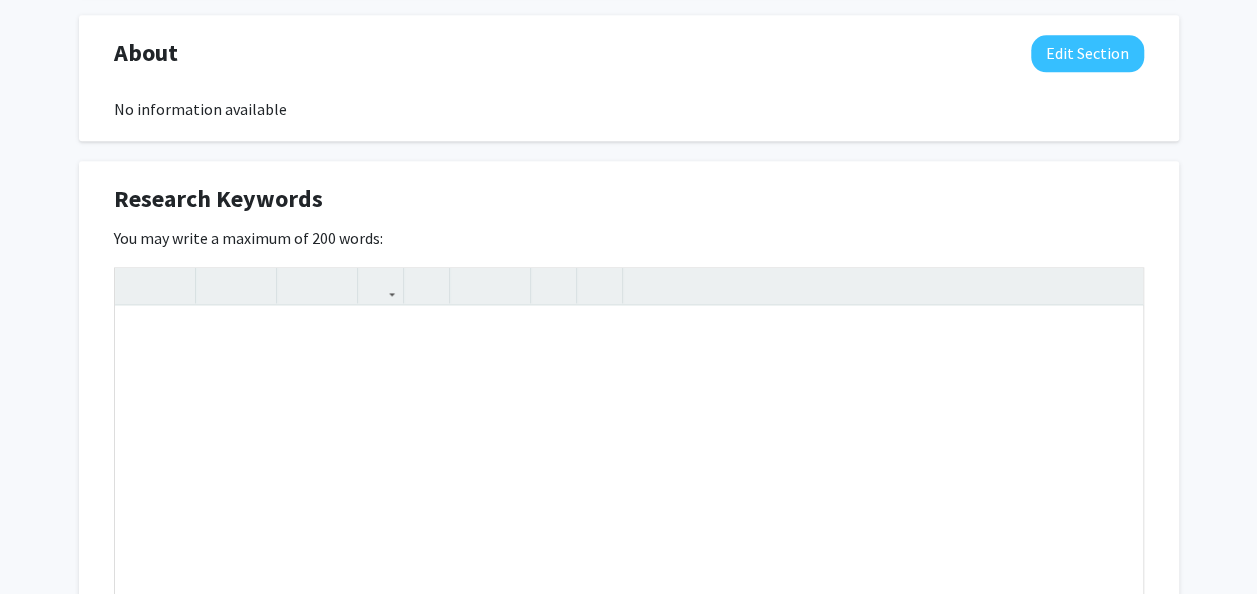 click on "You may write a maximum of 200 words:  Insert link Remove link Word Count: 0 words Save  Cancel Edits" 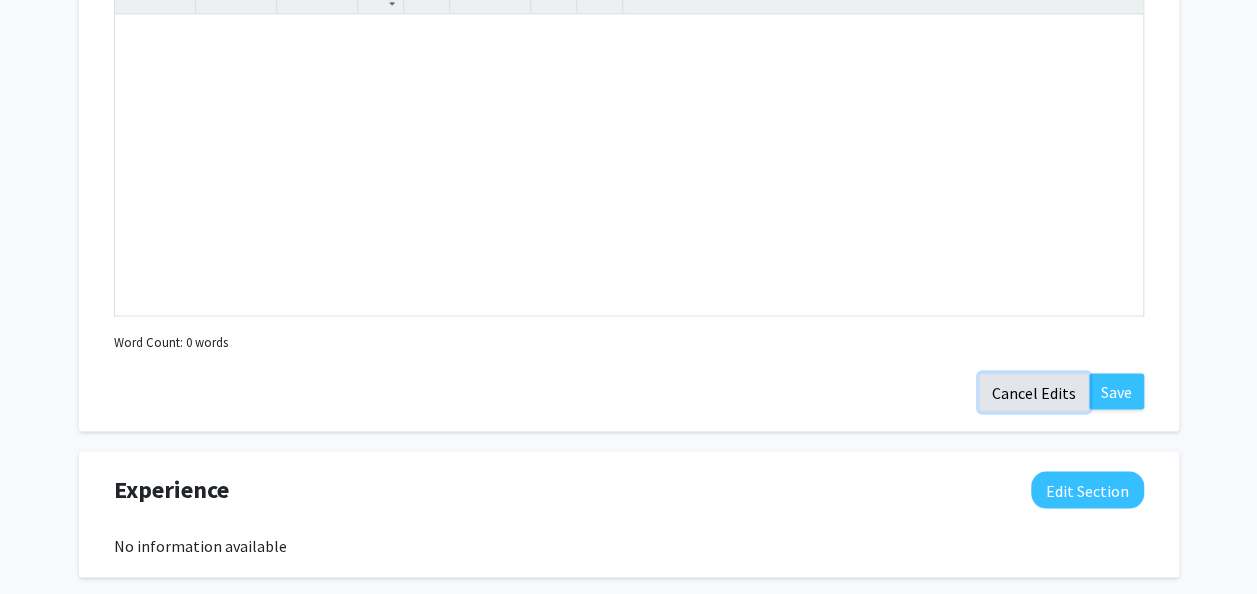 click on "Cancel Edits" 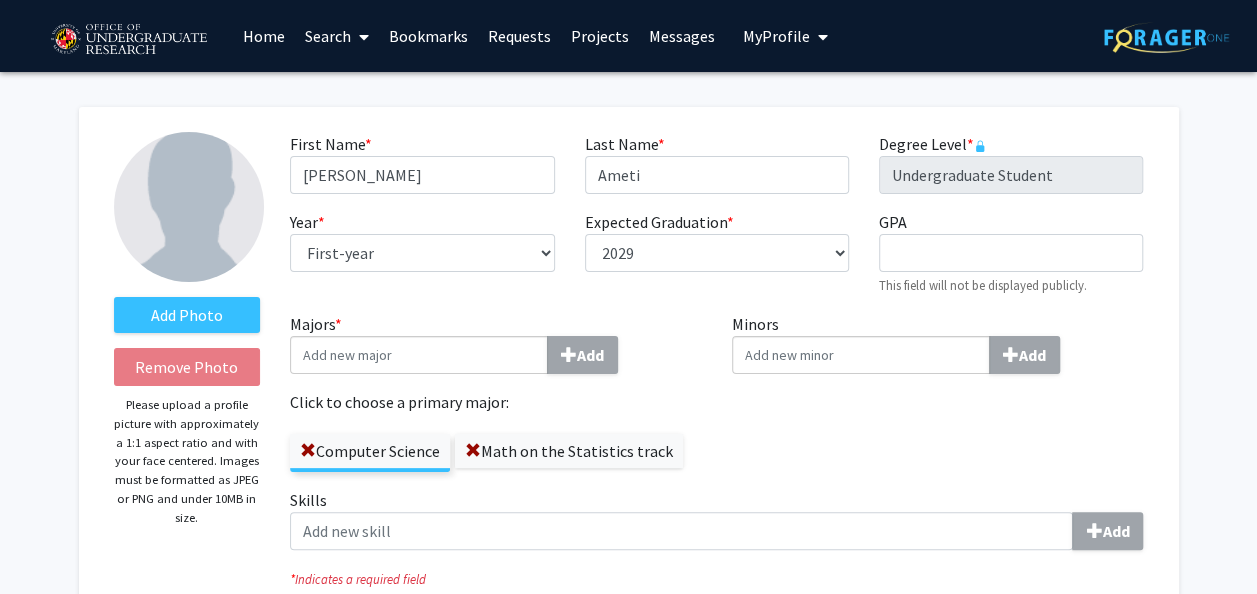 scroll, scrollTop: 275, scrollLeft: 0, axis: vertical 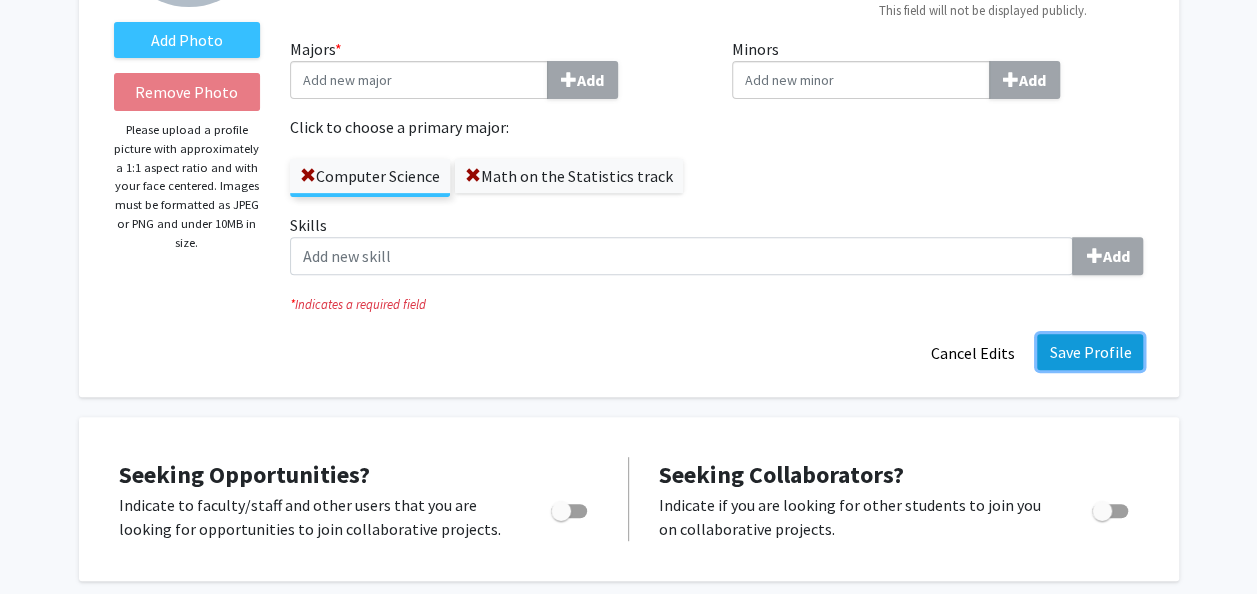 click on "Save Profile" 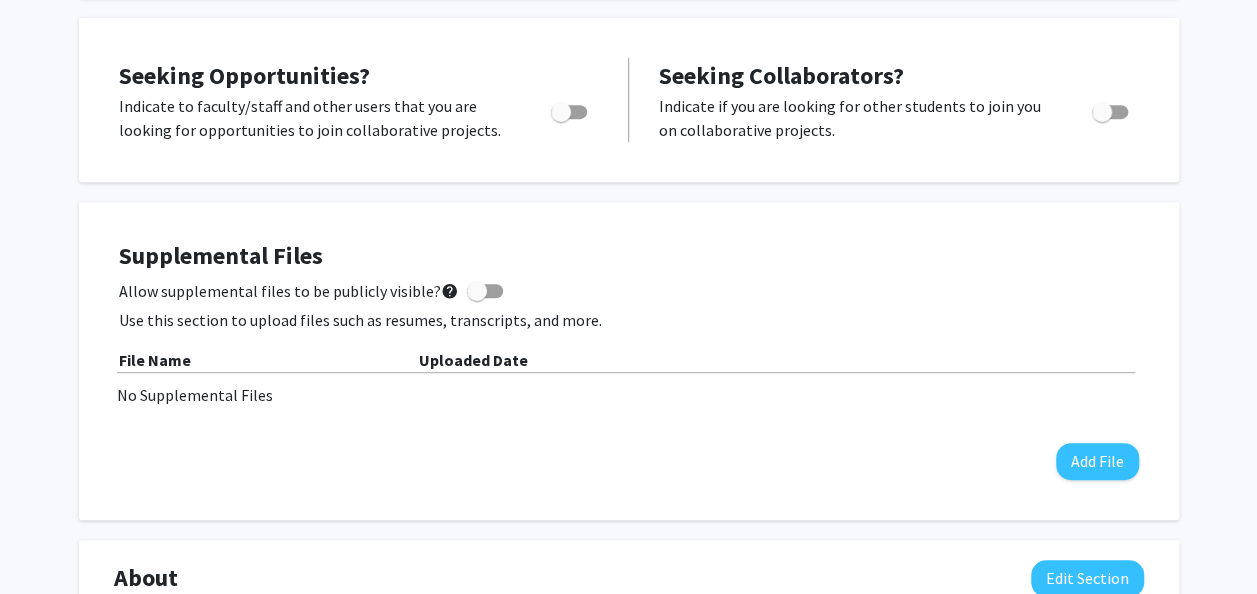 scroll, scrollTop: 0, scrollLeft: 0, axis: both 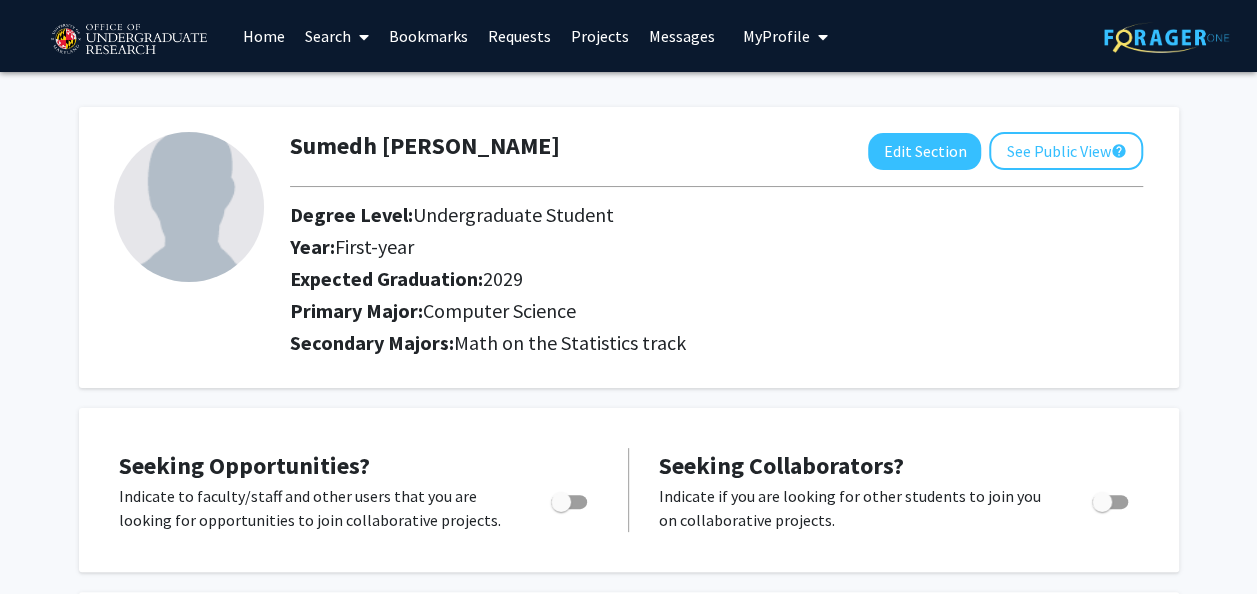 click on "Search" at bounding box center [337, 36] 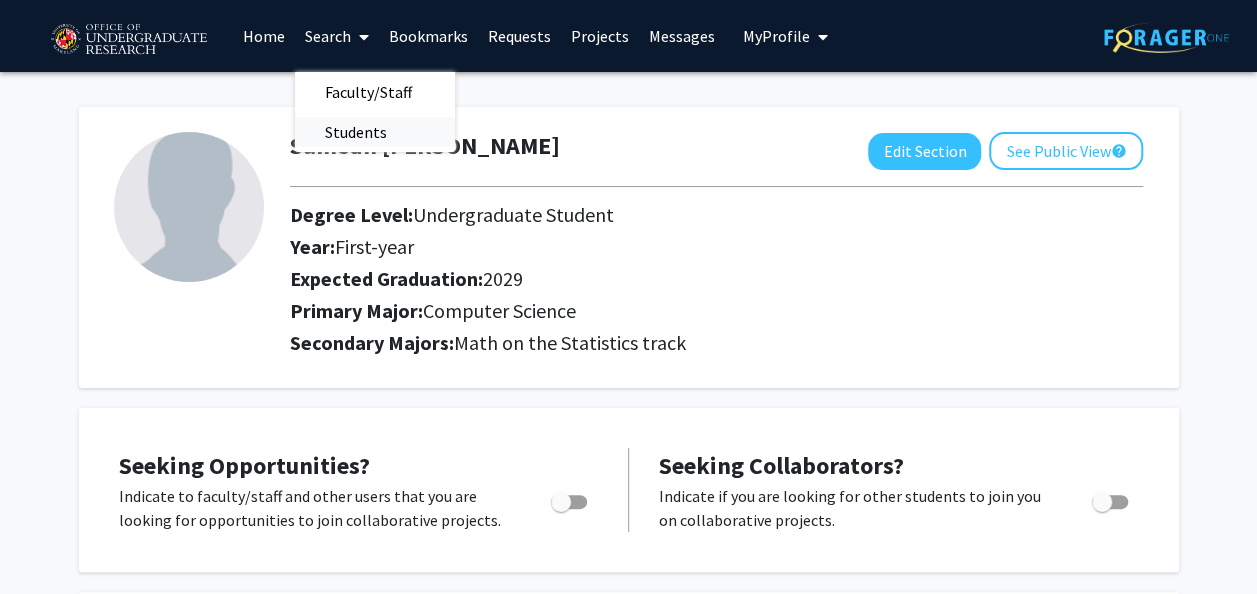 click on "Students" at bounding box center (356, 132) 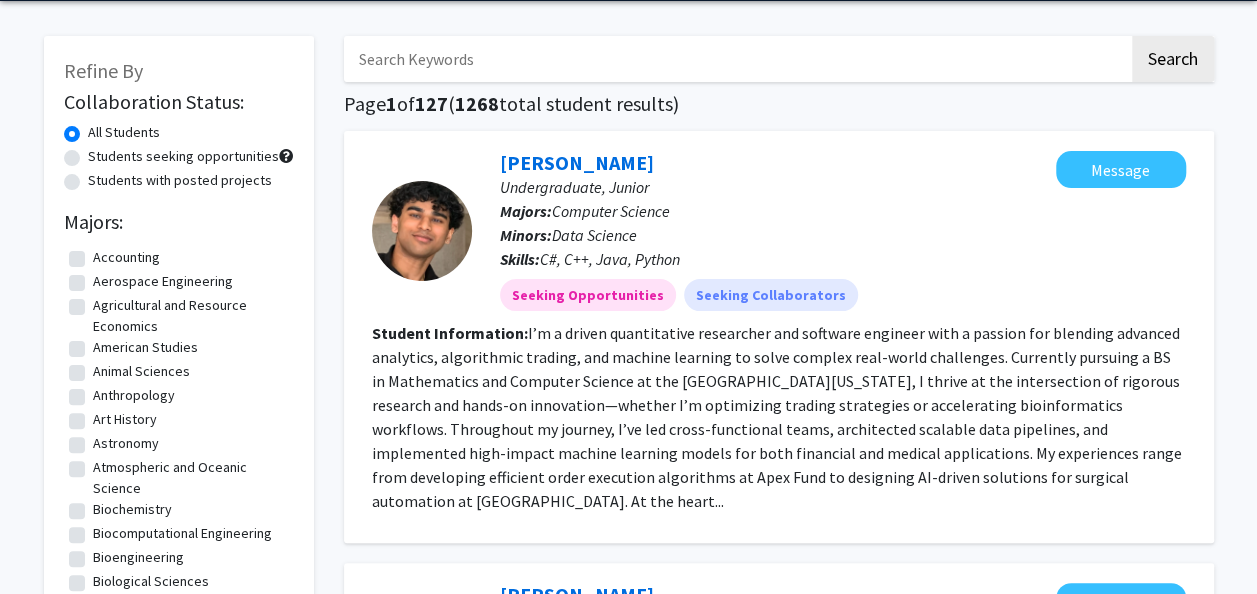 scroll, scrollTop: 0, scrollLeft: 0, axis: both 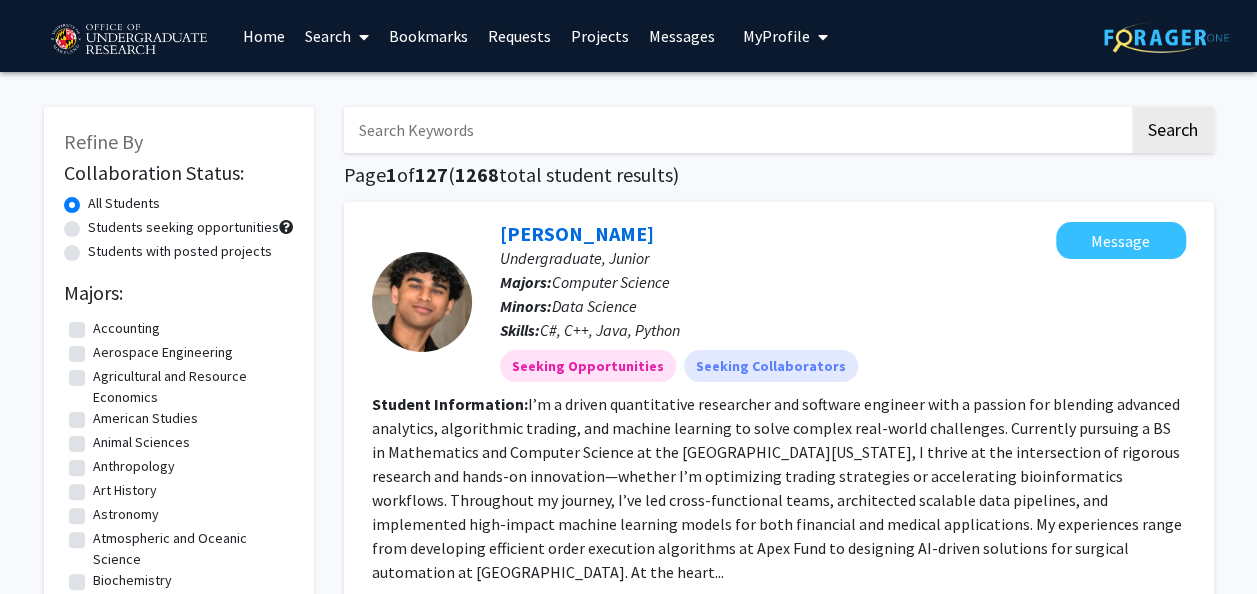 click on "Search" at bounding box center (337, 36) 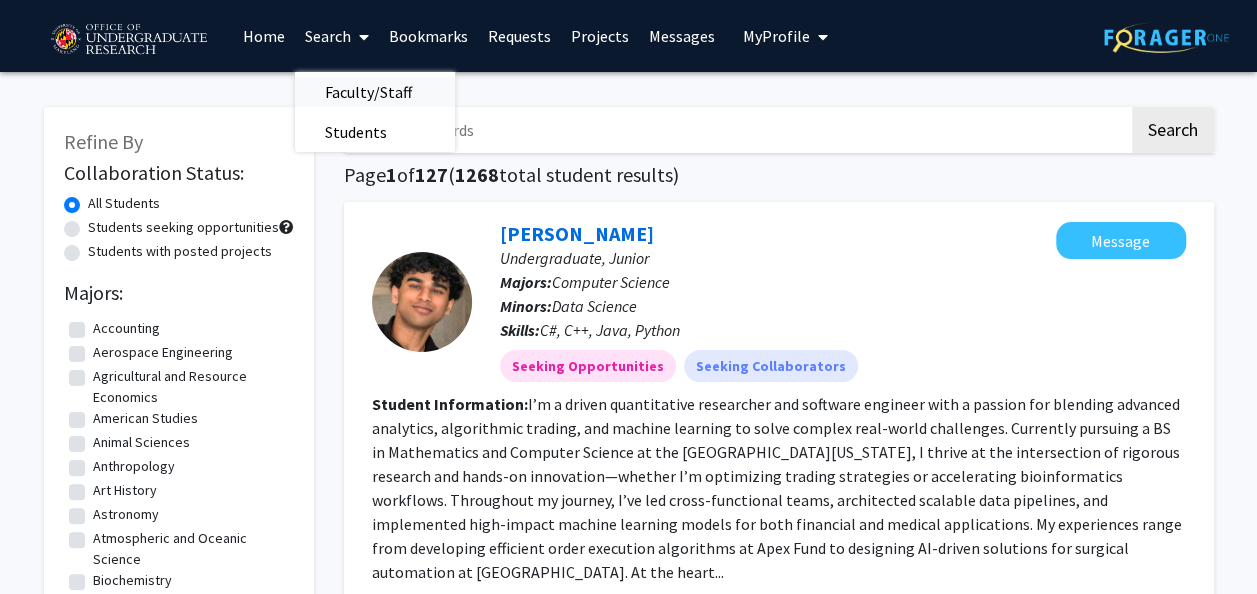 click on "Faculty/Staff" at bounding box center [368, 92] 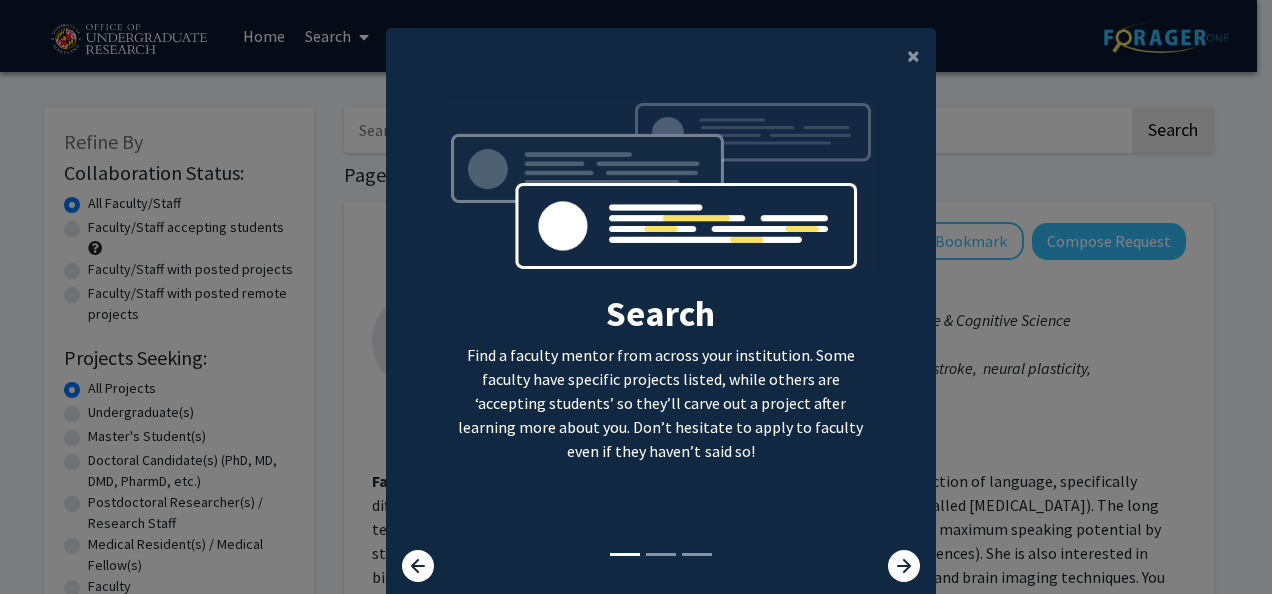 click on "Search  Find a faculty mentor from across your institution. Some faculty have specific projects listed, while others are ‘accepting students’ so they’ll carve out a project after learning more about you. Don’t hesitate to apply to faculty even if they haven’t said so!  Bookmark  Don’t lose track of the faculty mentors you’re interested in working with. Save them as you go and apply to work with them whenever you’re ready!  Apply  We help you put your best foot forward to get the attention of faculty. On average, students applying via ForagerOne need to only submit 2-3 requests to connect with at least one faculty." at bounding box center (661, 325) 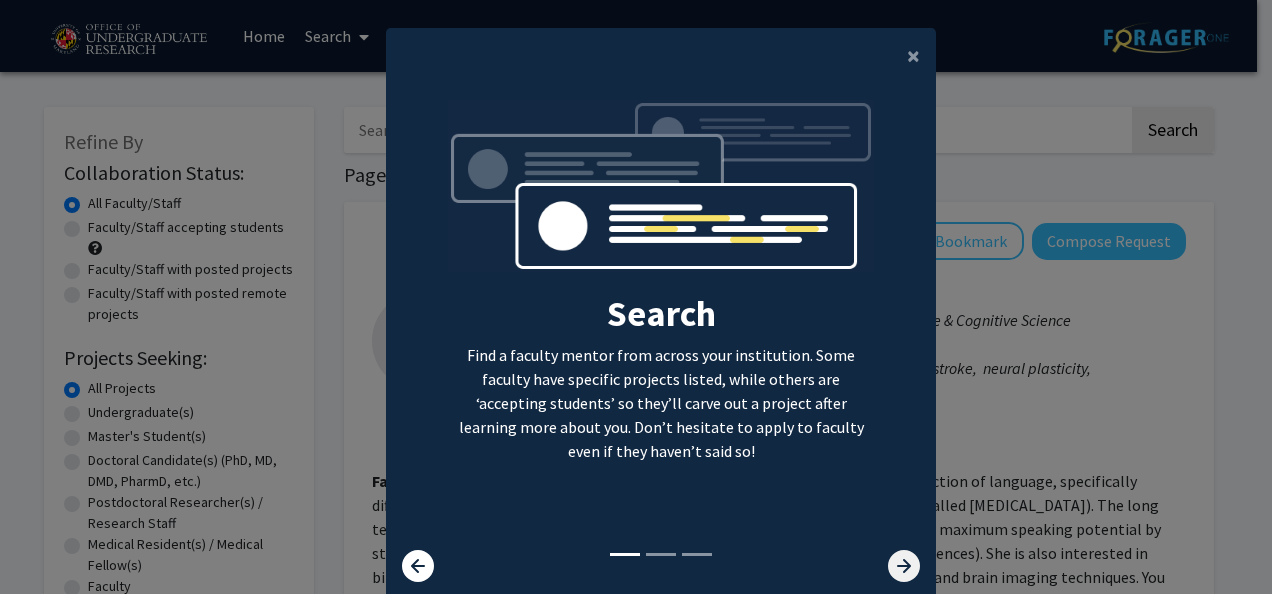 click 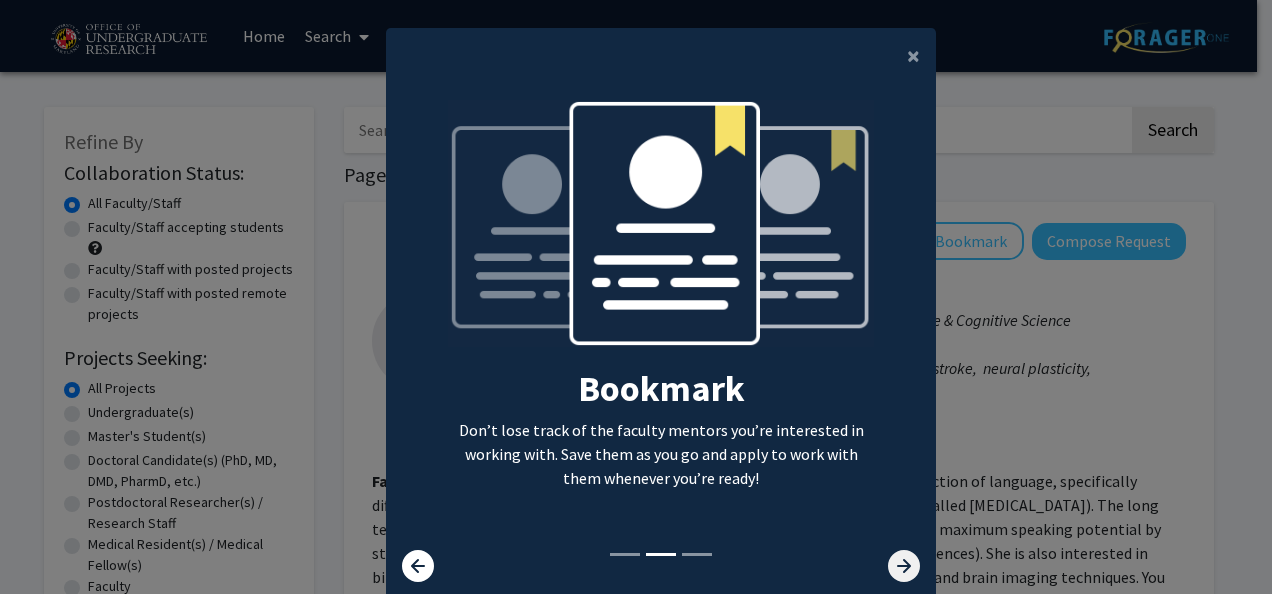 click 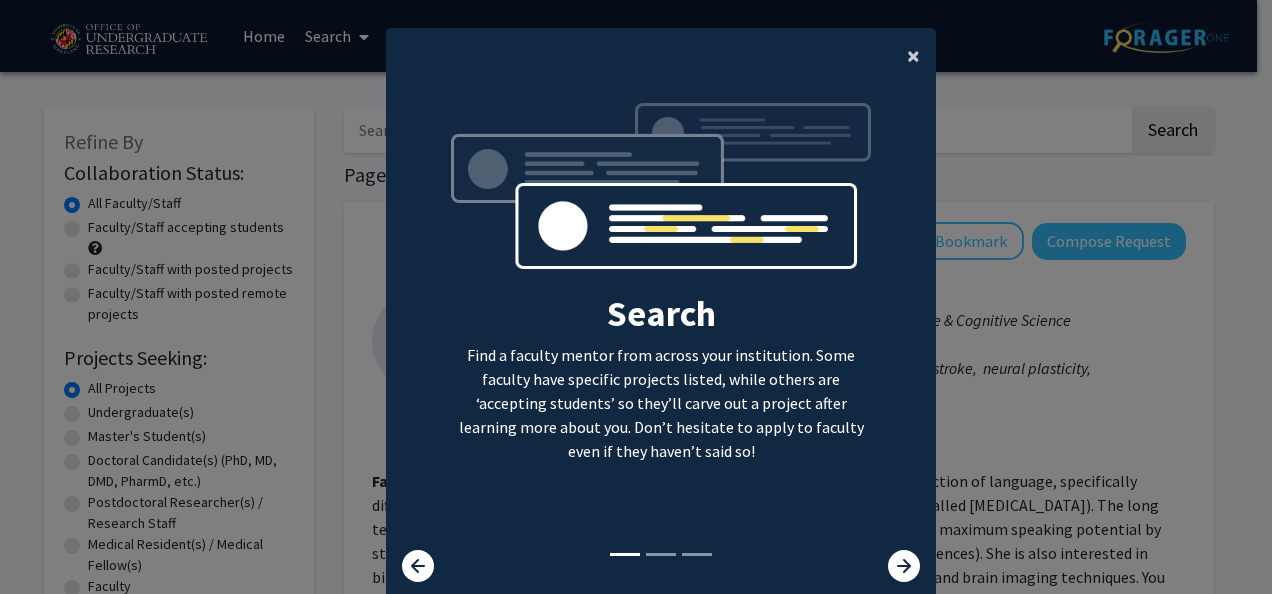 click on "×" 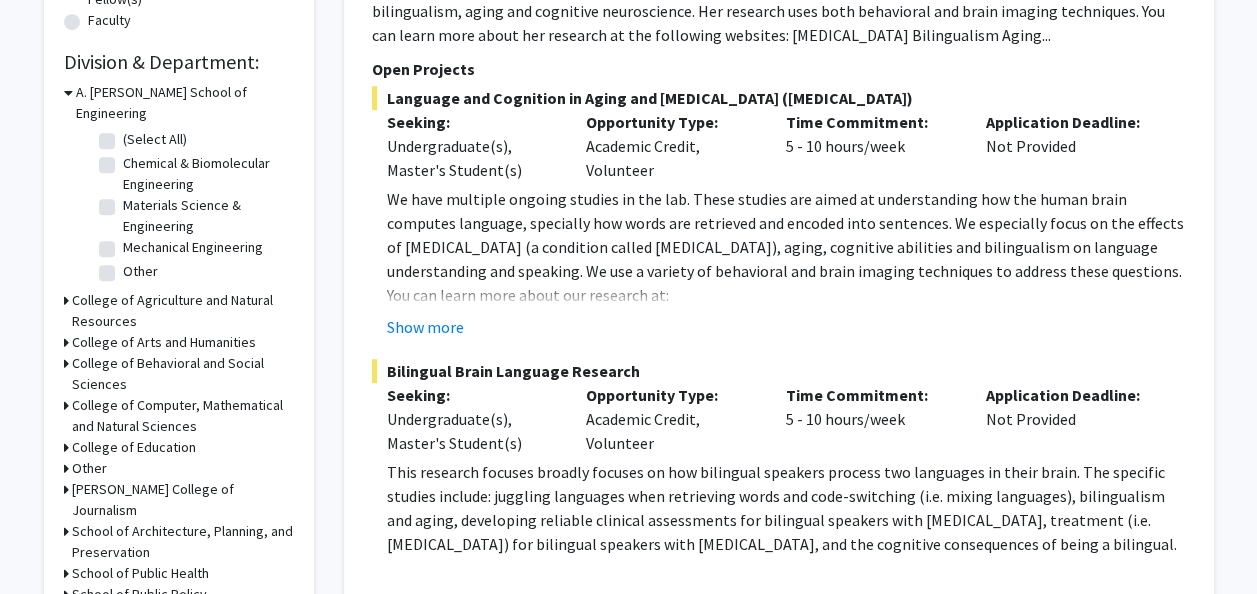 scroll, scrollTop: 670, scrollLeft: 0, axis: vertical 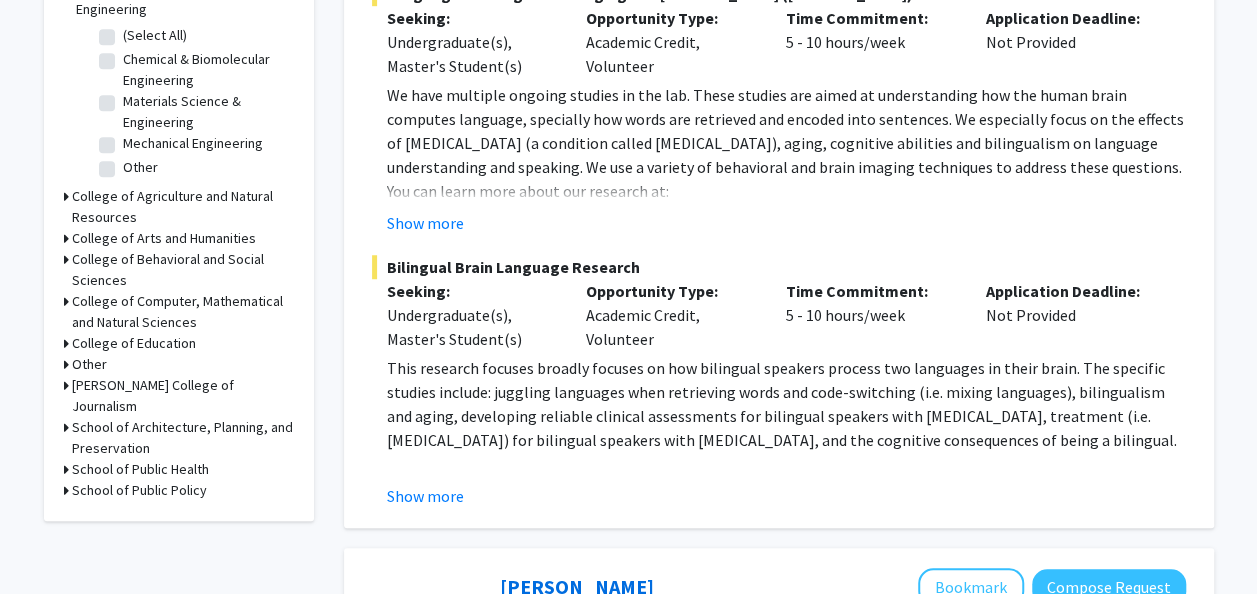 click on "College of Computer, Mathematical and Natural Sciences" at bounding box center (183, 312) 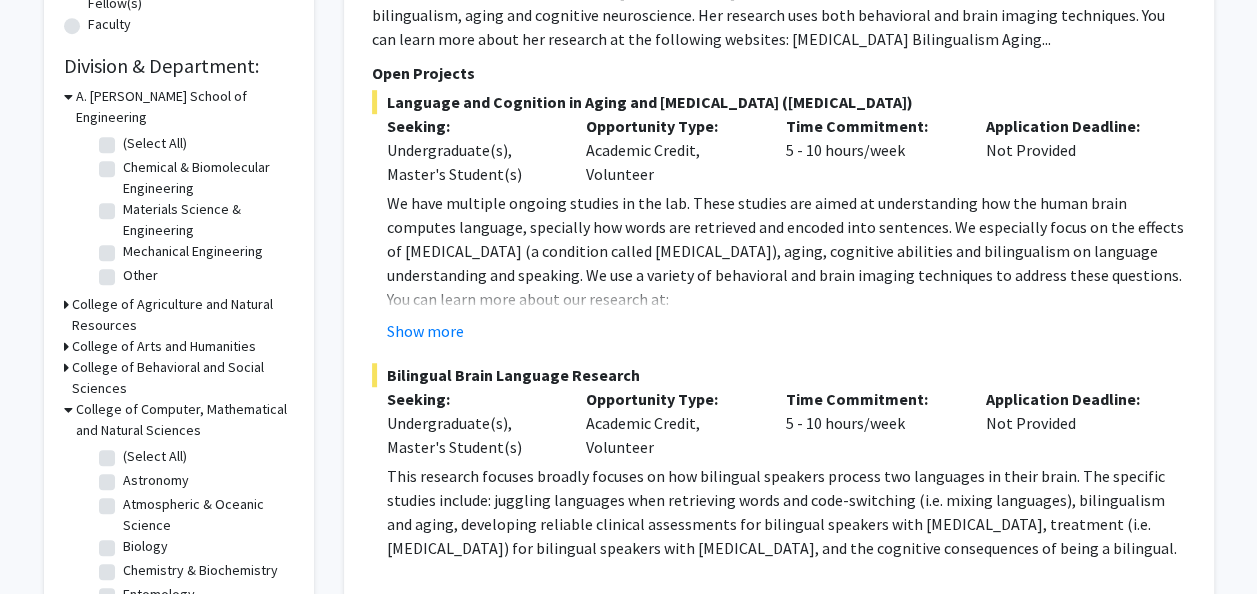 scroll, scrollTop: 570, scrollLeft: 0, axis: vertical 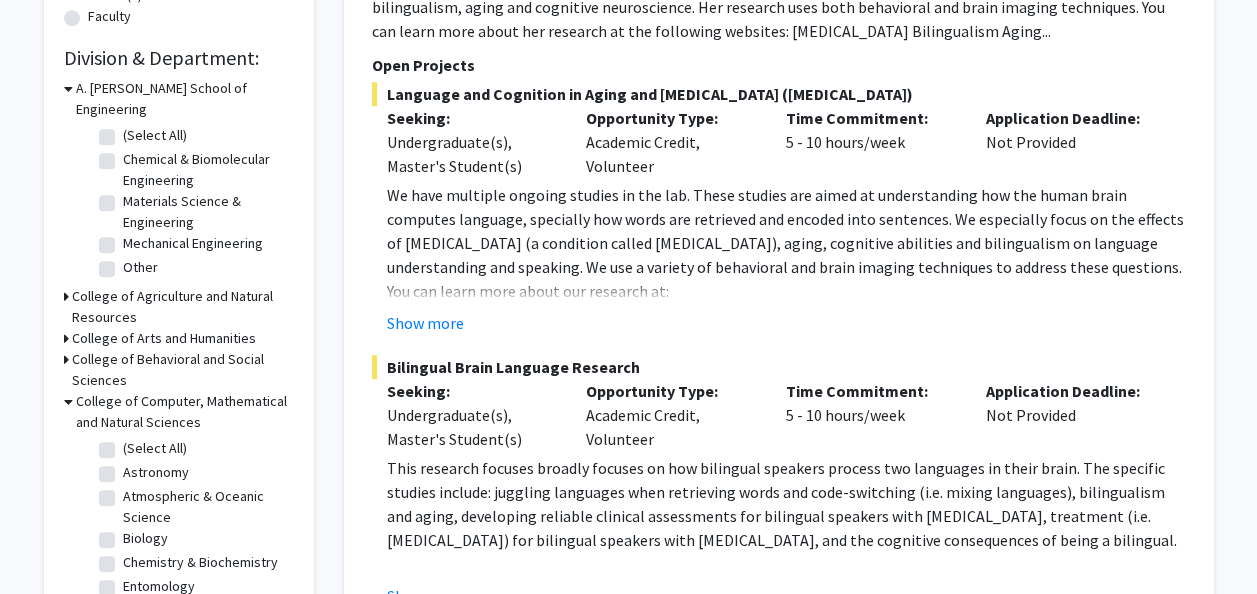 click 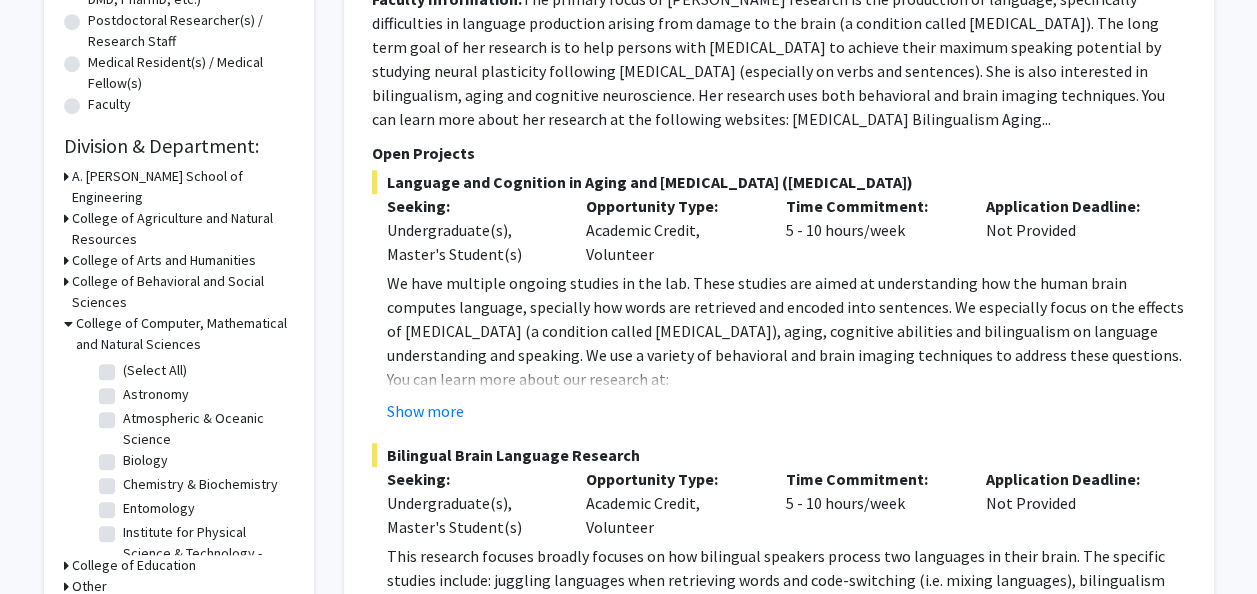 scroll, scrollTop: 486, scrollLeft: 0, axis: vertical 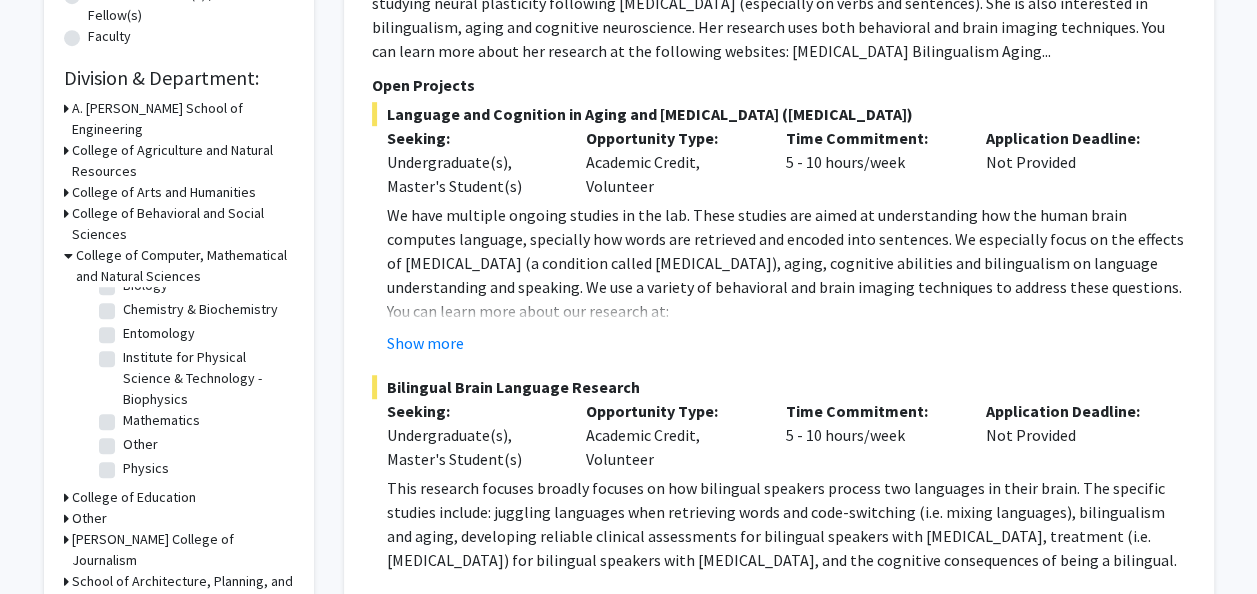 click on "Other" 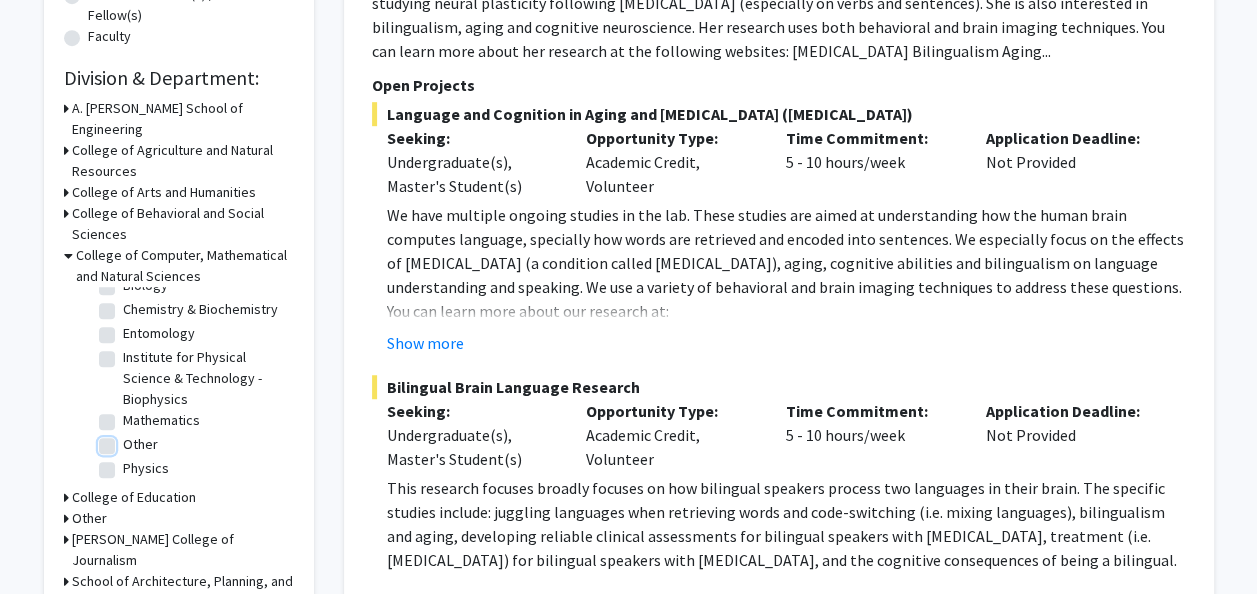 click on "Other" at bounding box center [129, 440] 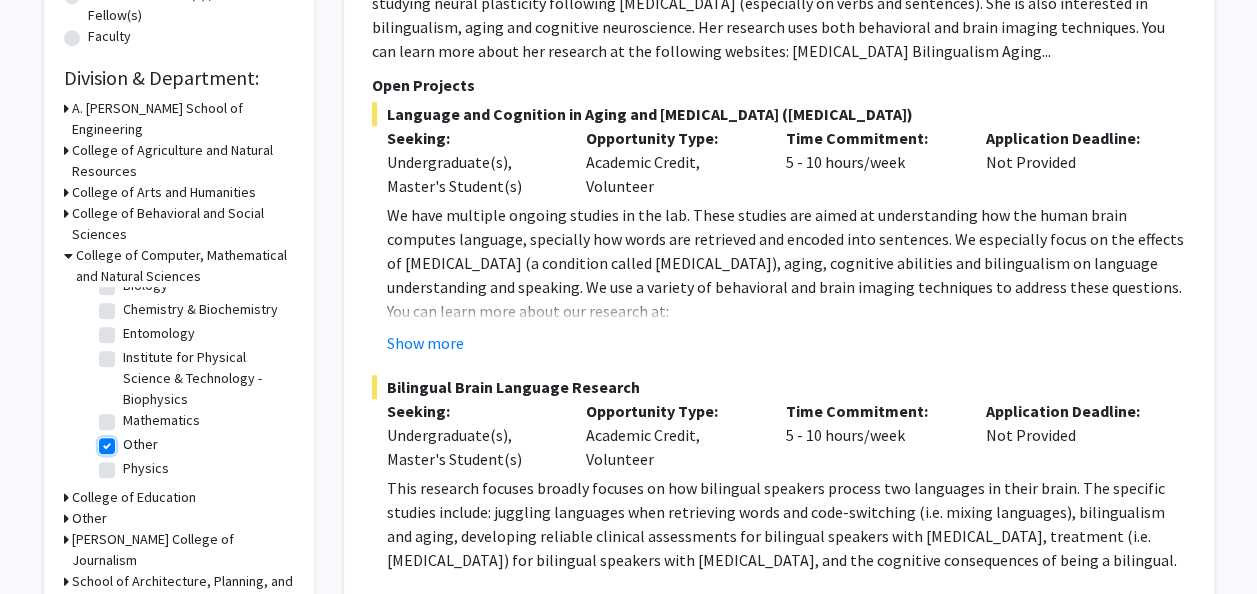 checkbox on "true" 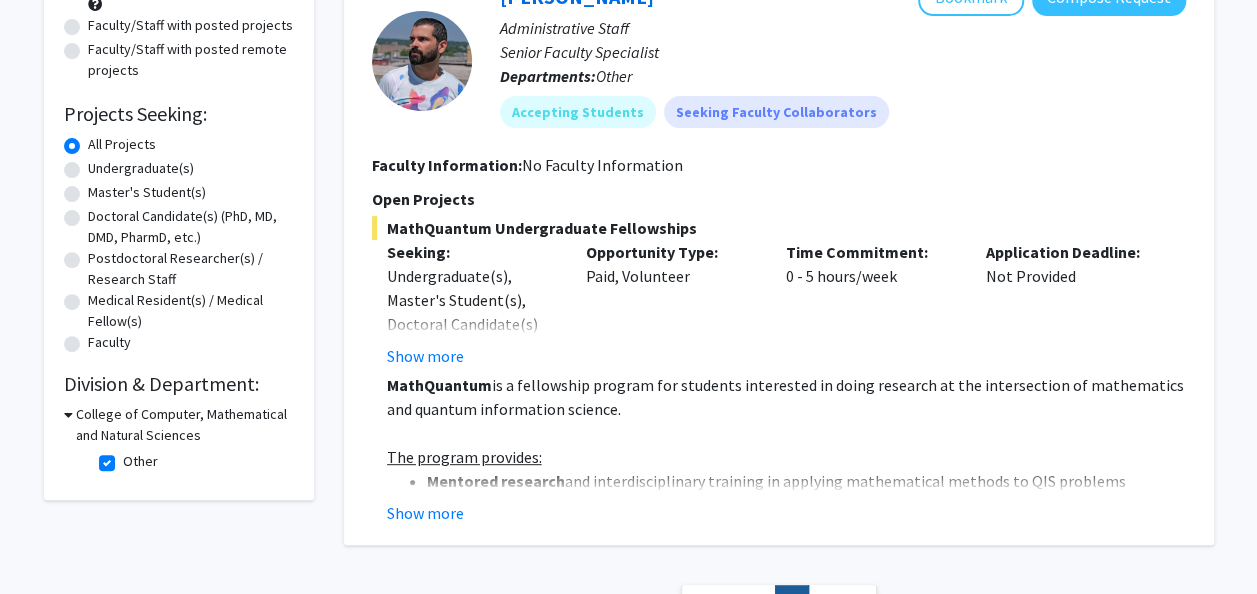 scroll, scrollTop: 246, scrollLeft: 0, axis: vertical 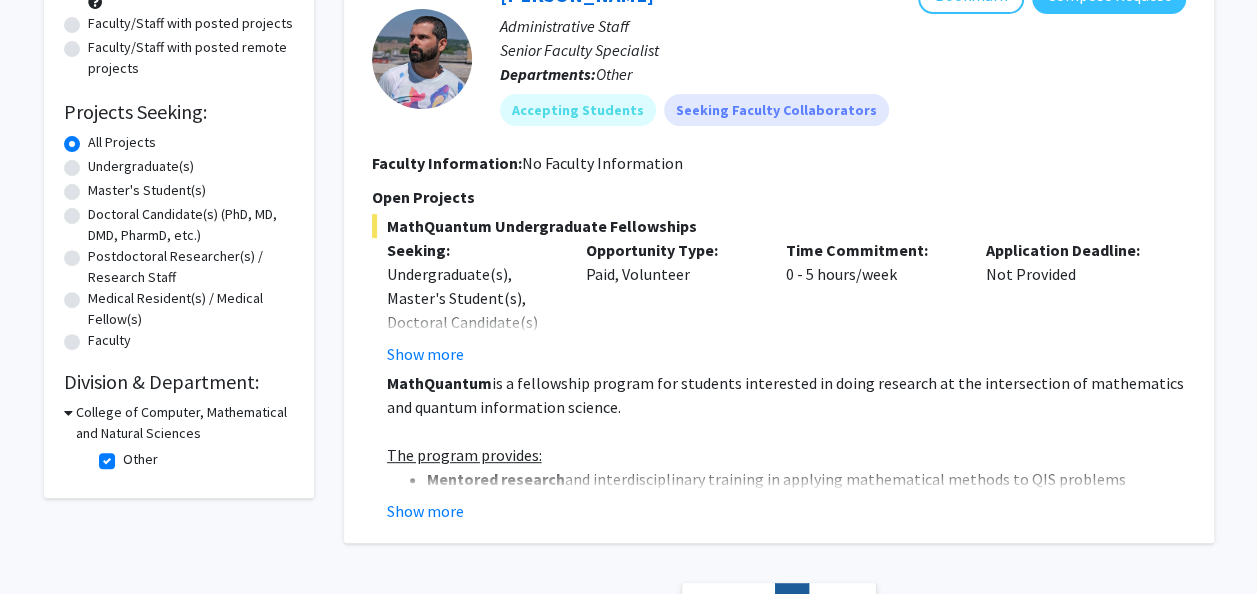 click on "College of Computer, Mathematical and Natural Sciences" at bounding box center (185, 423) 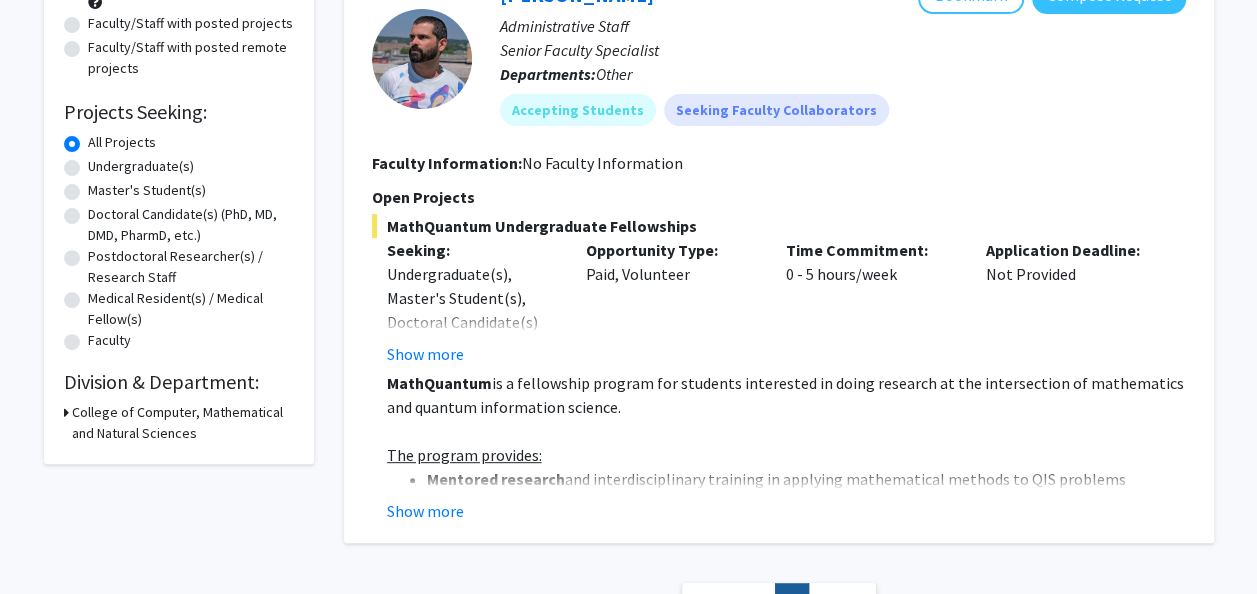 click on "College of Computer, Mathematical and Natural Sciences" at bounding box center (183, 423) 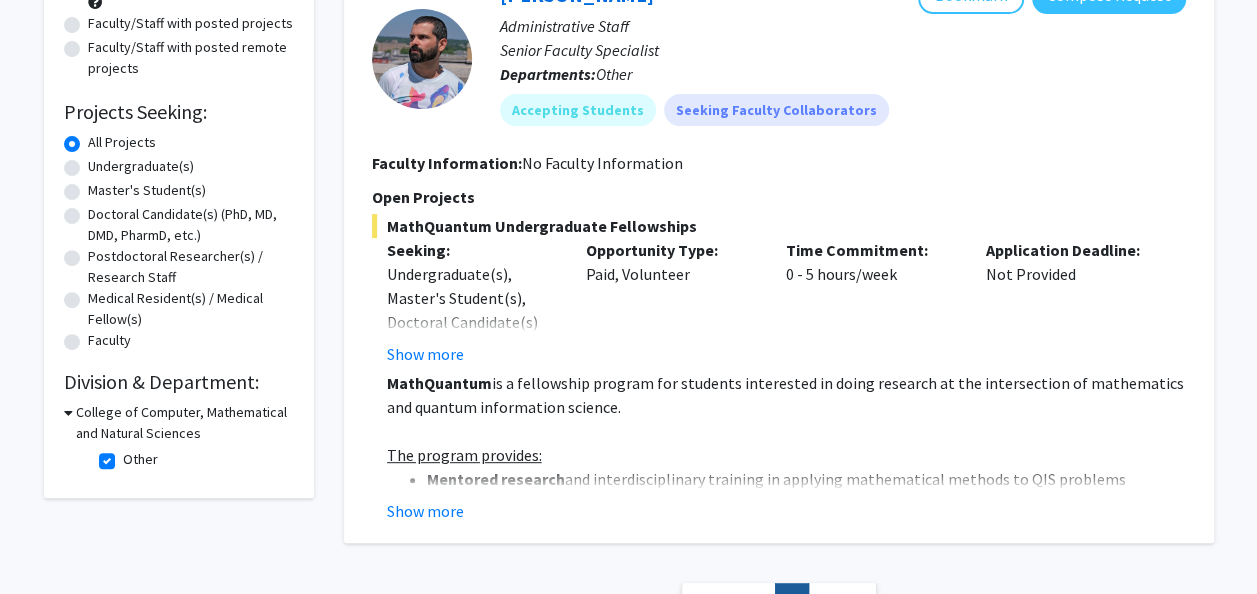 click on "Other  Other" 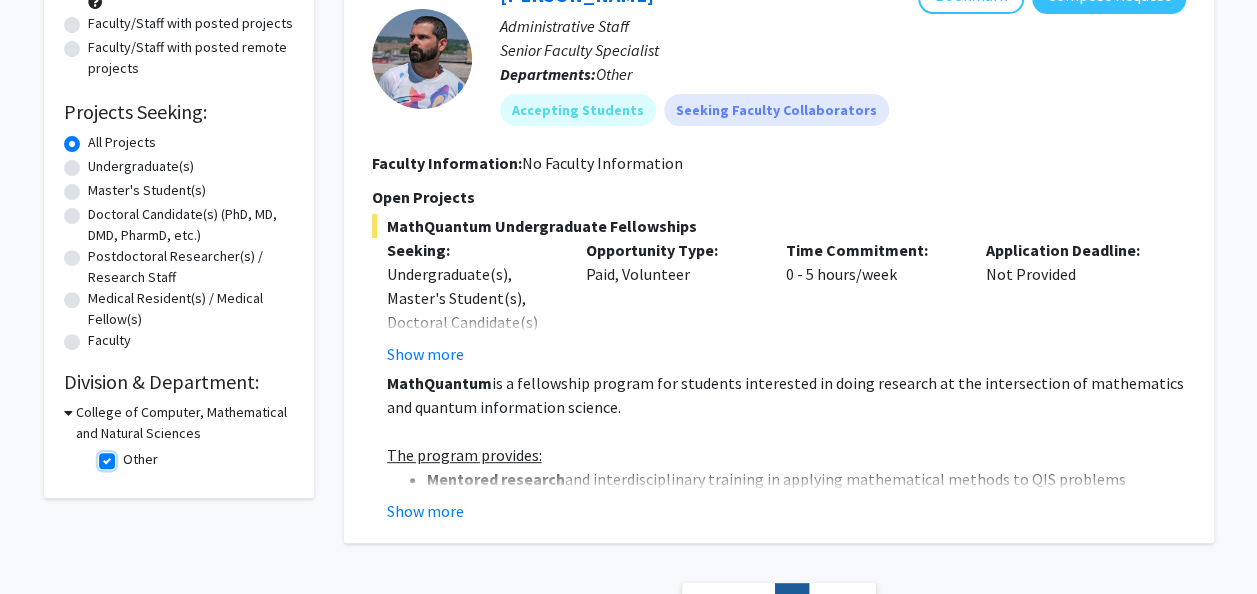 click on "Other" at bounding box center (129, 455) 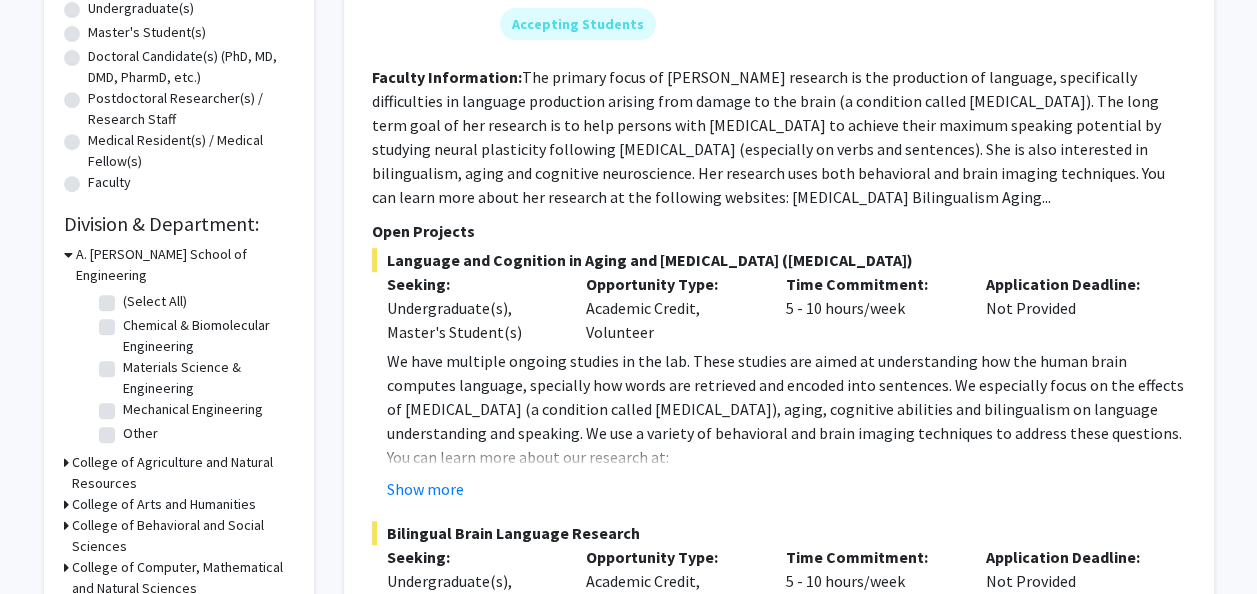 scroll, scrollTop: 590, scrollLeft: 0, axis: vertical 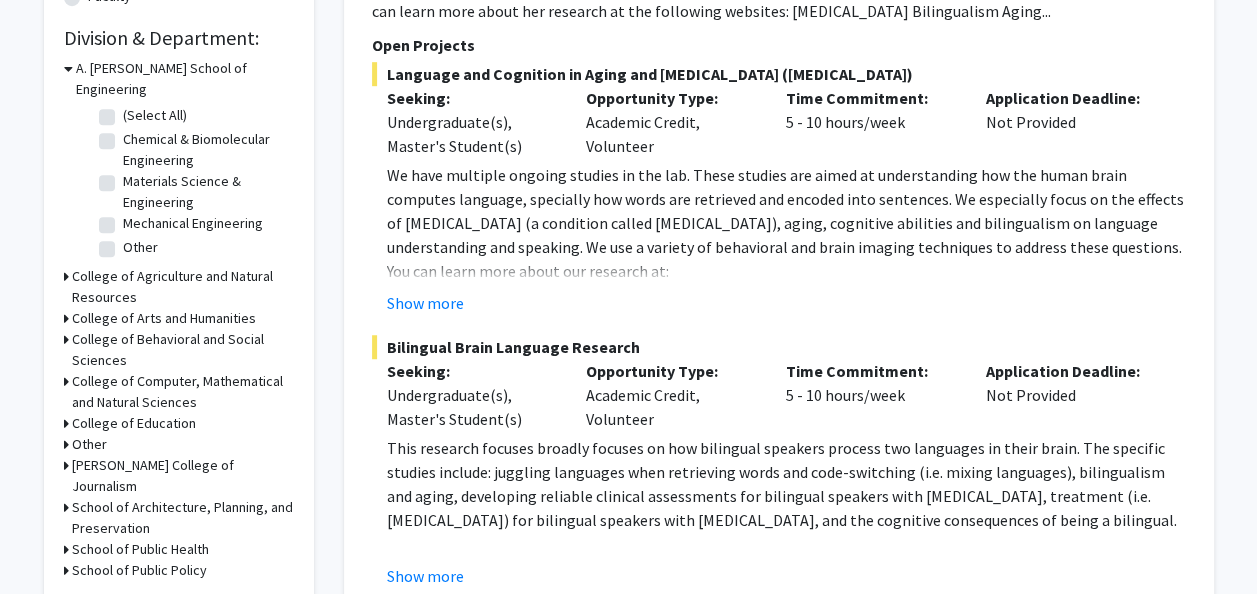 click 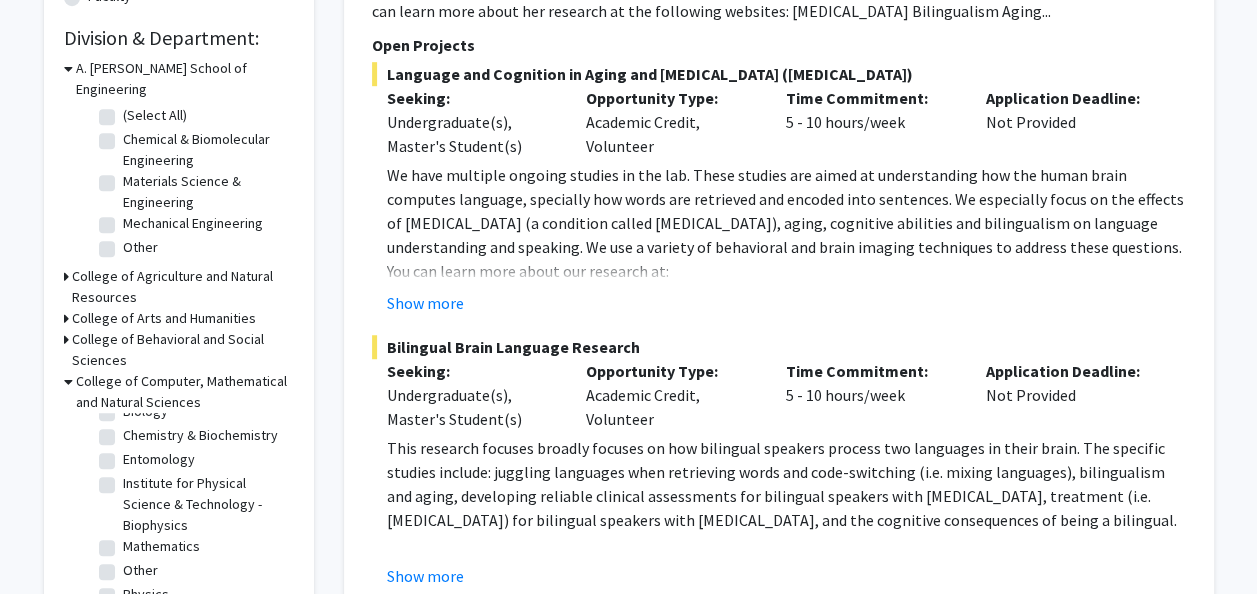 scroll, scrollTop: 125, scrollLeft: 0, axis: vertical 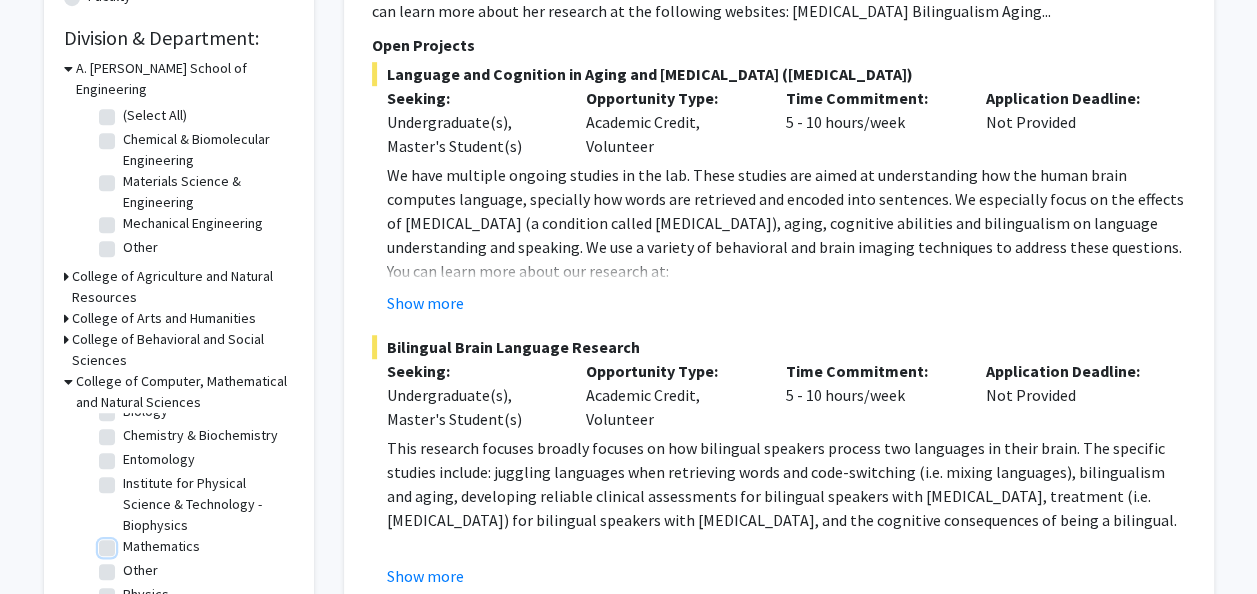 click on "Mathematics" at bounding box center [129, 542] 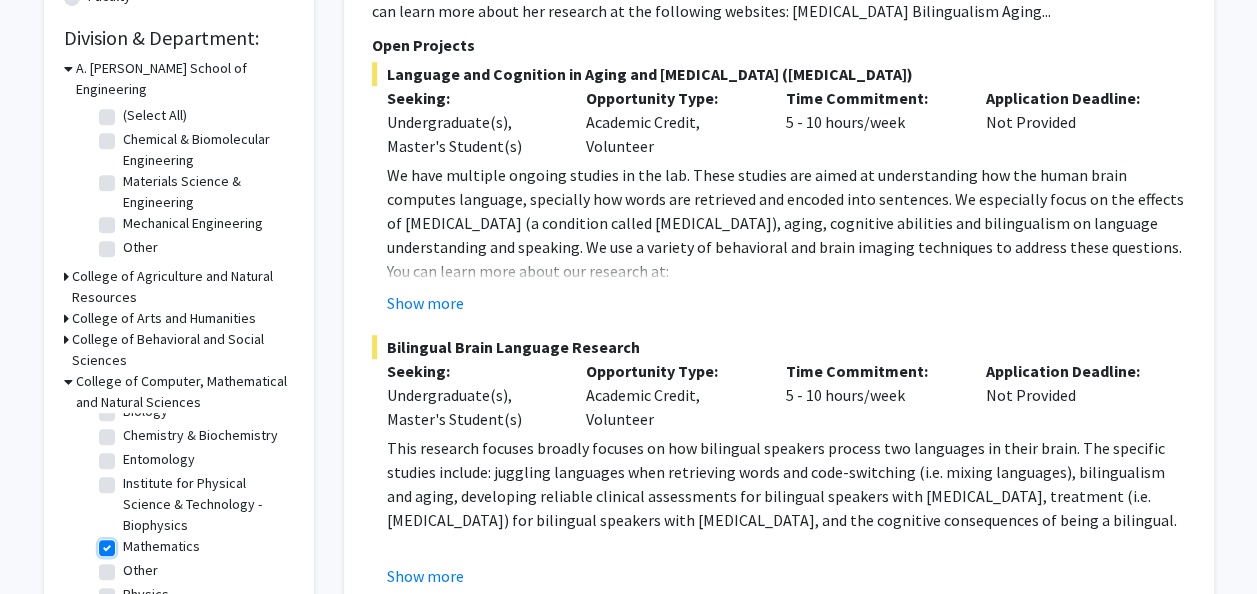 checkbox on "true" 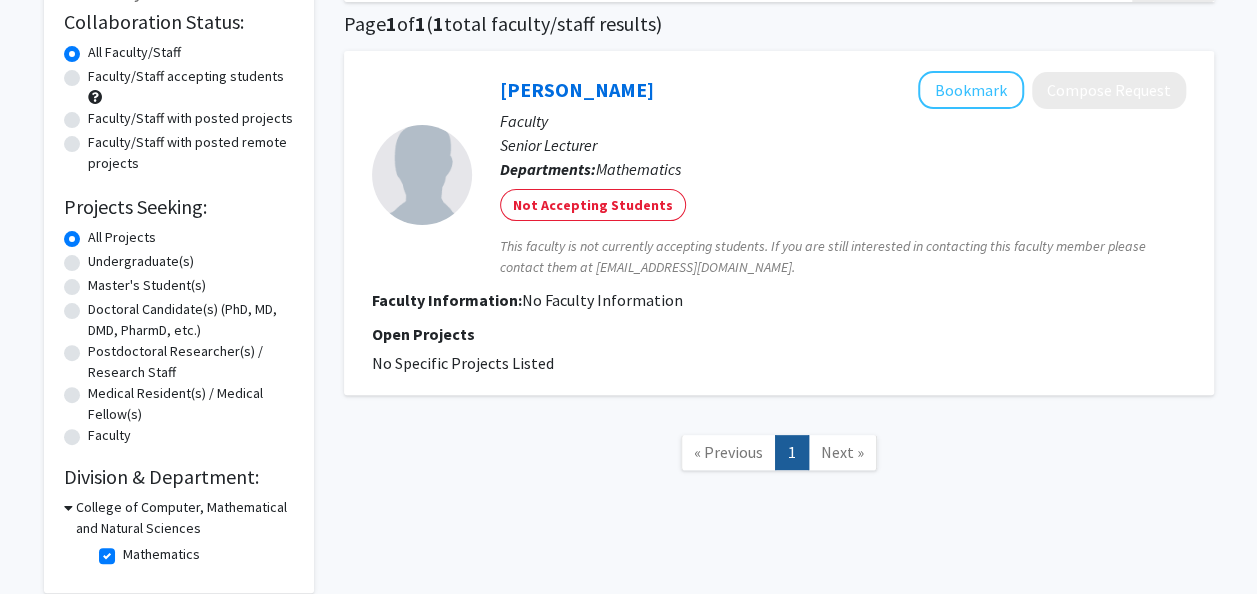 scroll, scrollTop: 0, scrollLeft: 0, axis: both 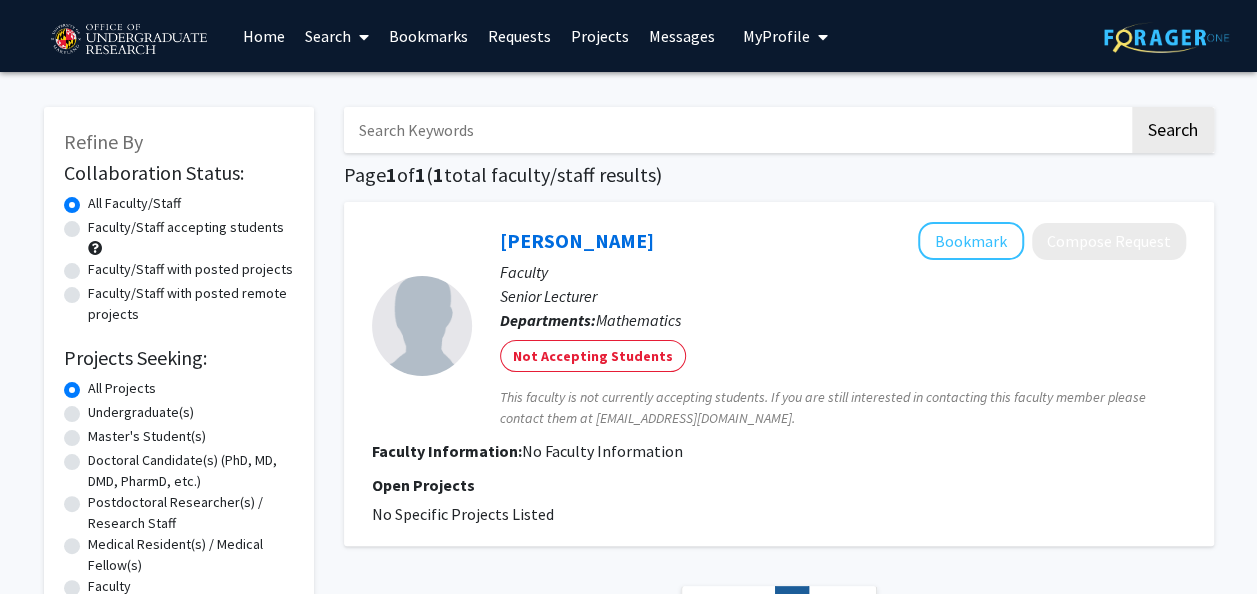 checkbox on "false" 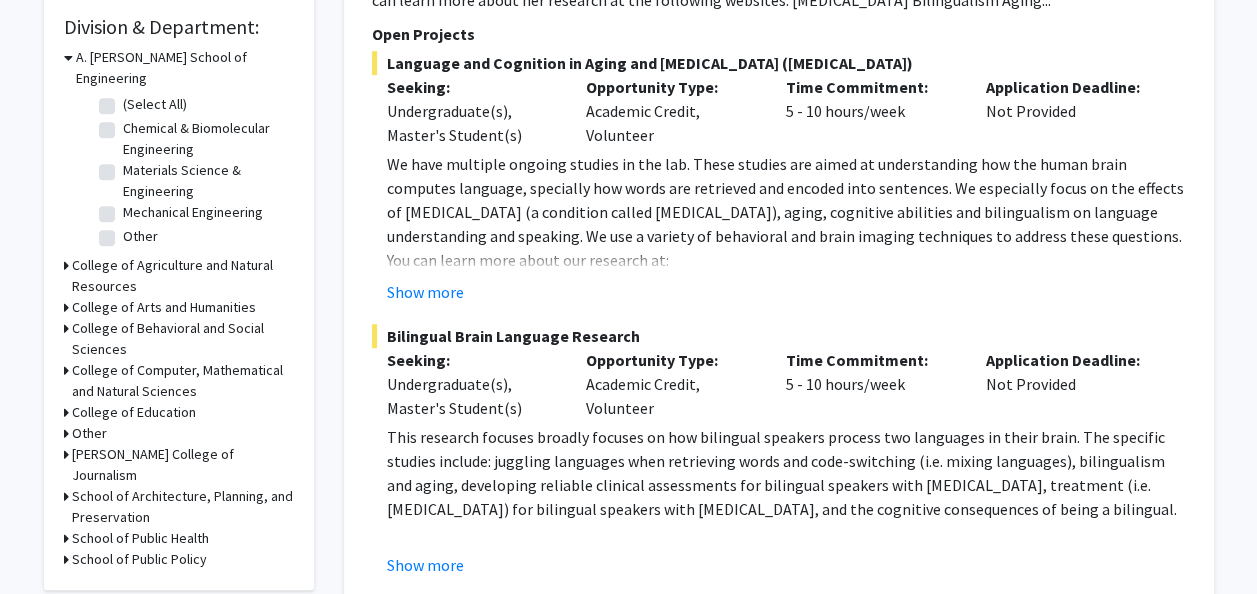 scroll, scrollTop: 615, scrollLeft: 0, axis: vertical 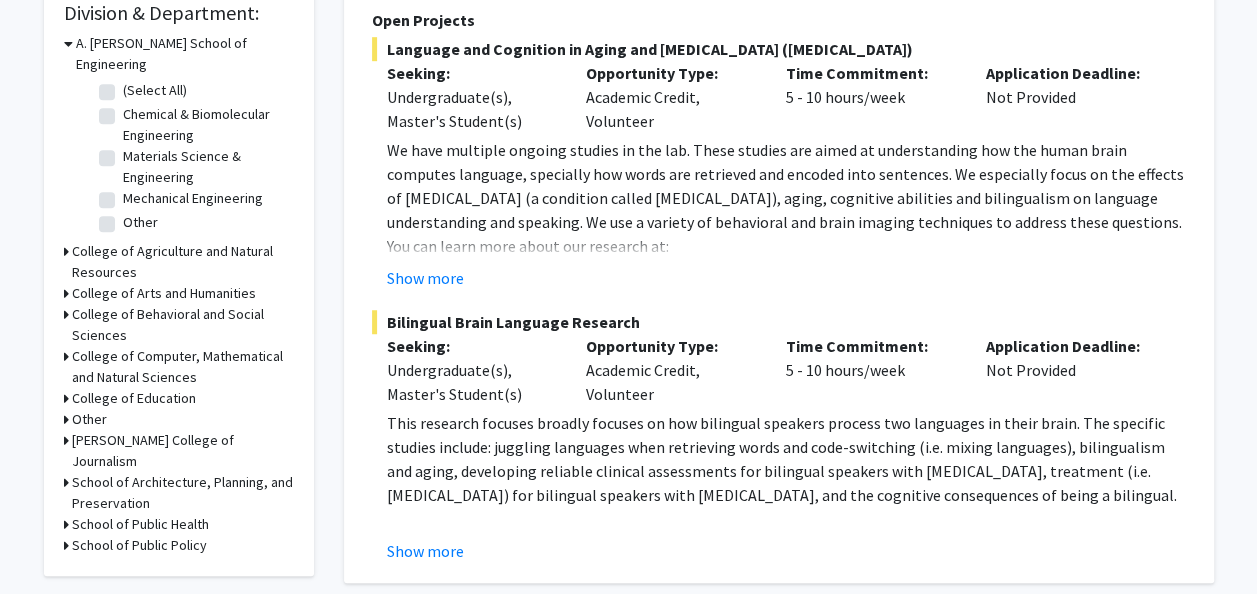 click on "College of Computer, Mathematical and Natural Sciences" at bounding box center (183, 367) 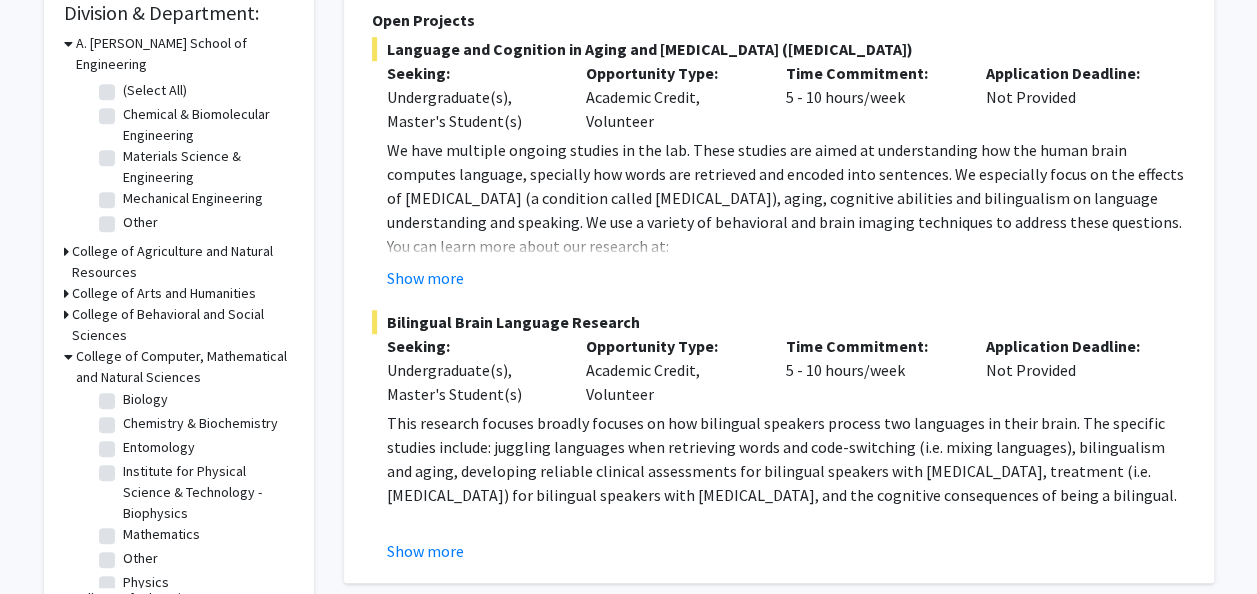 scroll, scrollTop: 125, scrollLeft: 0, axis: vertical 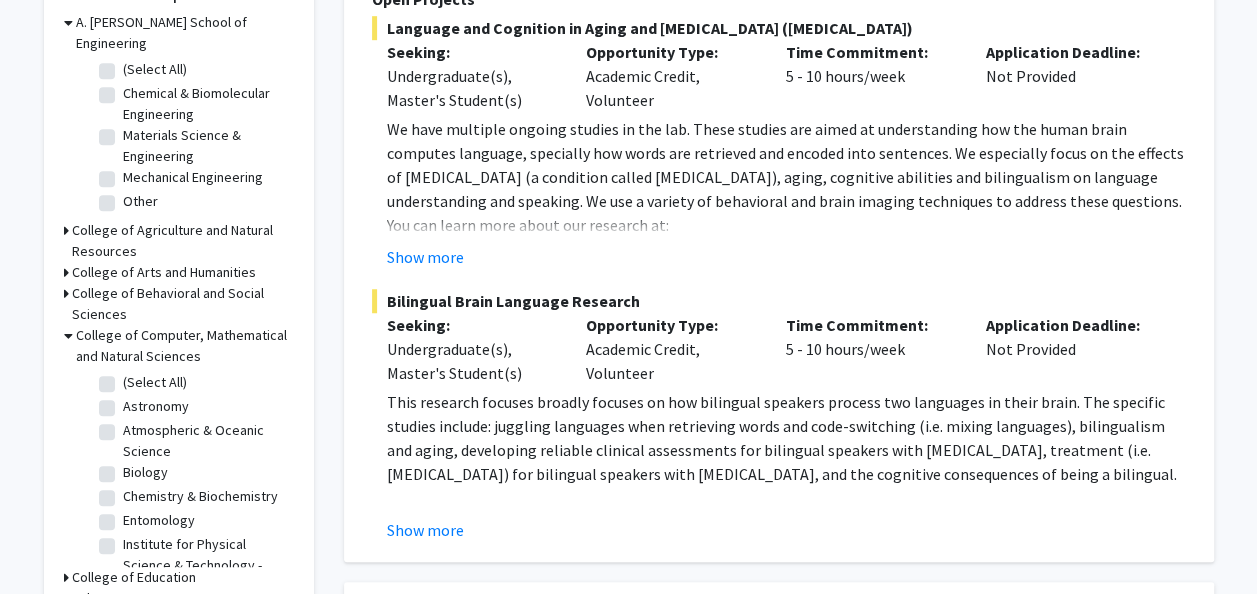 click on "(Select All)" 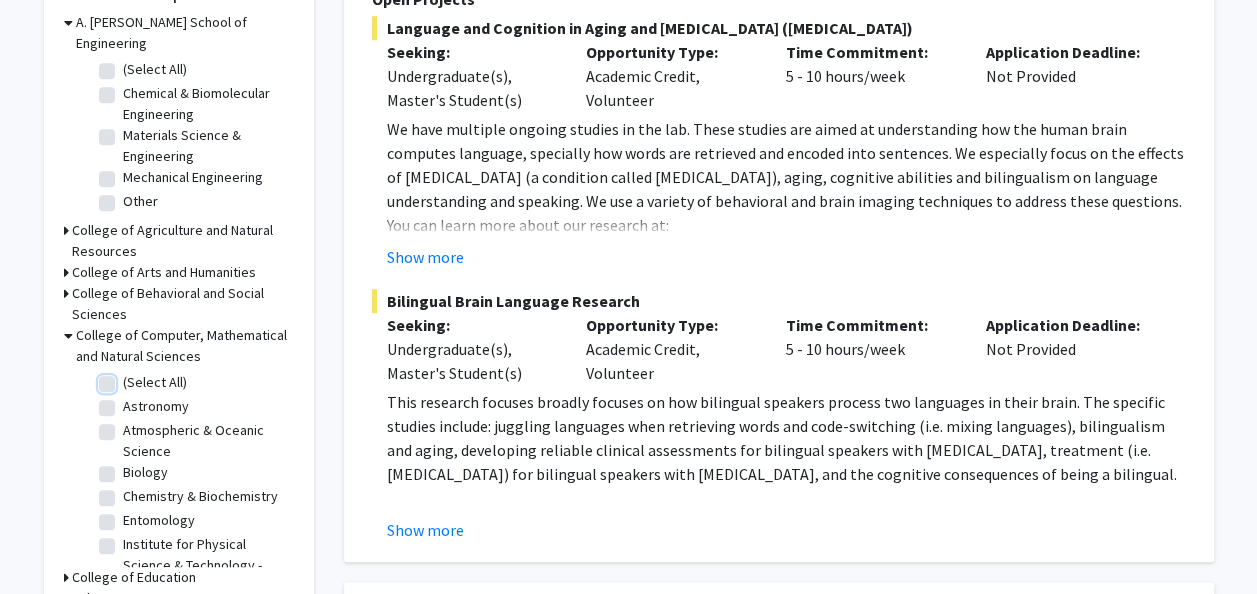 click on "(Select All)" at bounding box center (129, 378) 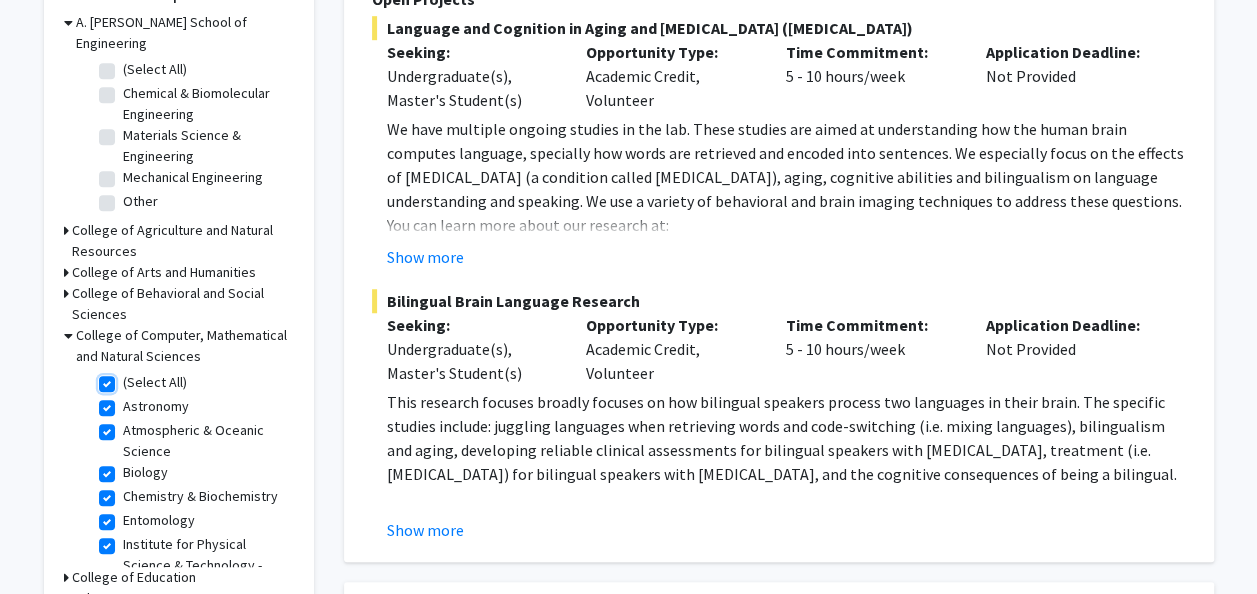 checkbox on "true" 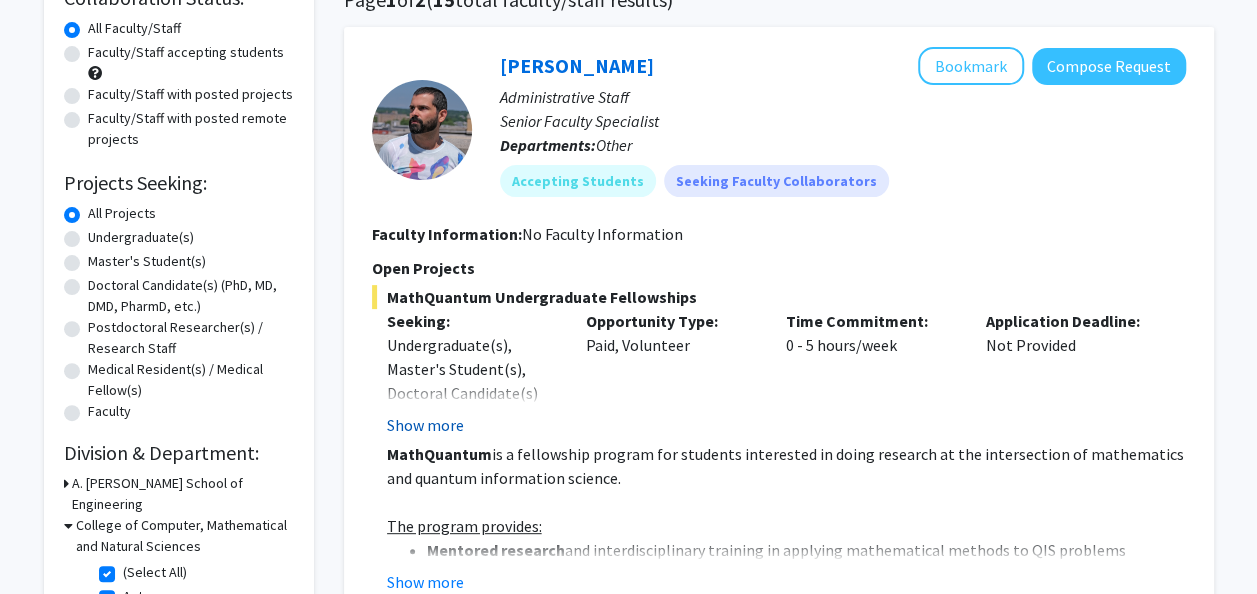 scroll, scrollTop: 199, scrollLeft: 0, axis: vertical 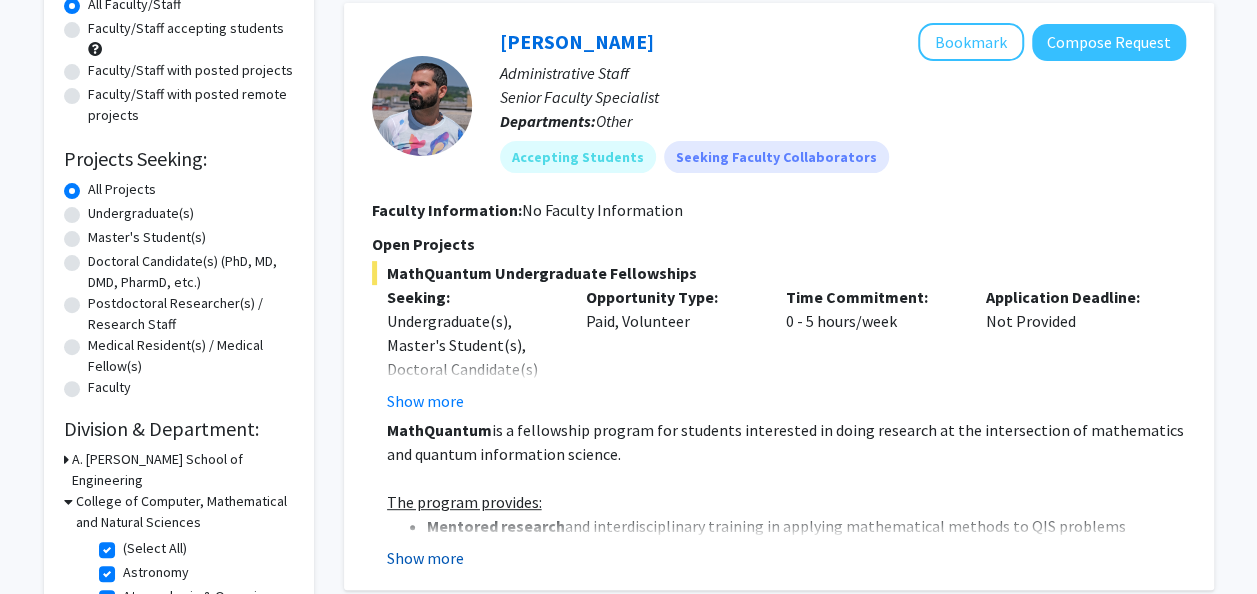 click on "Show more" 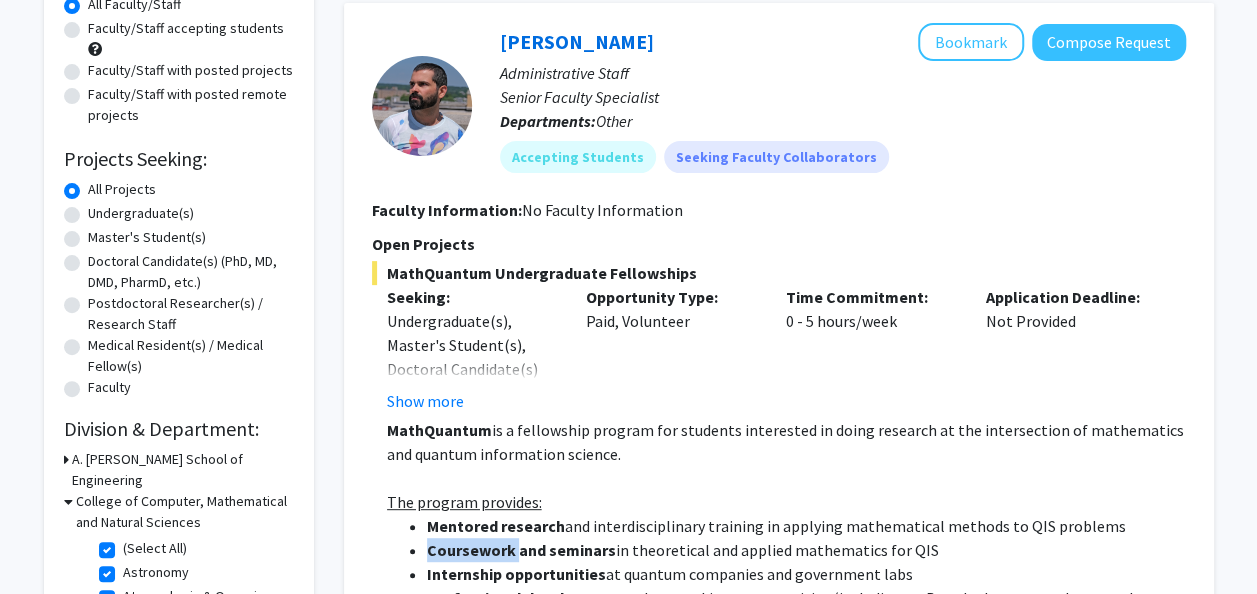 click on "Coursework and seminars" 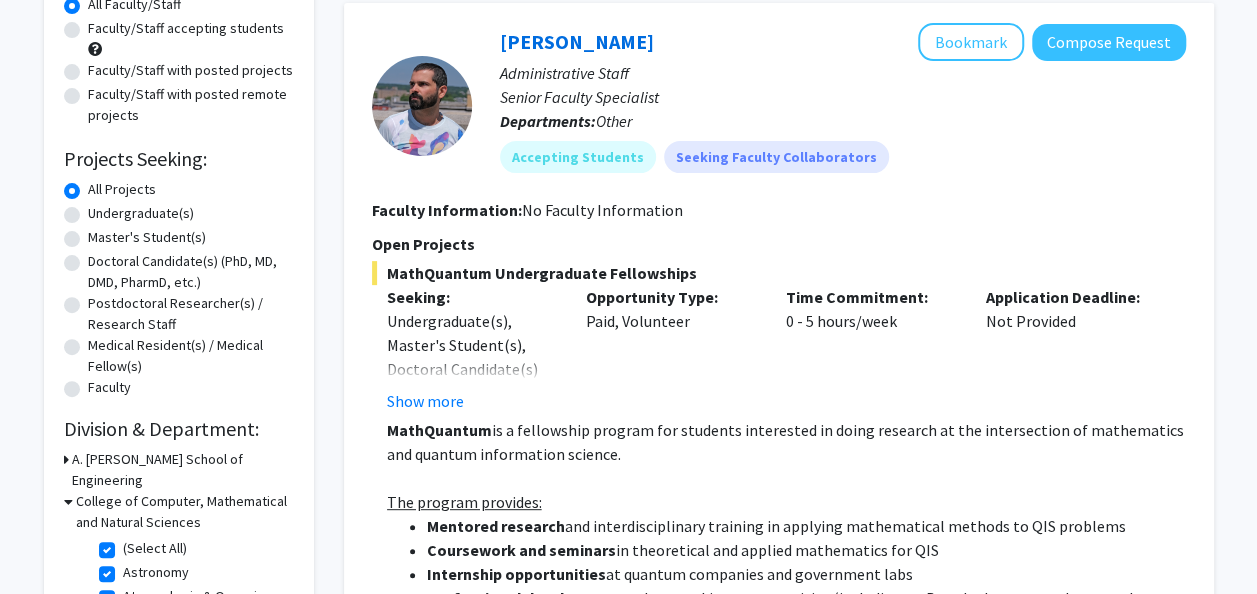 drag, startPoint x: 454, startPoint y: 554, endPoint x: 714, endPoint y: 490, distance: 267.76108 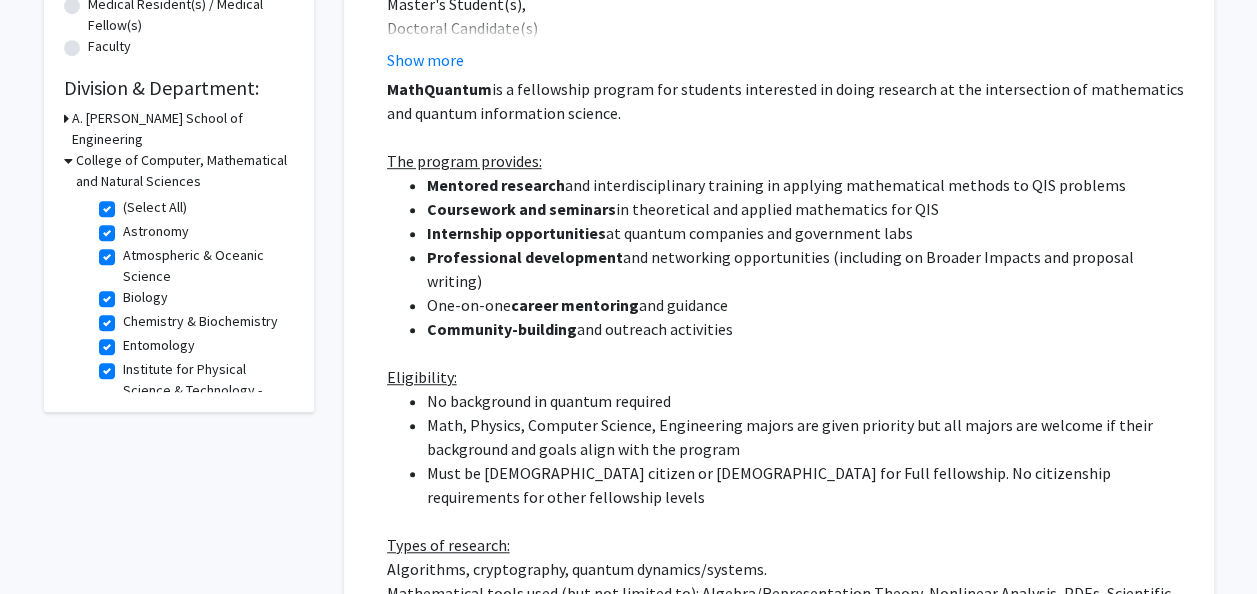 scroll, scrollTop: 530, scrollLeft: 0, axis: vertical 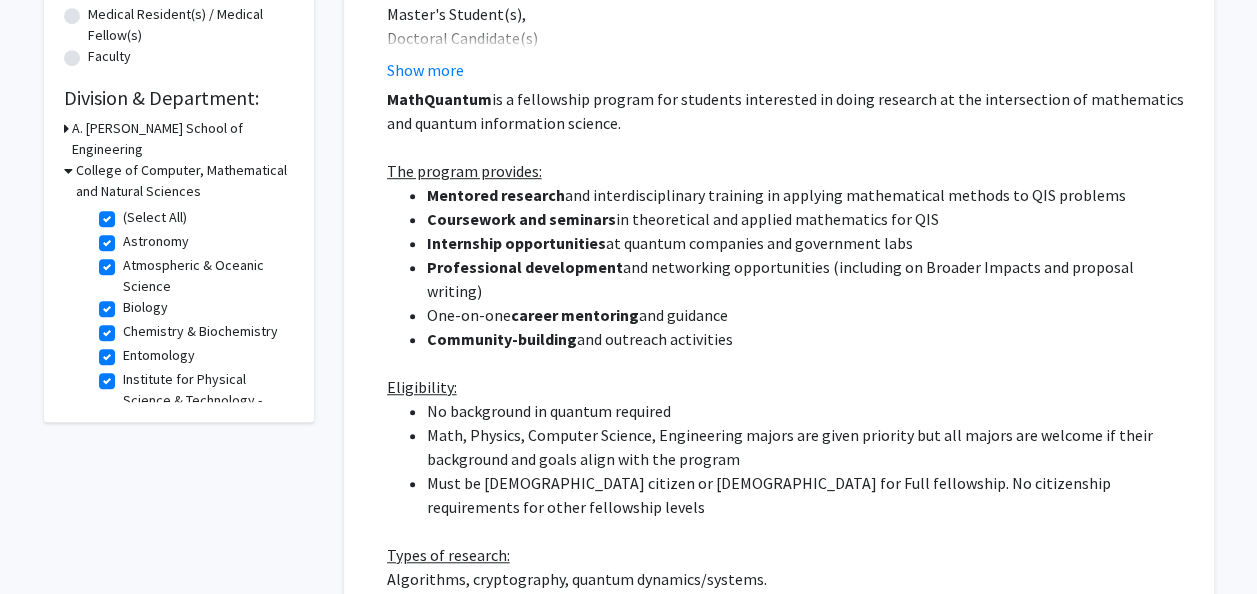 click on "No background in quantum required" 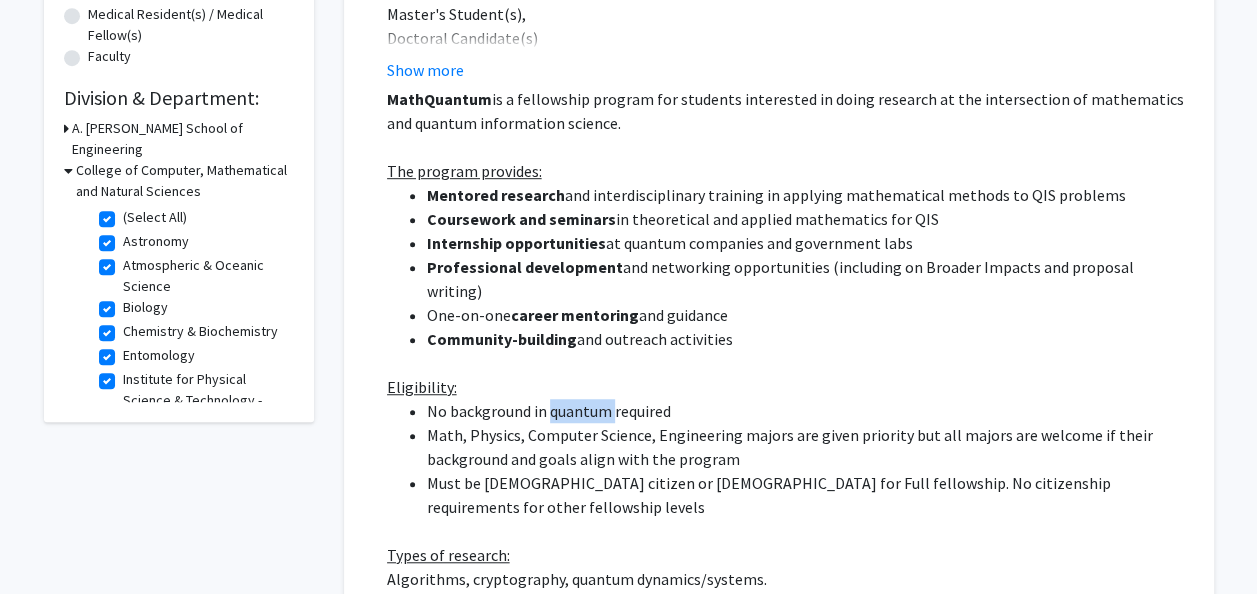 click on "No background in quantum required" 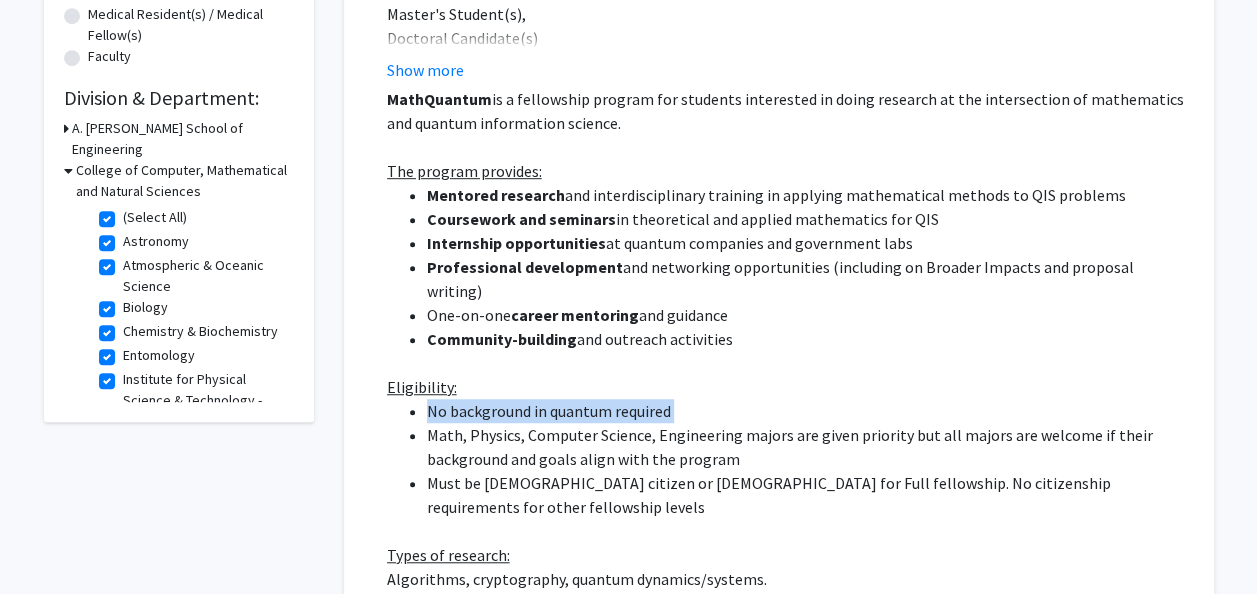 click on "No background in quantum required" 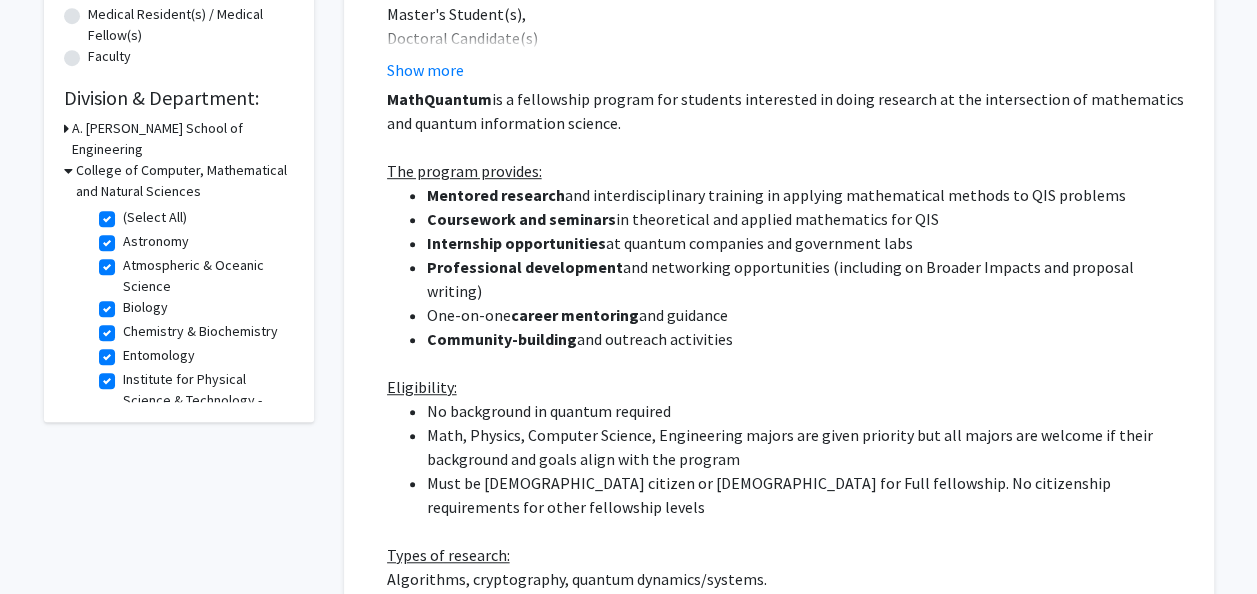 drag, startPoint x: 602, startPoint y: 392, endPoint x: 700, endPoint y: 458, distance: 118.15244 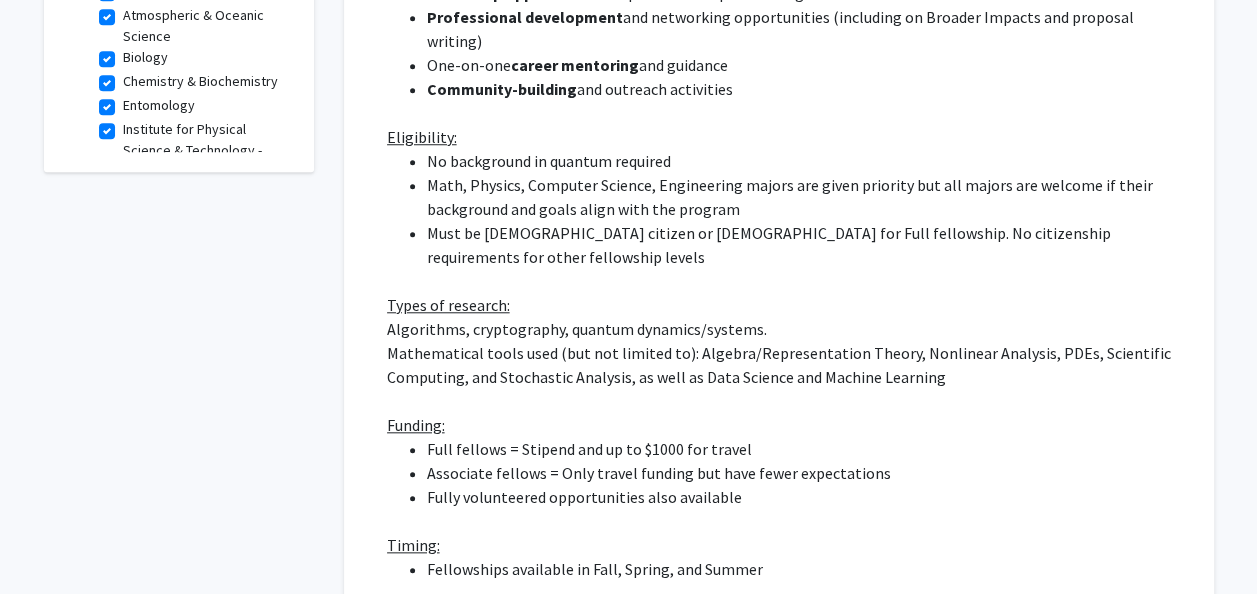 scroll, scrollTop: 781, scrollLeft: 0, axis: vertical 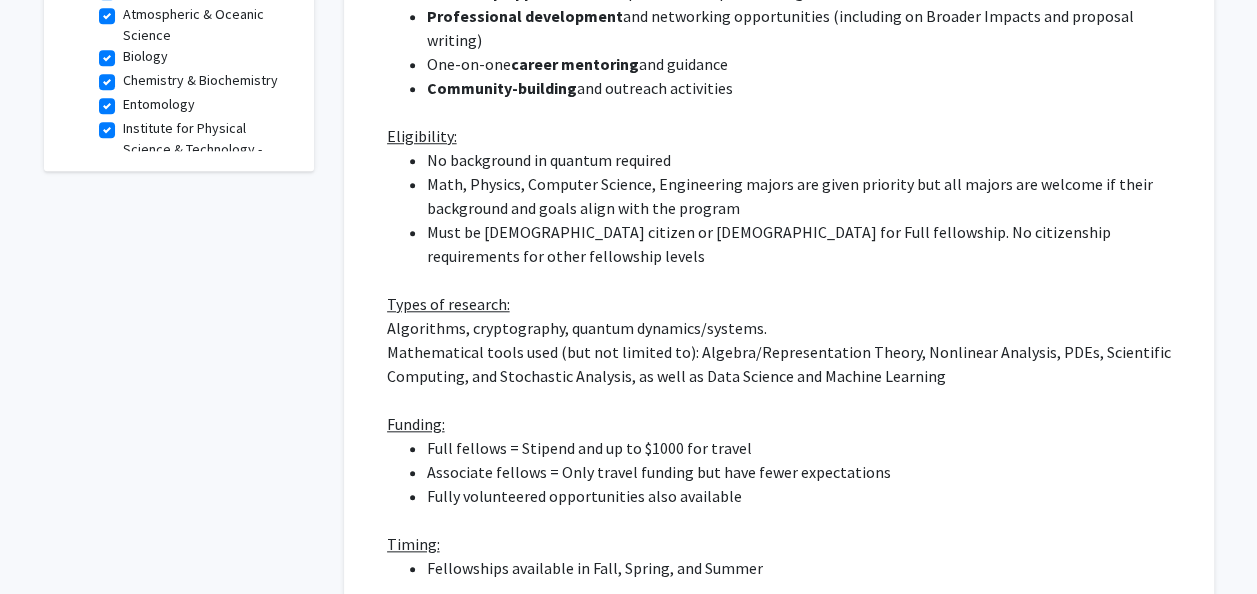 click on "Algorithms, cryptography, quantum dynamics/systems." 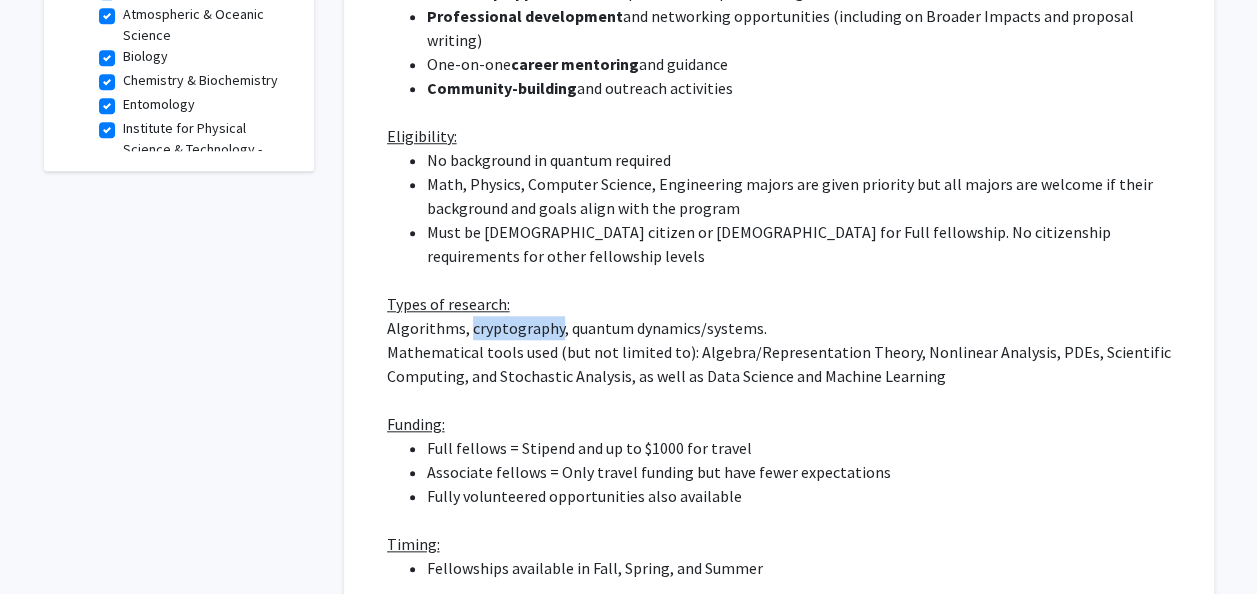 click on "Algorithms, cryptography, quantum dynamics/systems." 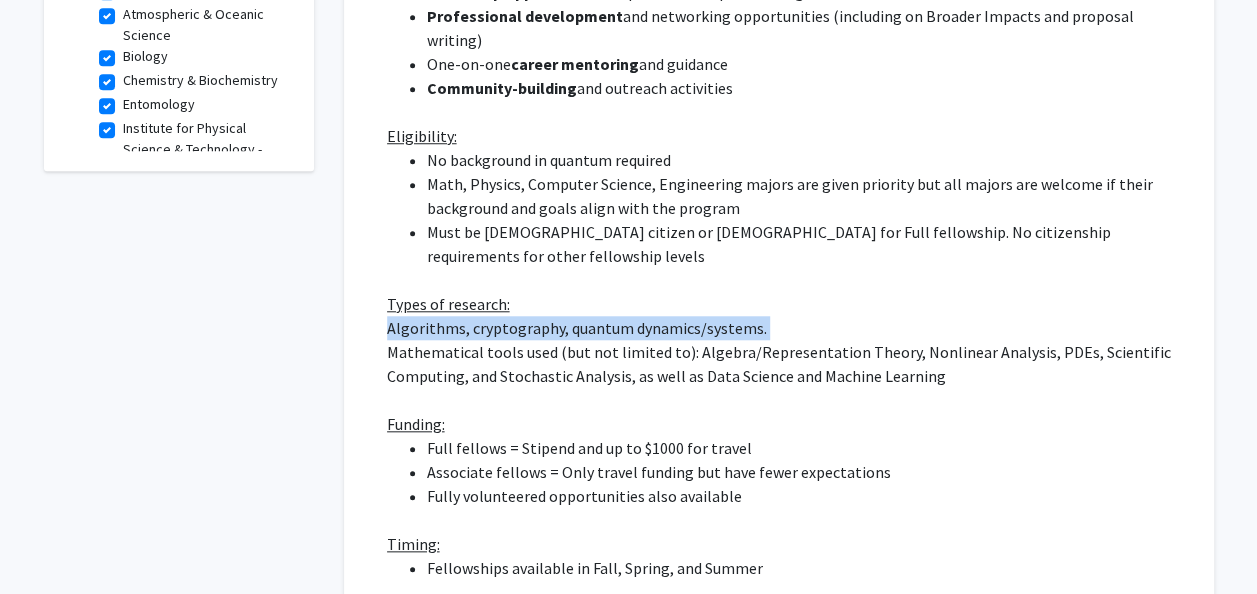 click on "Algorithms, cryptography, quantum dynamics/systems." 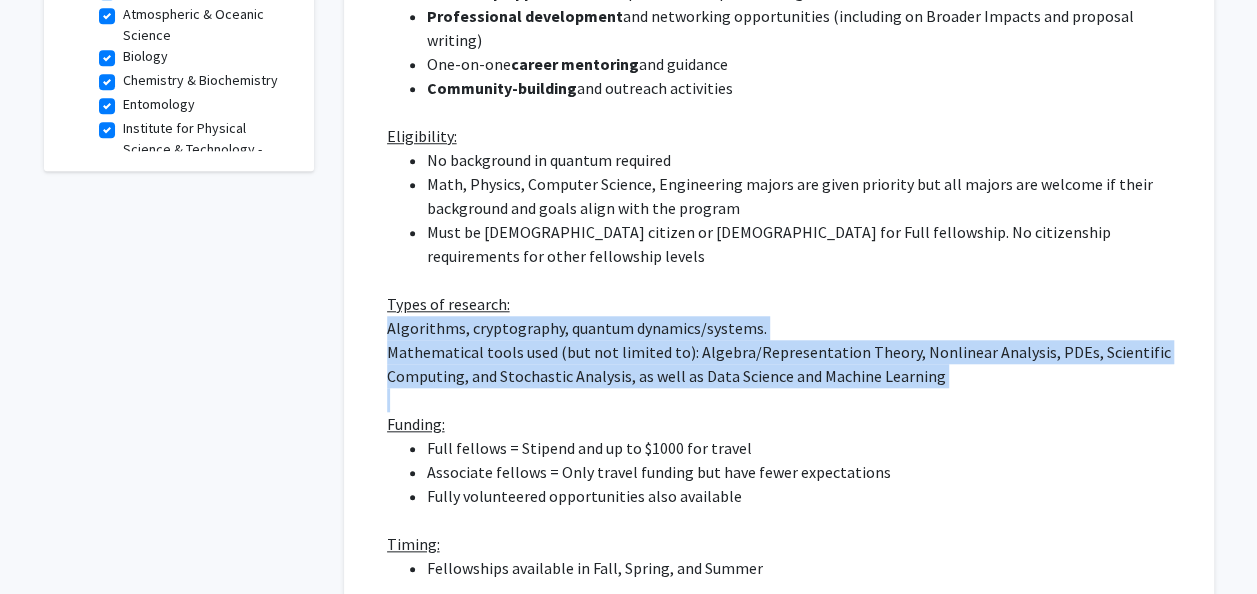 drag, startPoint x: 496, startPoint y: 303, endPoint x: 510, endPoint y: 330, distance: 30.413813 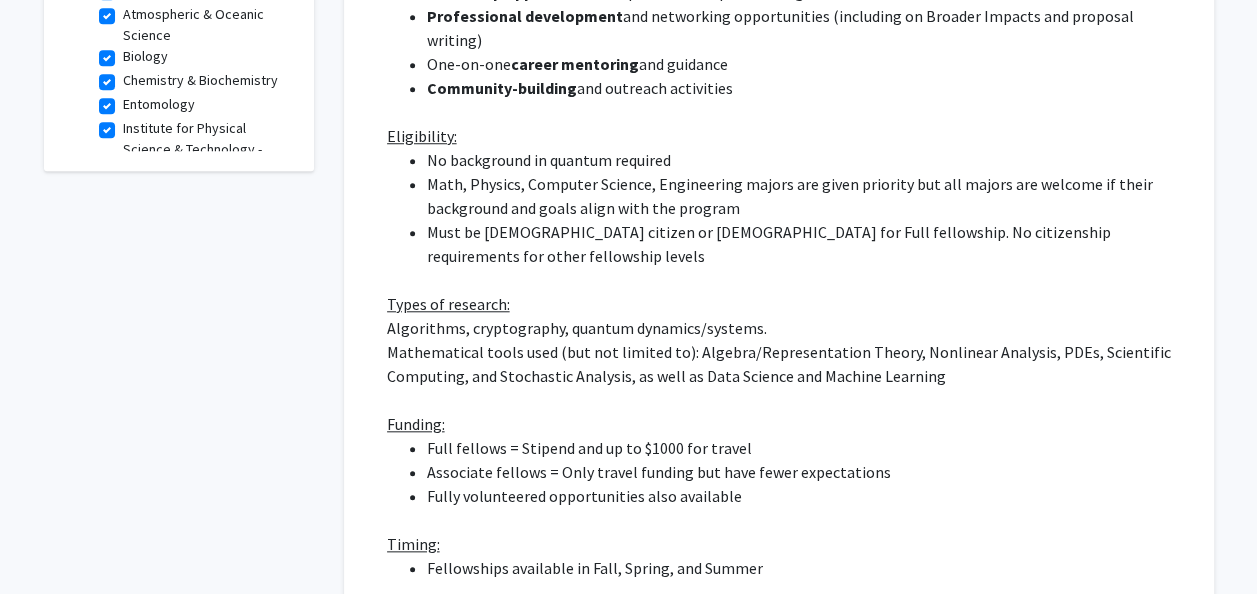 click on "Funding:" 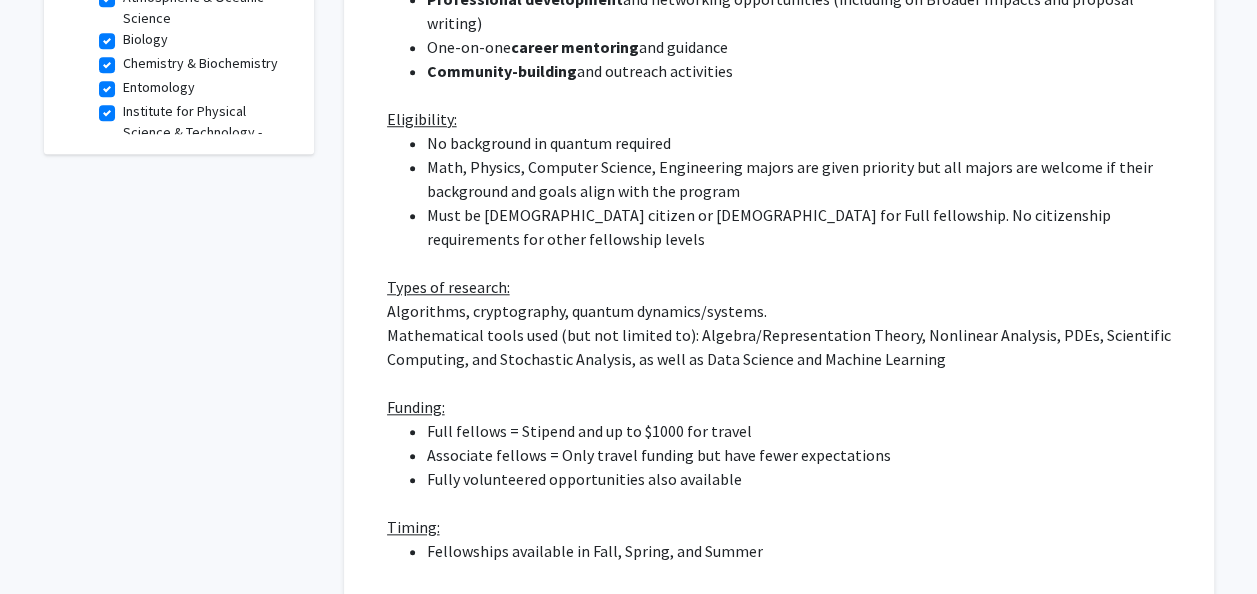 scroll, scrollTop: 799, scrollLeft: 0, axis: vertical 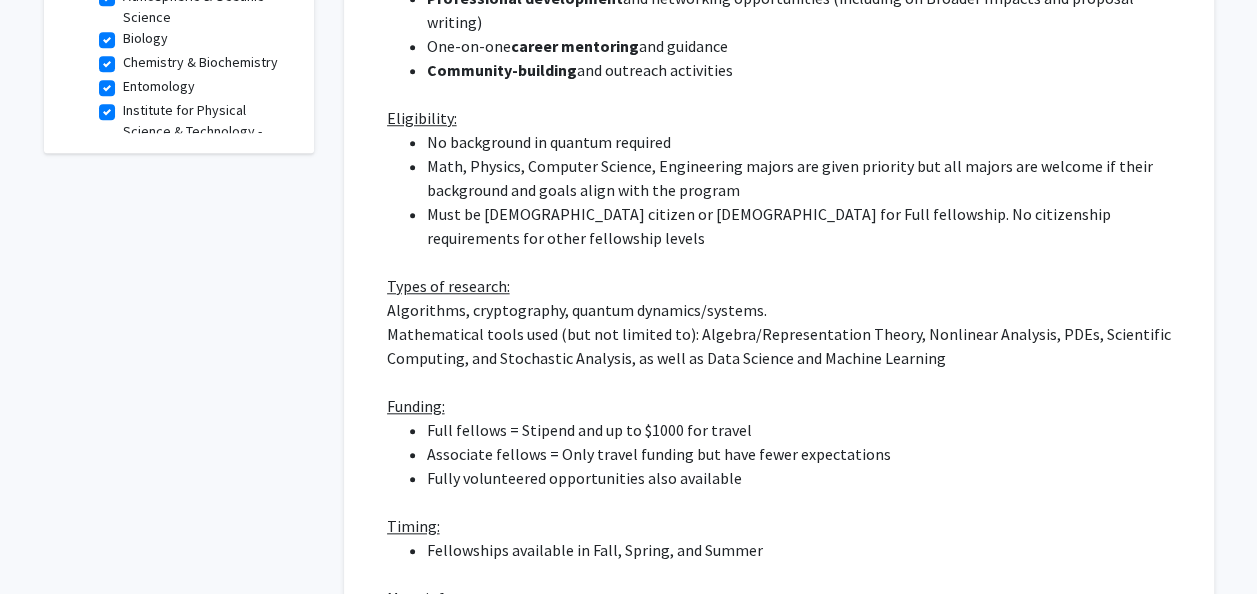 click on "Mathematical tools used (but not limited to): Algebra/Representation Theory, Nonlinear Analysis, PDEs, Scientific Computing, and Stochastic Analysis, as well as Data Science and Machine Learning" 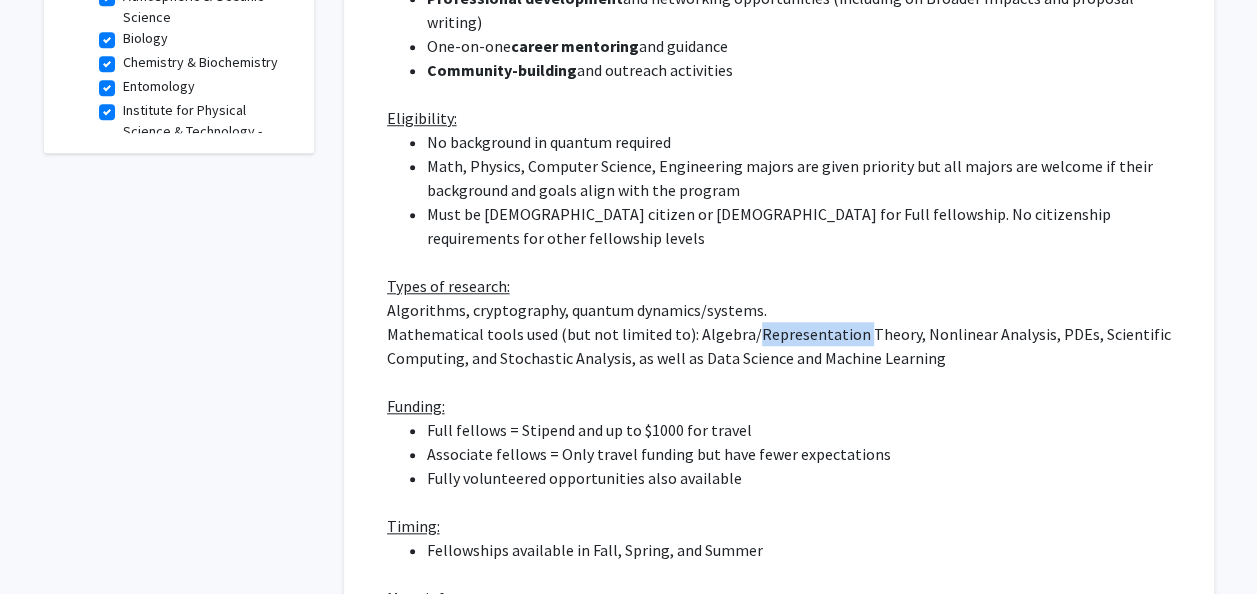 click on "Mathematical tools used (but not limited to): Algebra/Representation Theory, Nonlinear Analysis, PDEs, Scientific Computing, and Stochastic Analysis, as well as Data Science and Machine Learning" 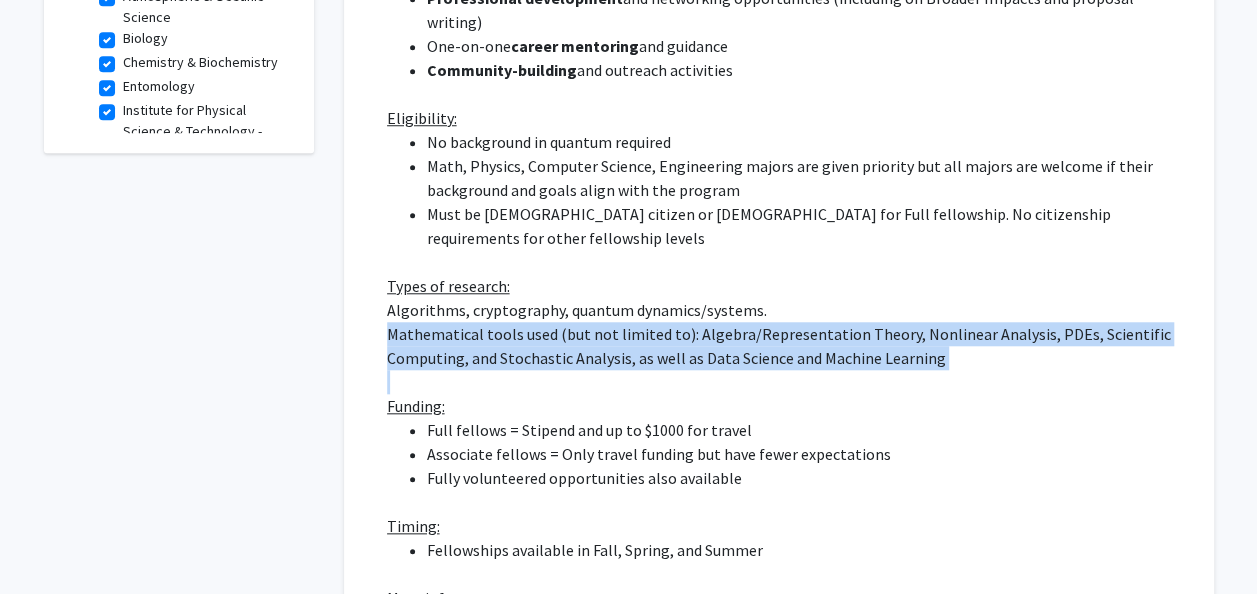 click on "Mathematical tools used (but not limited to): Algebra/Representation Theory, Nonlinear Analysis, PDEs, Scientific Computing, and Stochastic Analysis, as well as Data Science and Machine Learning" 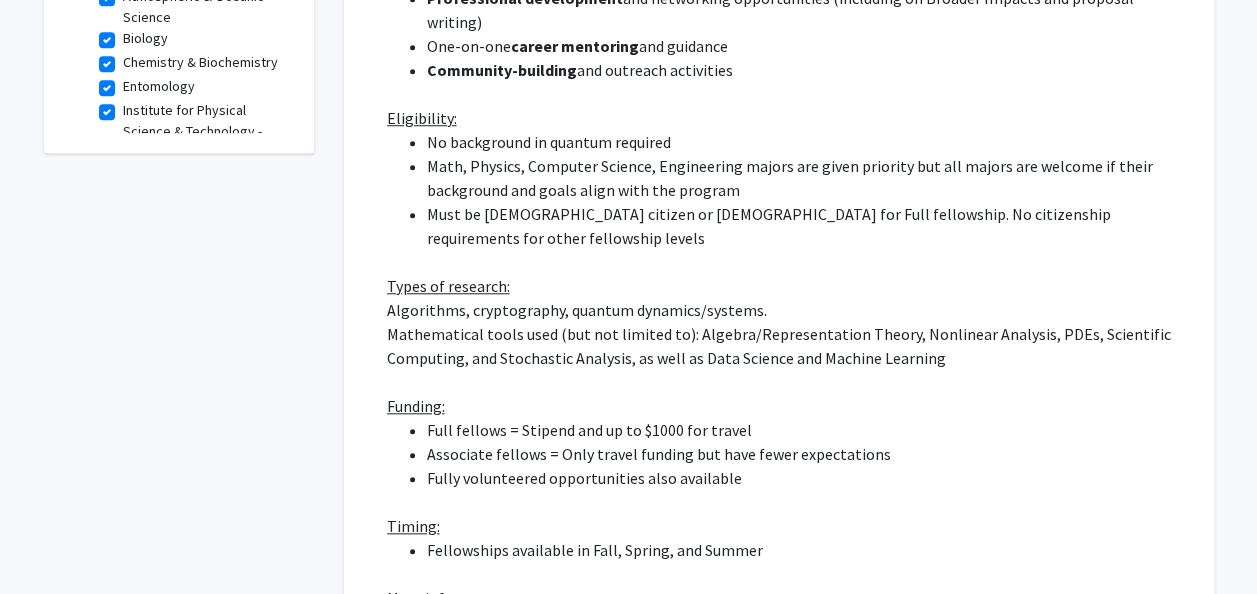 drag, startPoint x: 798, startPoint y: 312, endPoint x: 766, endPoint y: 402, distance: 95.51963 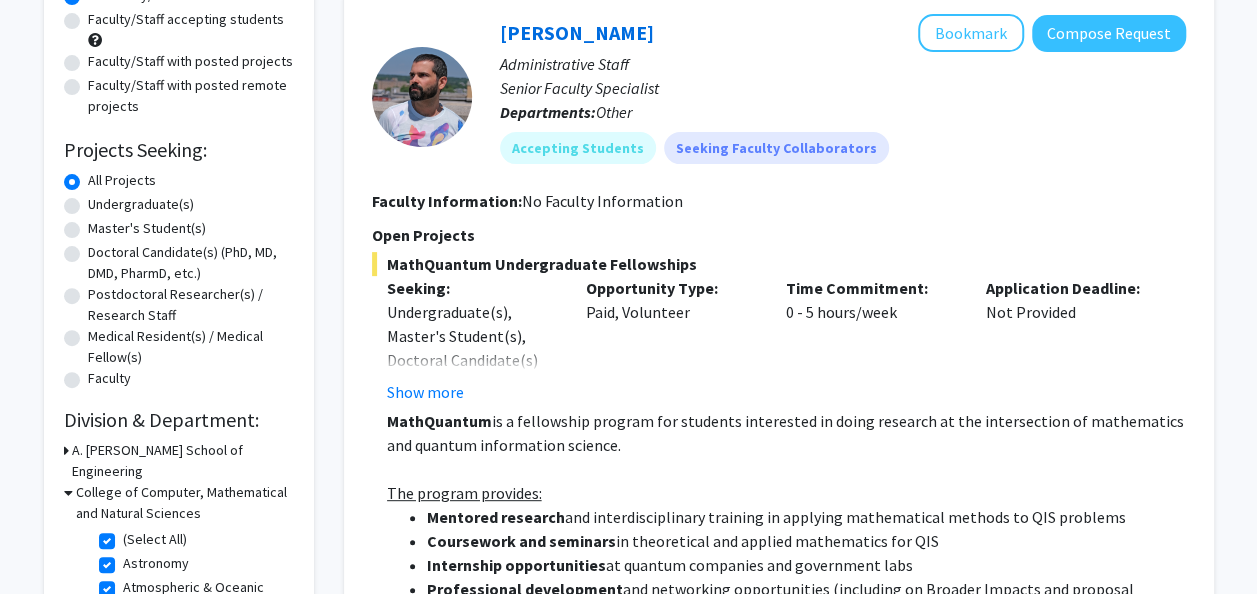 scroll, scrollTop: 218, scrollLeft: 0, axis: vertical 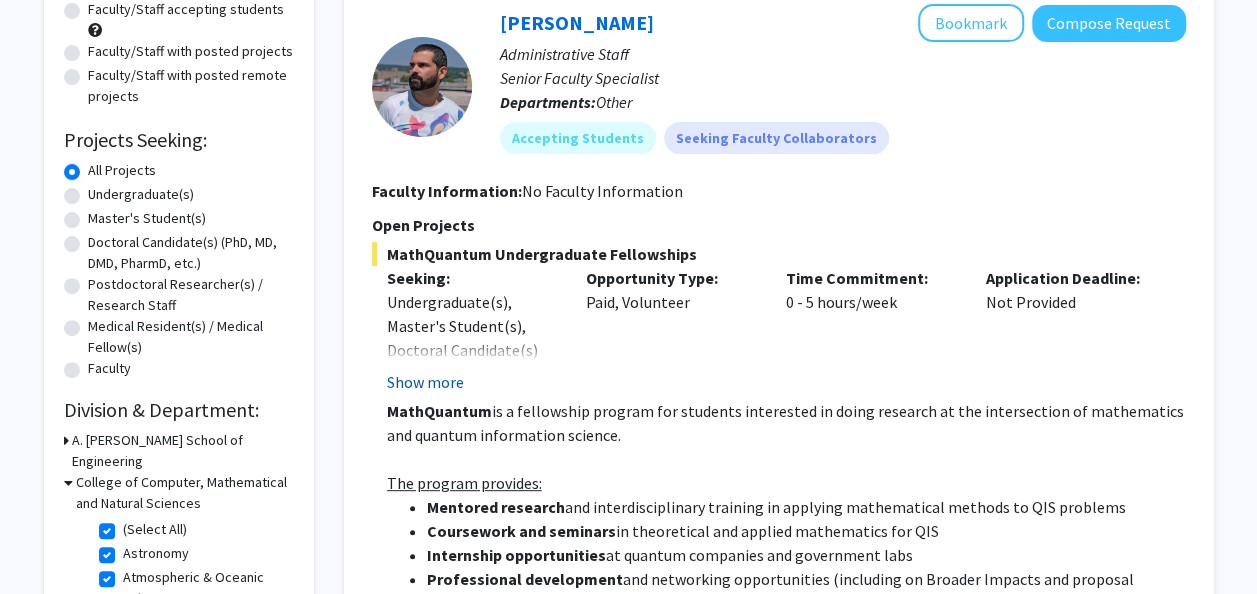 click on "Show more" 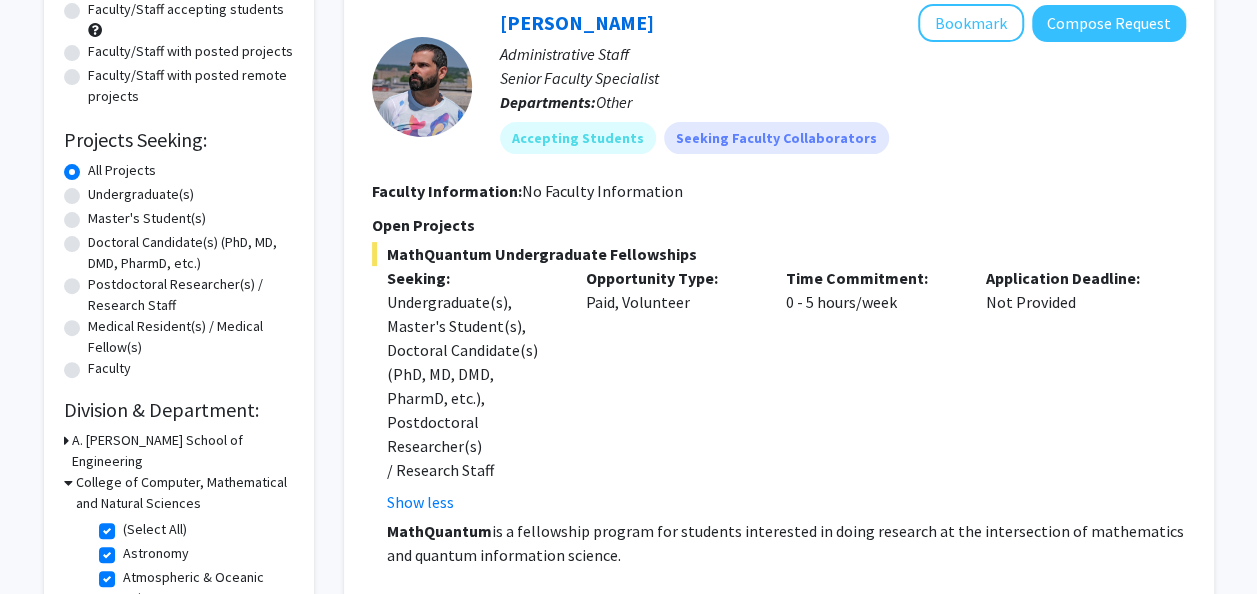 click on "Undergraduate(s), Master's Student(s), Doctoral Candidate(s) (PhD, MD, DMD, PharmD, etc.), Postdoctoral Researcher(s) / Research Staff" 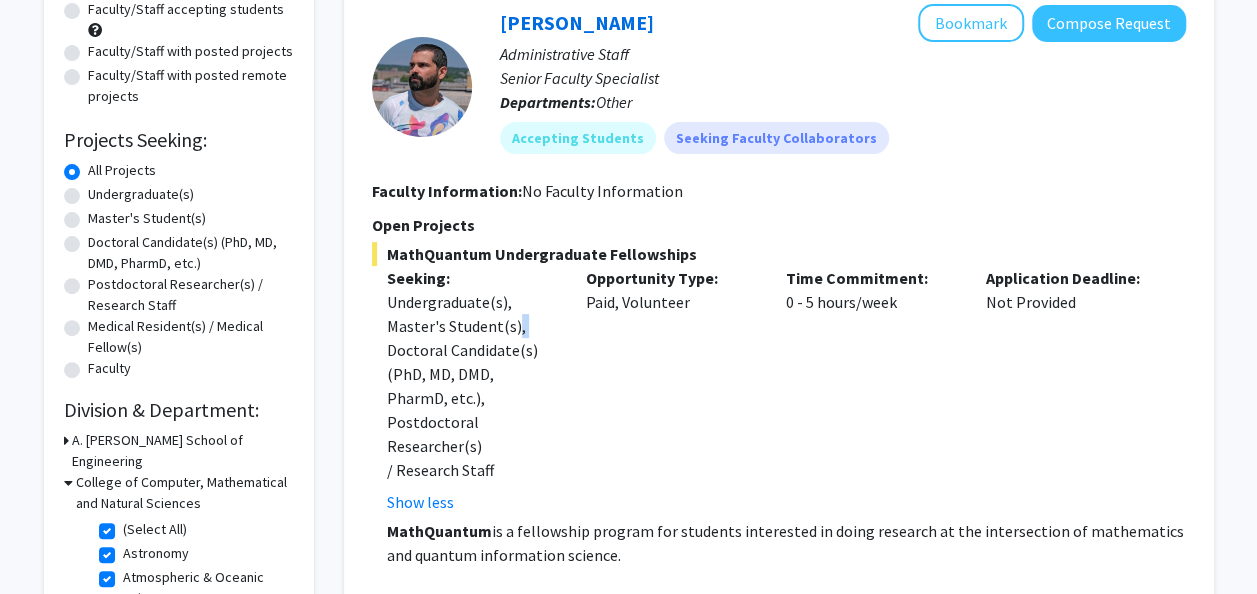 click on "Undergraduate(s), Master's Student(s), Doctoral Candidate(s) (PhD, MD, DMD, PharmD, etc.), Postdoctoral Researcher(s) / Research Staff" 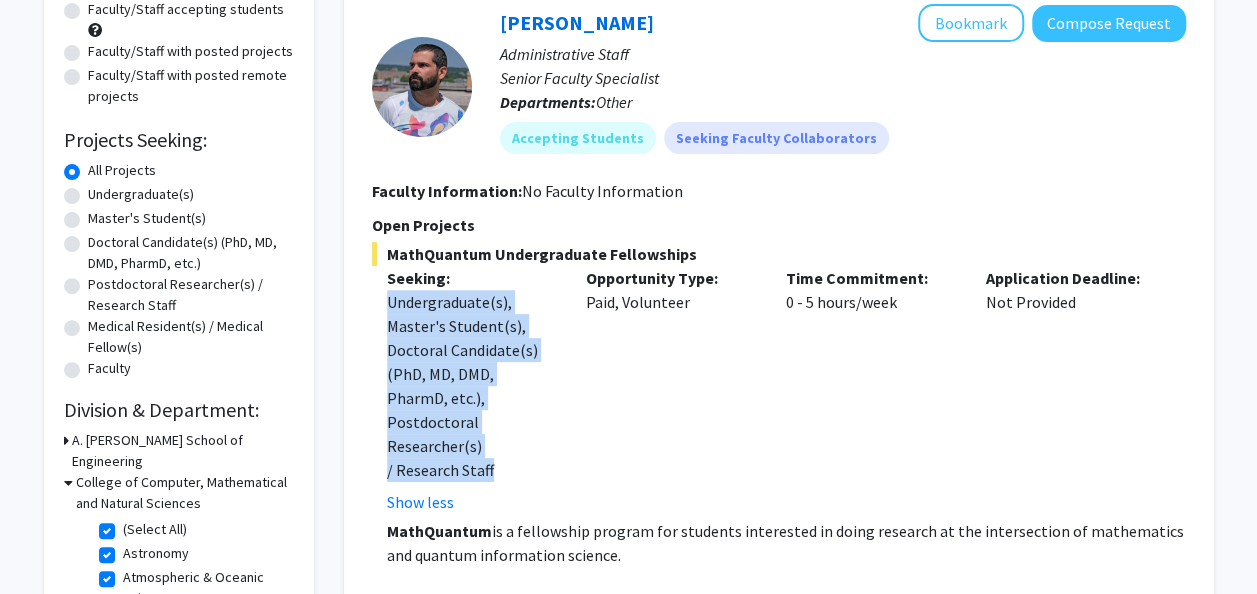 click on "Undergraduate(s), Master's Student(s), Doctoral Candidate(s) (PhD, MD, DMD, PharmD, etc.), Postdoctoral Researcher(s) / Research Staff" 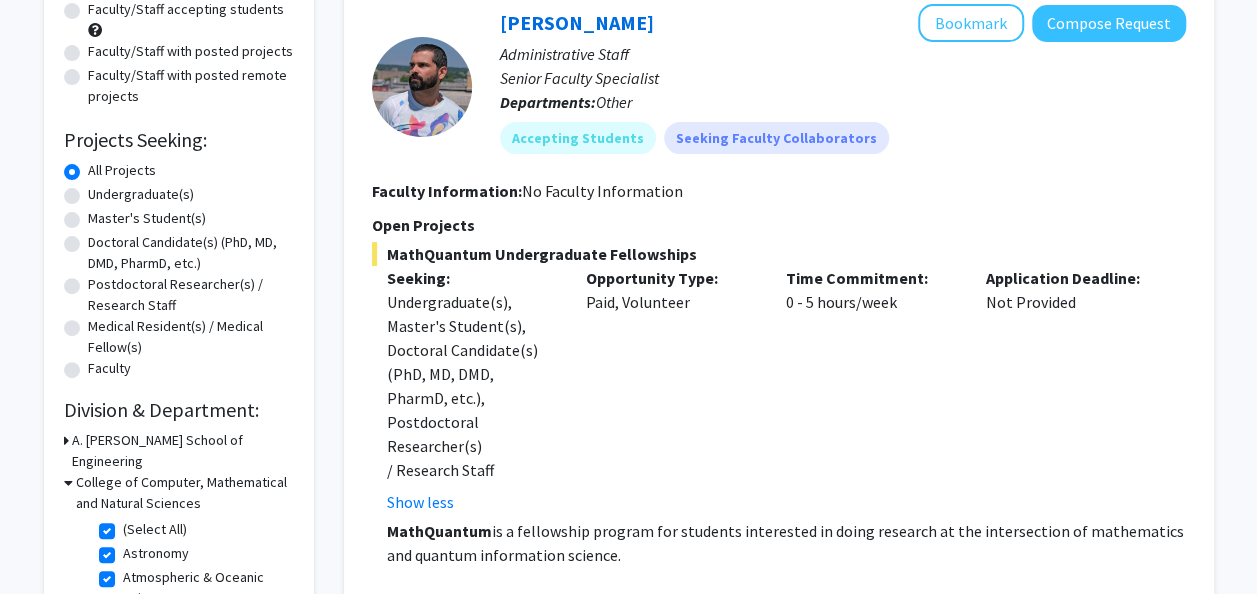 drag, startPoint x: 526, startPoint y: 330, endPoint x: 685, endPoint y: 458, distance: 204.12006 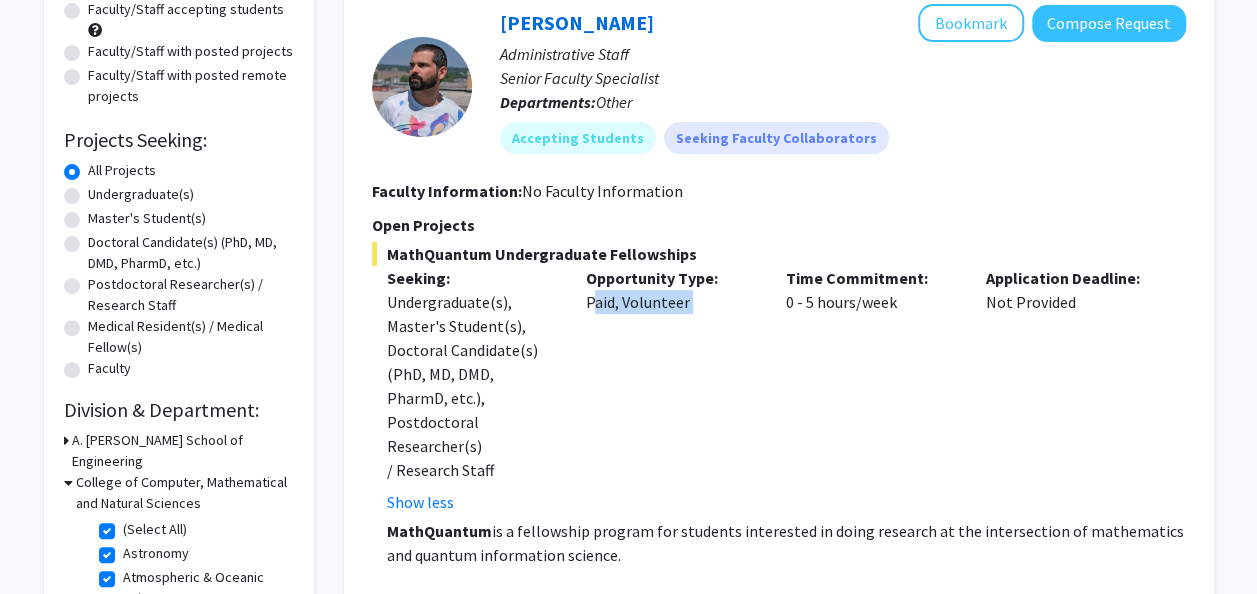click on "Opportunity Type:  Paid, Volunteer" 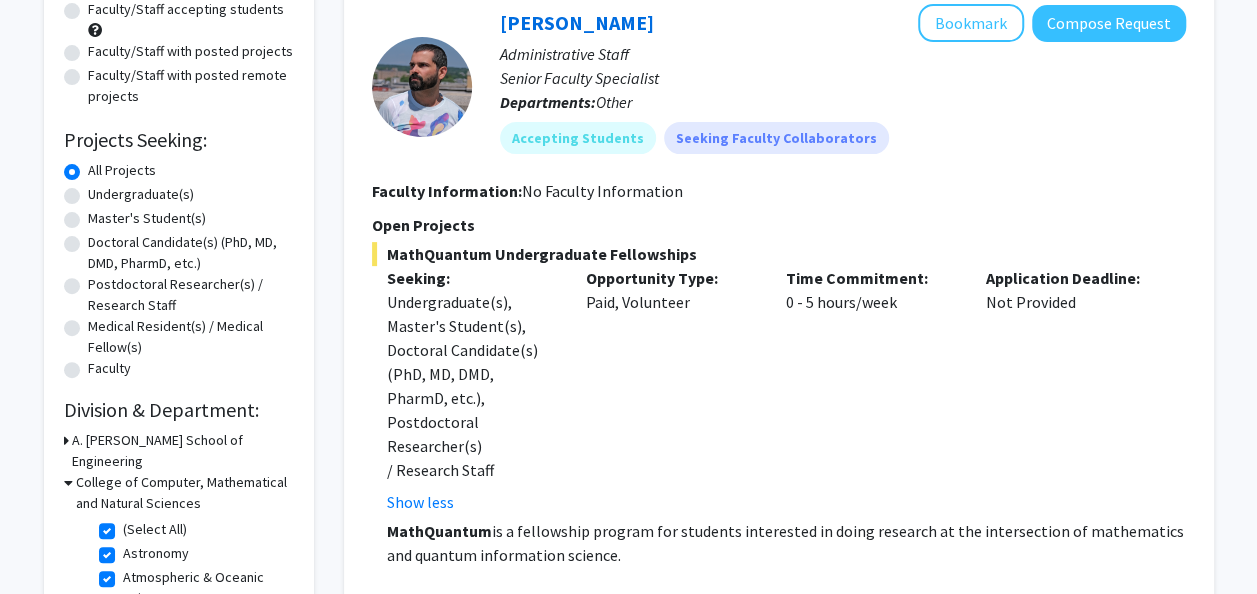 drag, startPoint x: 670, startPoint y: 354, endPoint x: 519, endPoint y: 388, distance: 154.78049 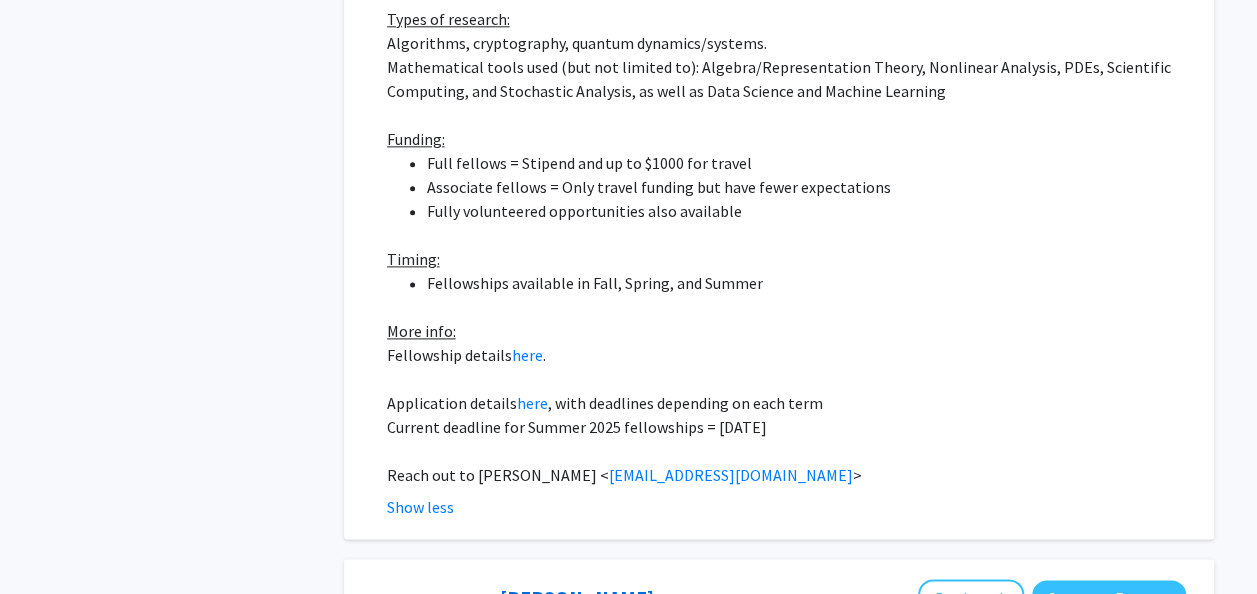 scroll, scrollTop: 1188, scrollLeft: 0, axis: vertical 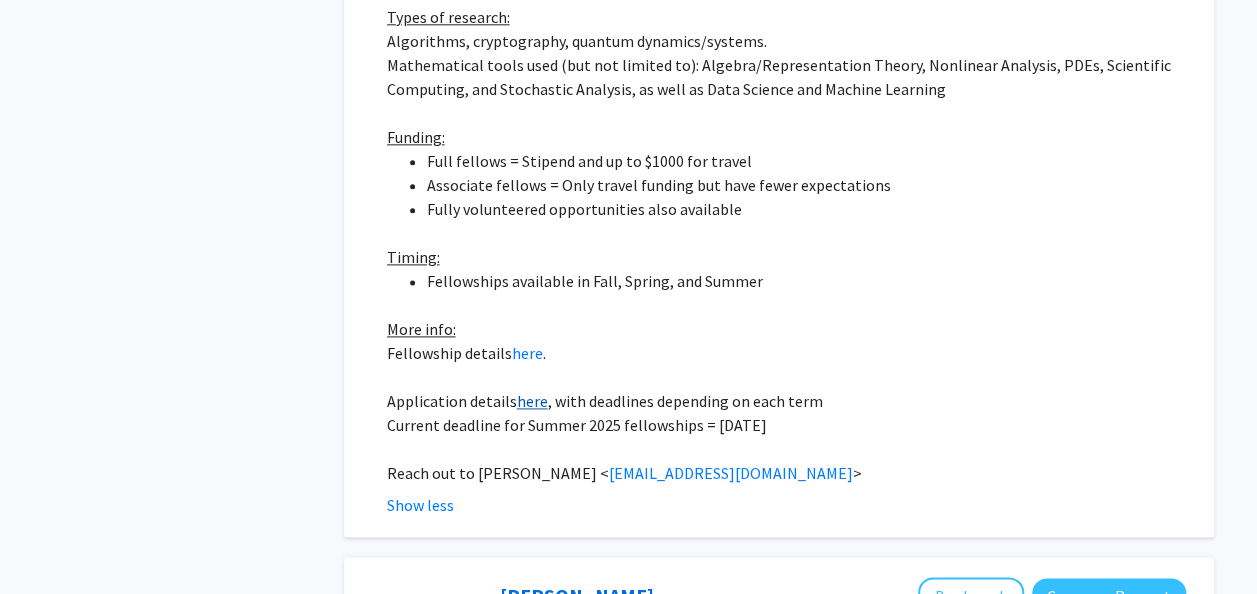 click on "here" 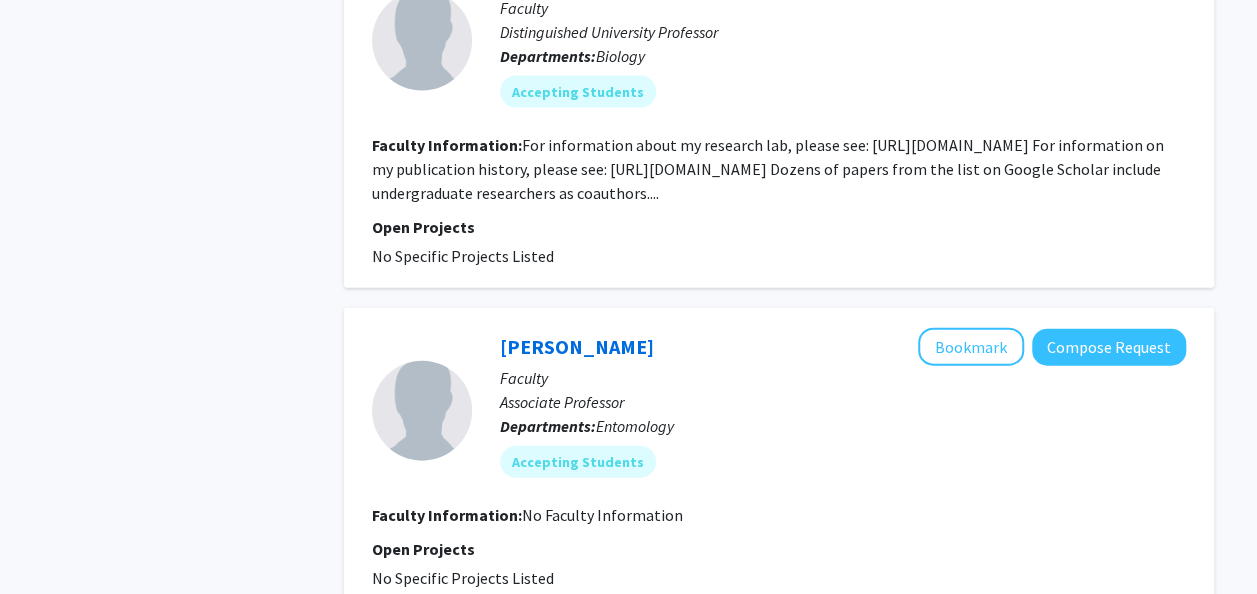 scroll, scrollTop: 5886, scrollLeft: 0, axis: vertical 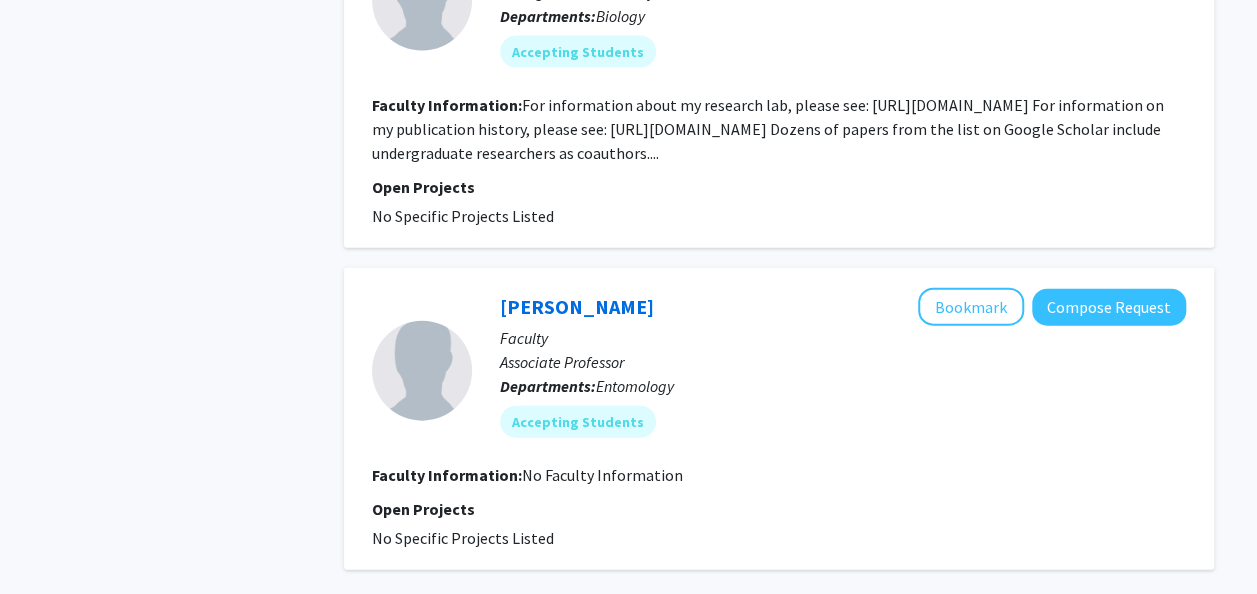 click on "2" 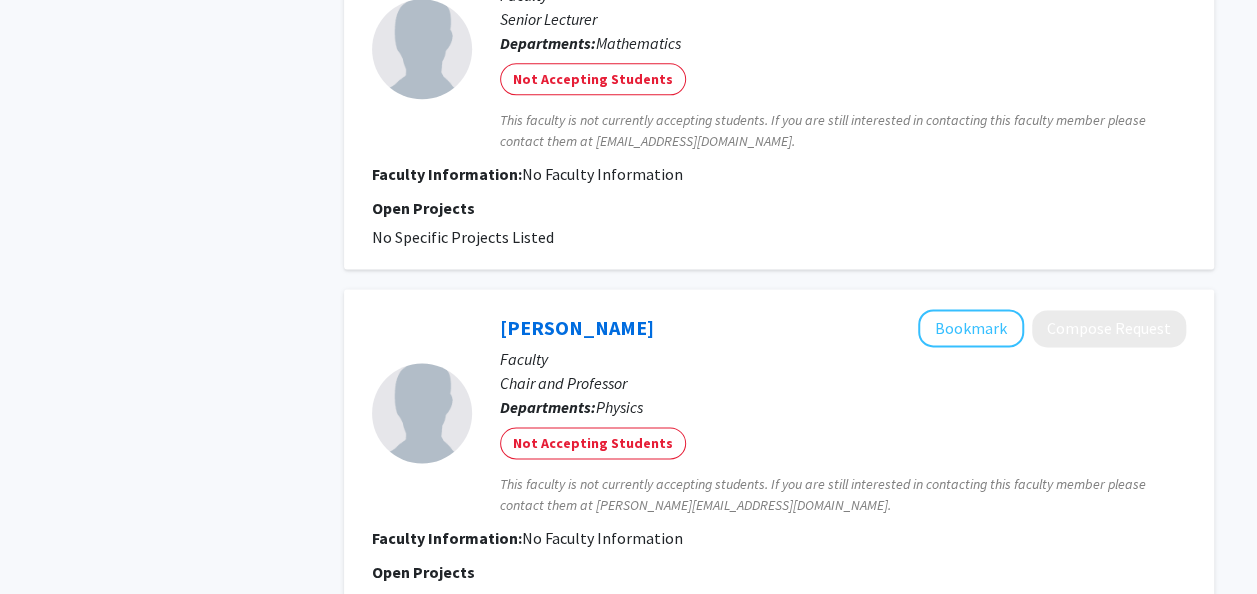 scroll, scrollTop: 1023, scrollLeft: 0, axis: vertical 